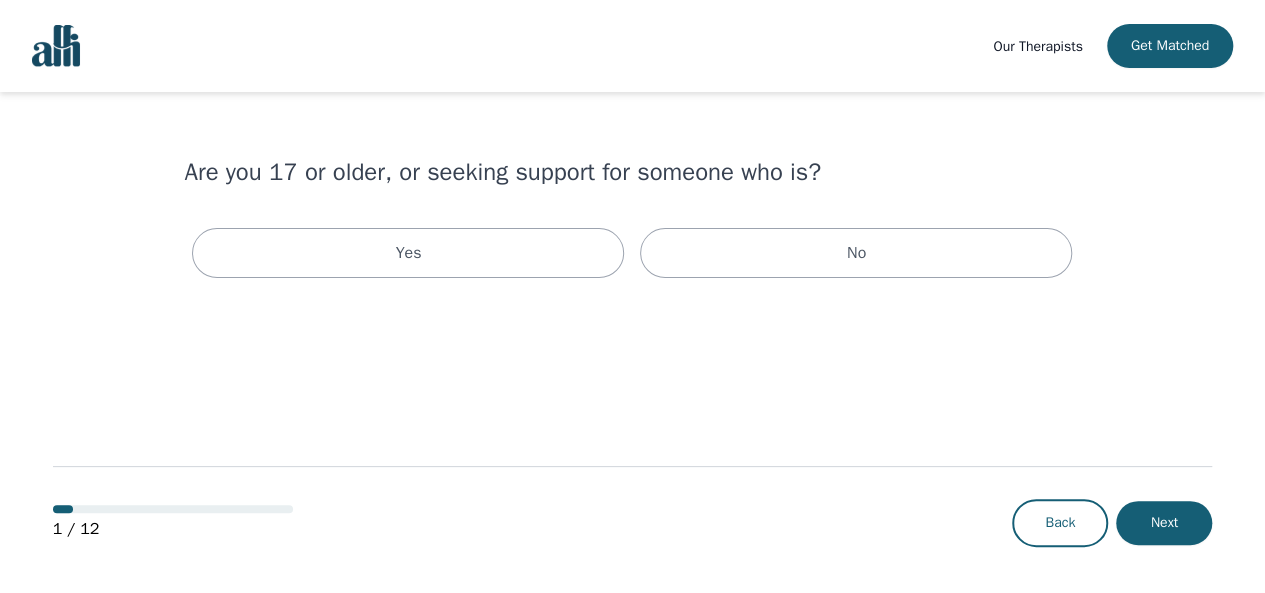 scroll, scrollTop: 0, scrollLeft: 0, axis: both 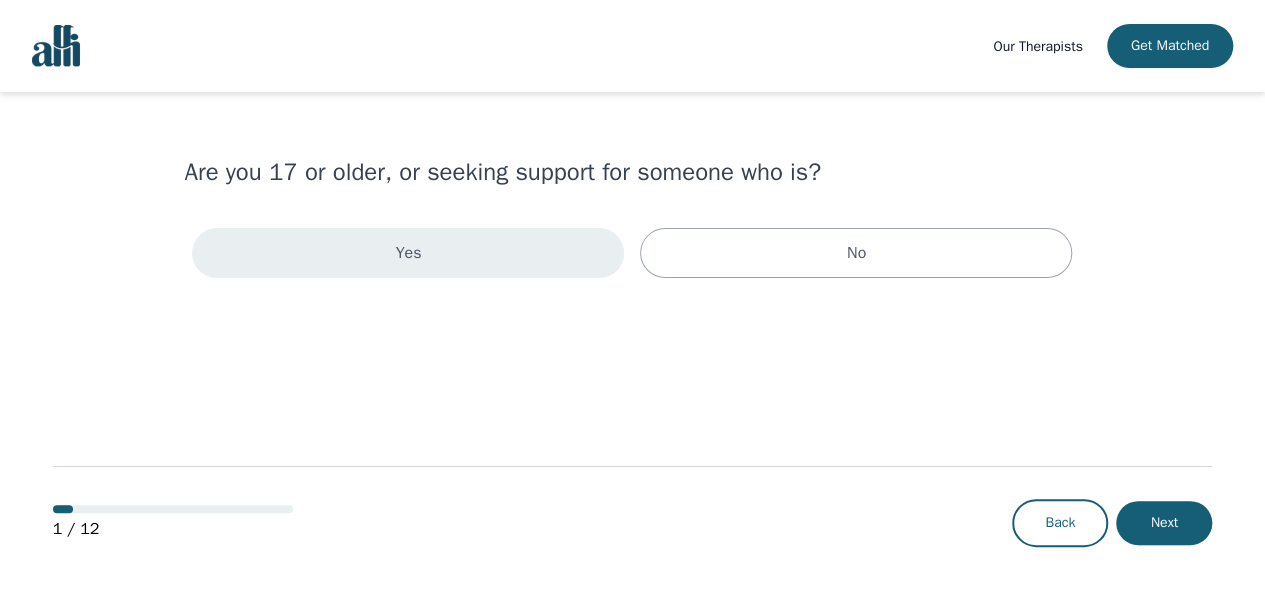 click on "Yes" at bounding box center [408, 253] 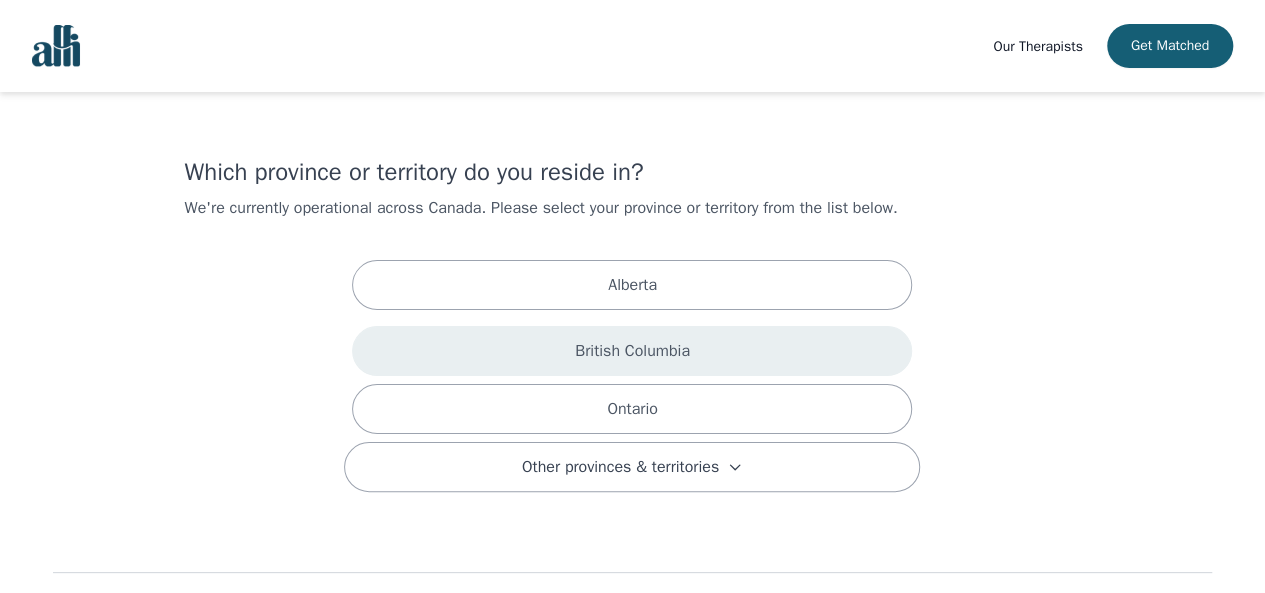 click on "British Columbia" at bounding box center [632, 351] 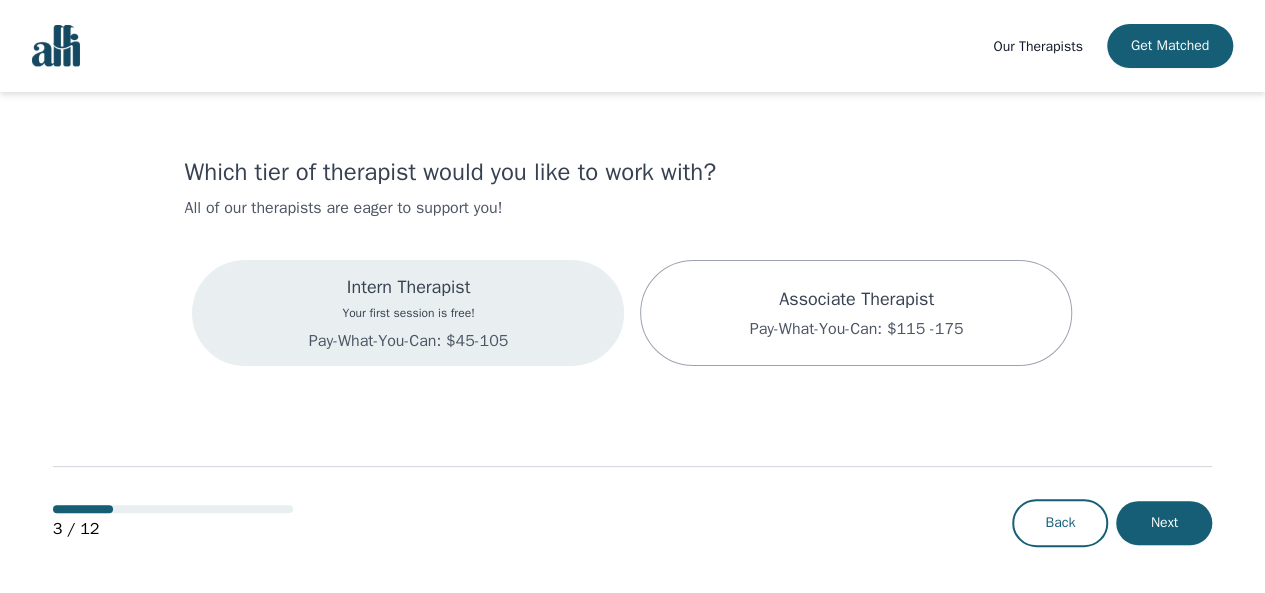 click on "Your first session is free!" at bounding box center (408, 313) 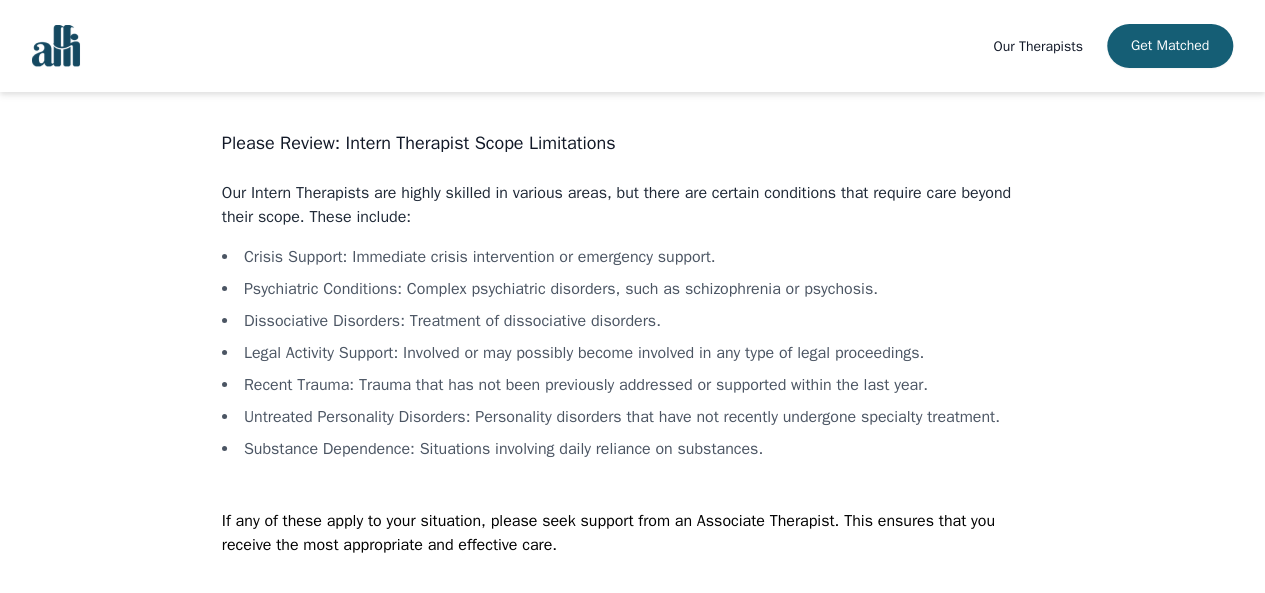scroll, scrollTop: 94, scrollLeft: 0, axis: vertical 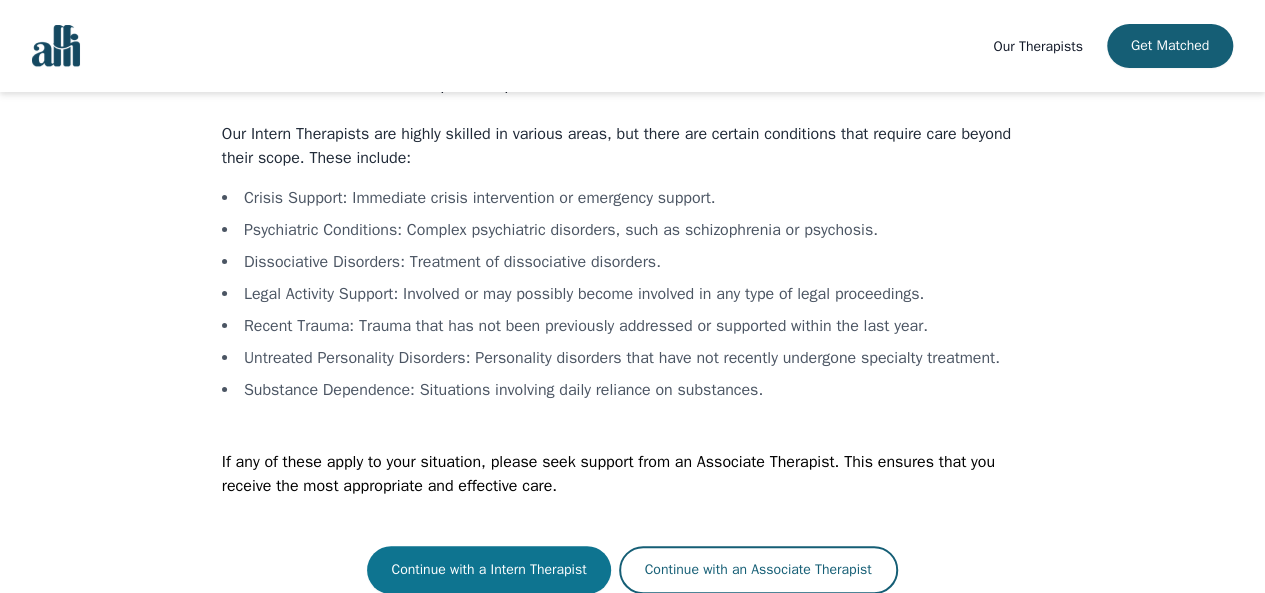 click on "Continue with a Intern Therapist" at bounding box center [488, 570] 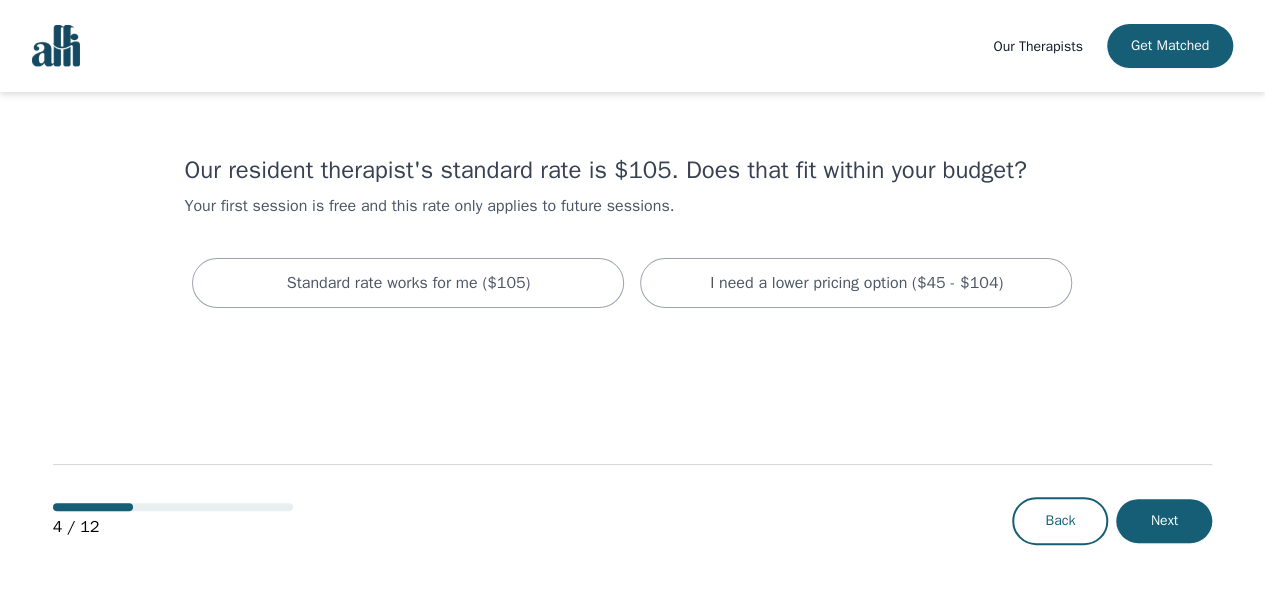 scroll, scrollTop: 0, scrollLeft: 0, axis: both 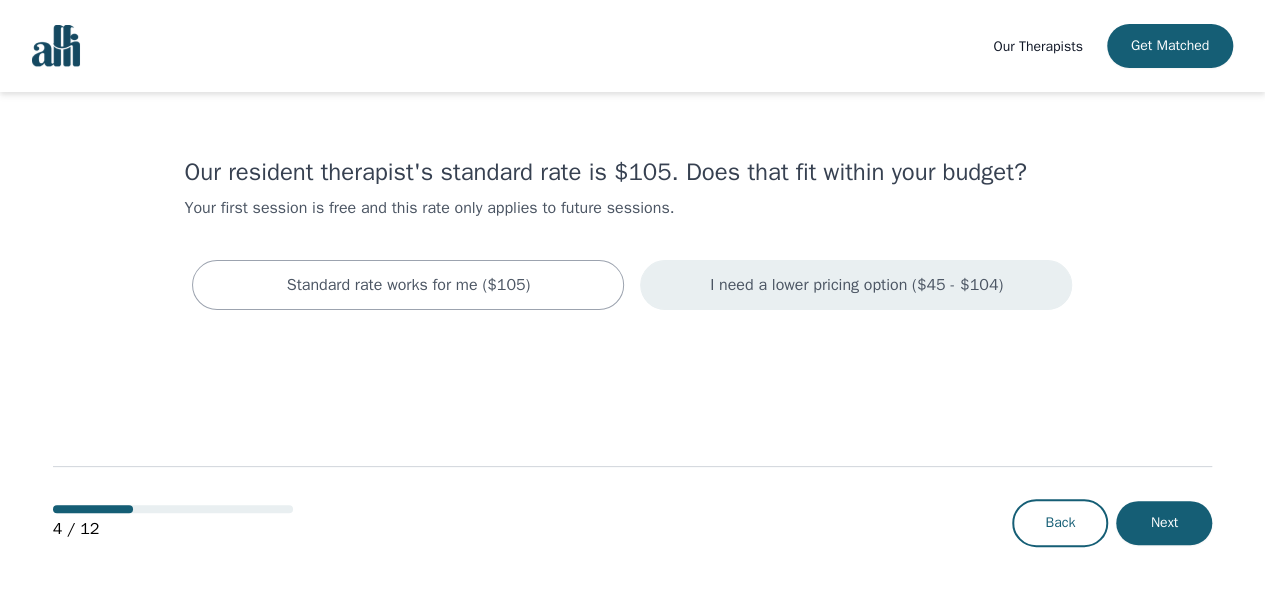click on "I need a lower pricing option ($45 - $104)" at bounding box center (856, 285) 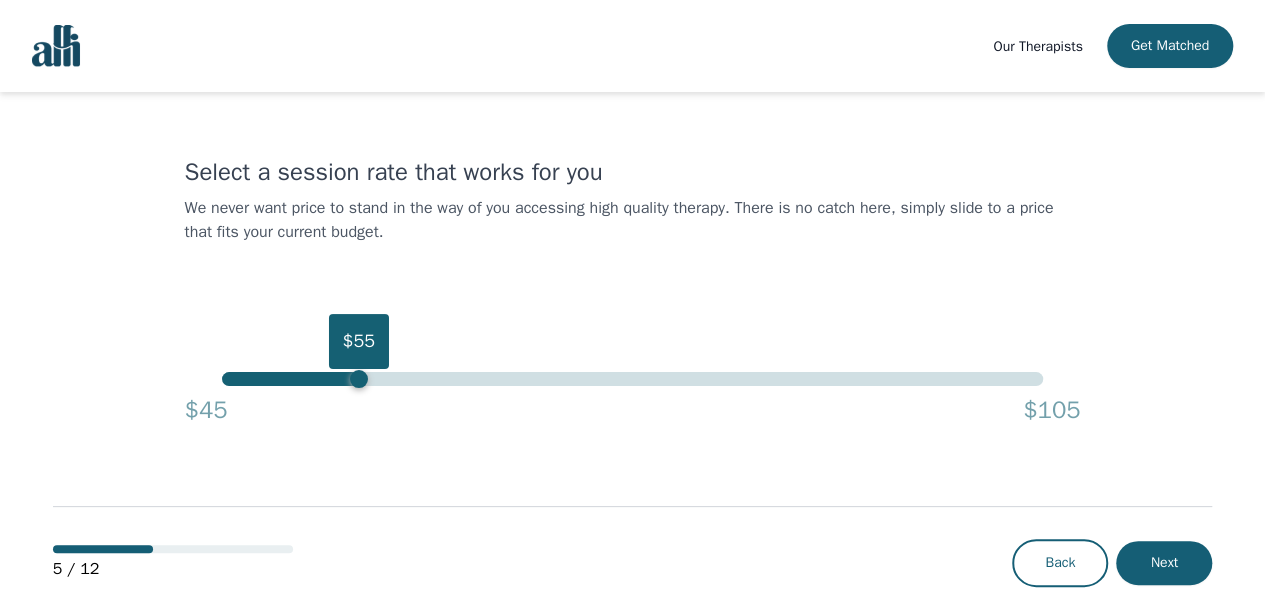 click on "$55" at bounding box center (632, 379) 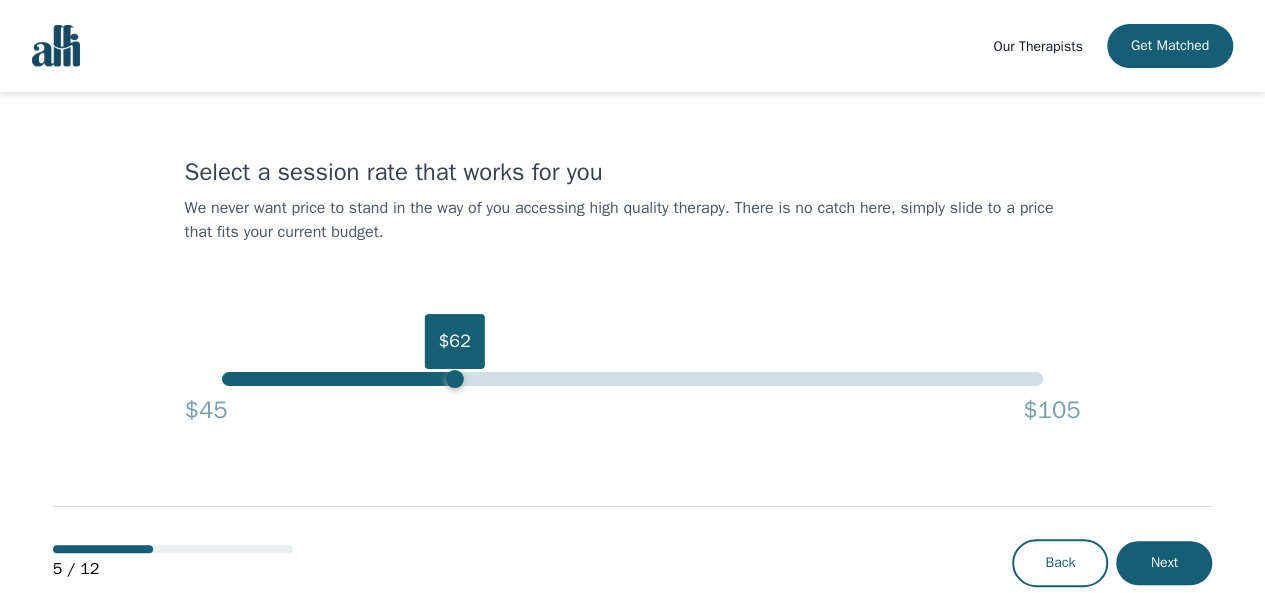 click on "$62" at bounding box center (632, 379) 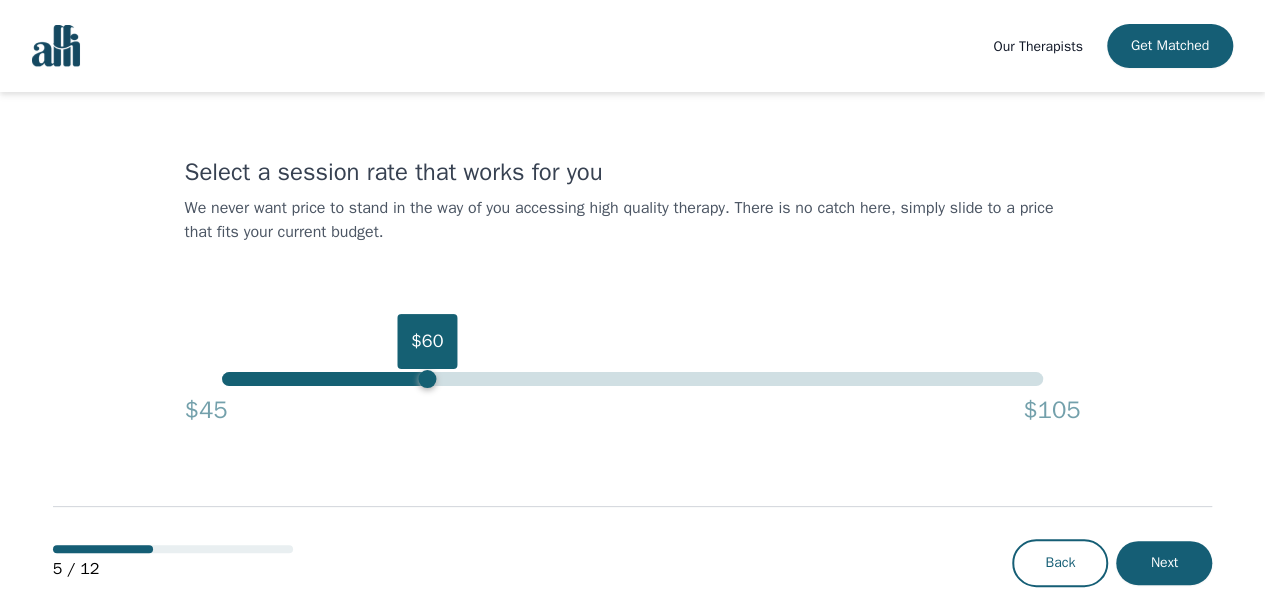 drag, startPoint x: 480, startPoint y: 378, endPoint x: 429, endPoint y: 381, distance: 51.088158 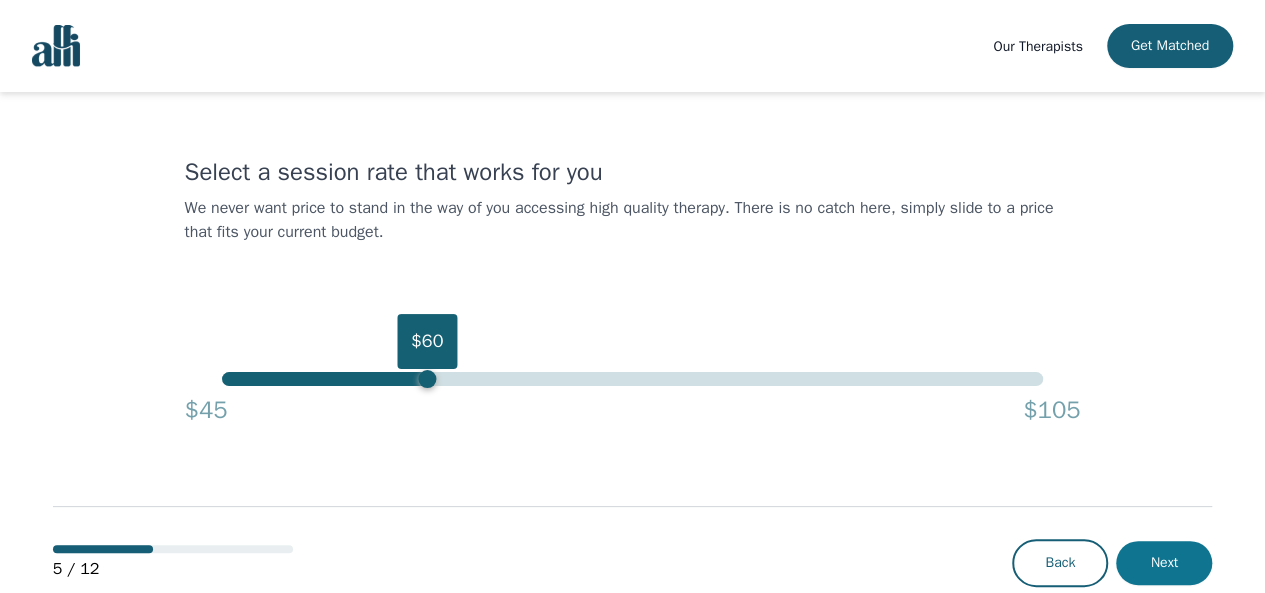 click on "Next" at bounding box center (1164, 563) 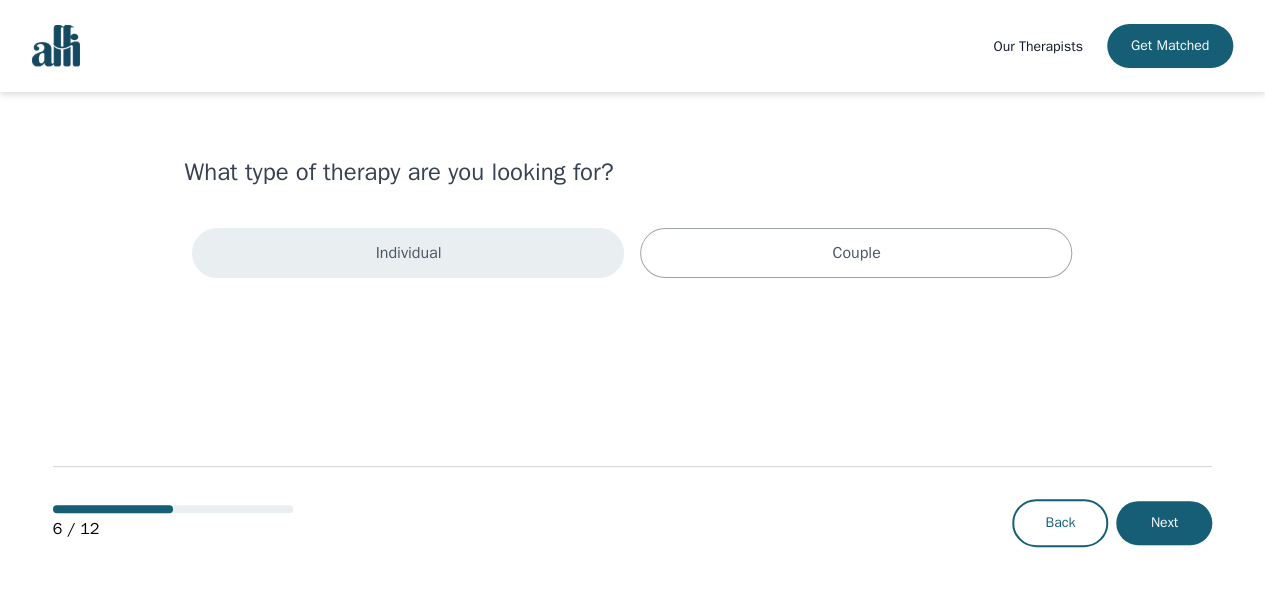 click on "Individual" at bounding box center [409, 253] 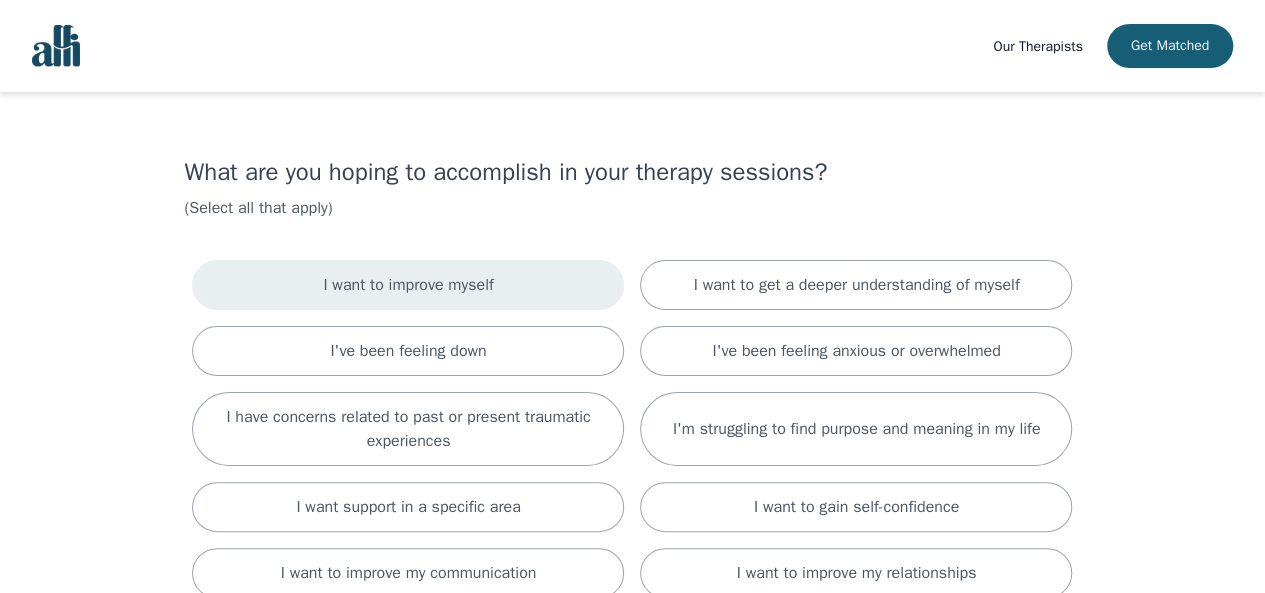 click on "I want to improve myself" at bounding box center (408, 285) 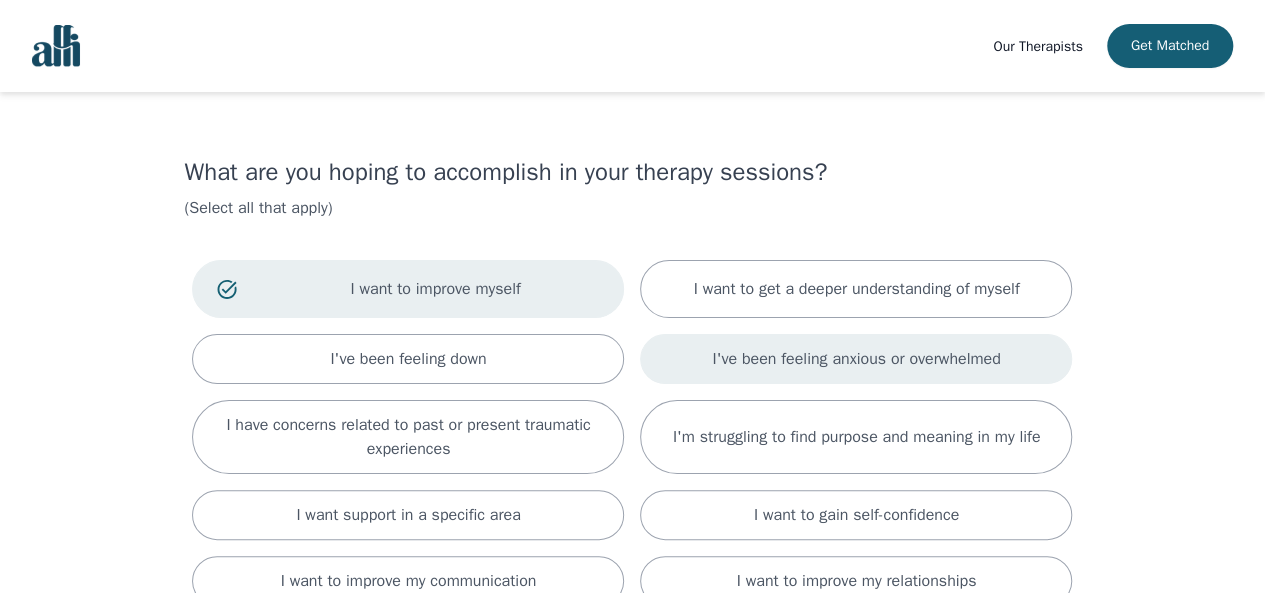 click on "I've been feeling anxious or overwhelmed" at bounding box center [856, 359] 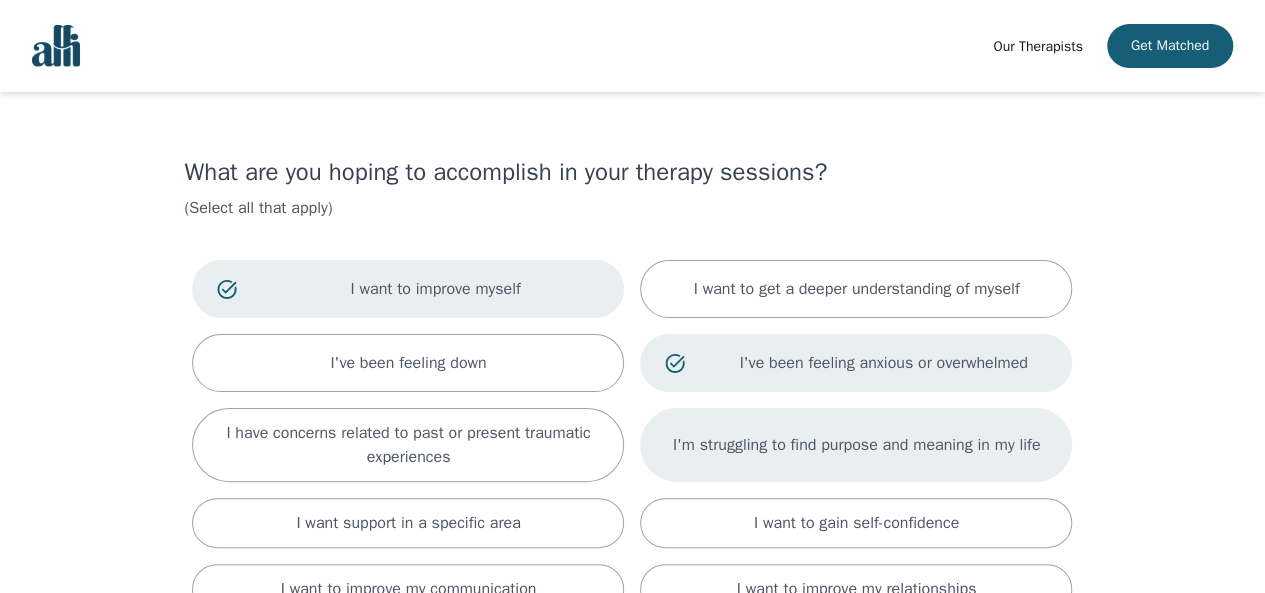 click on "I'm struggling to find purpose and meaning in my life" at bounding box center [857, 445] 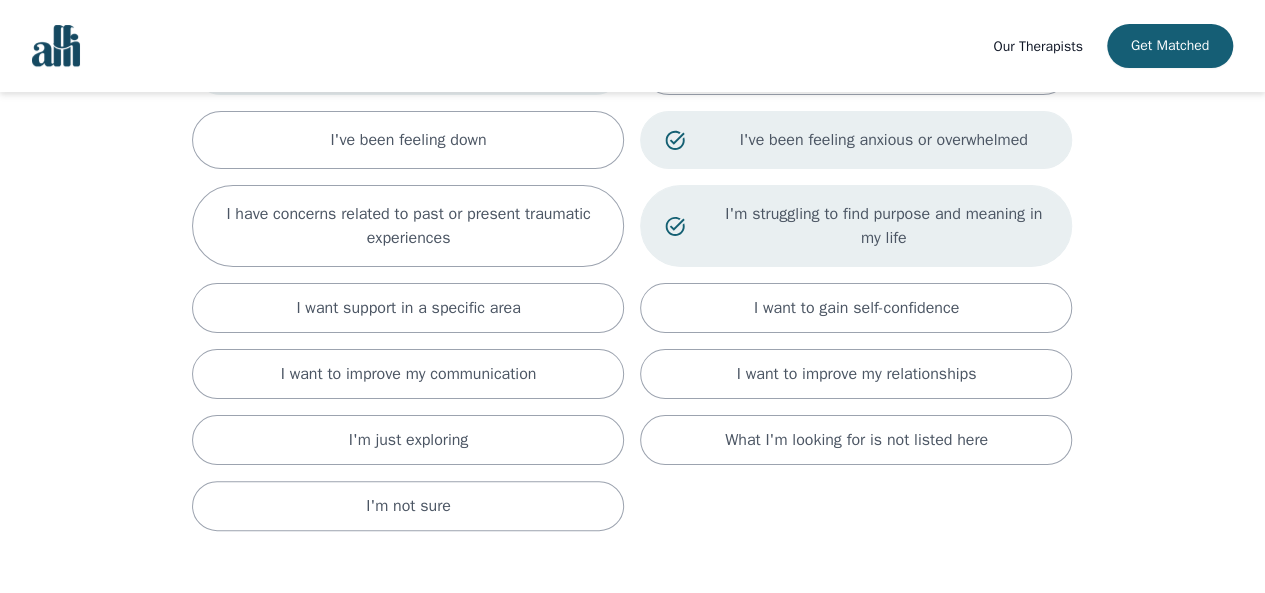scroll, scrollTop: 254, scrollLeft: 0, axis: vertical 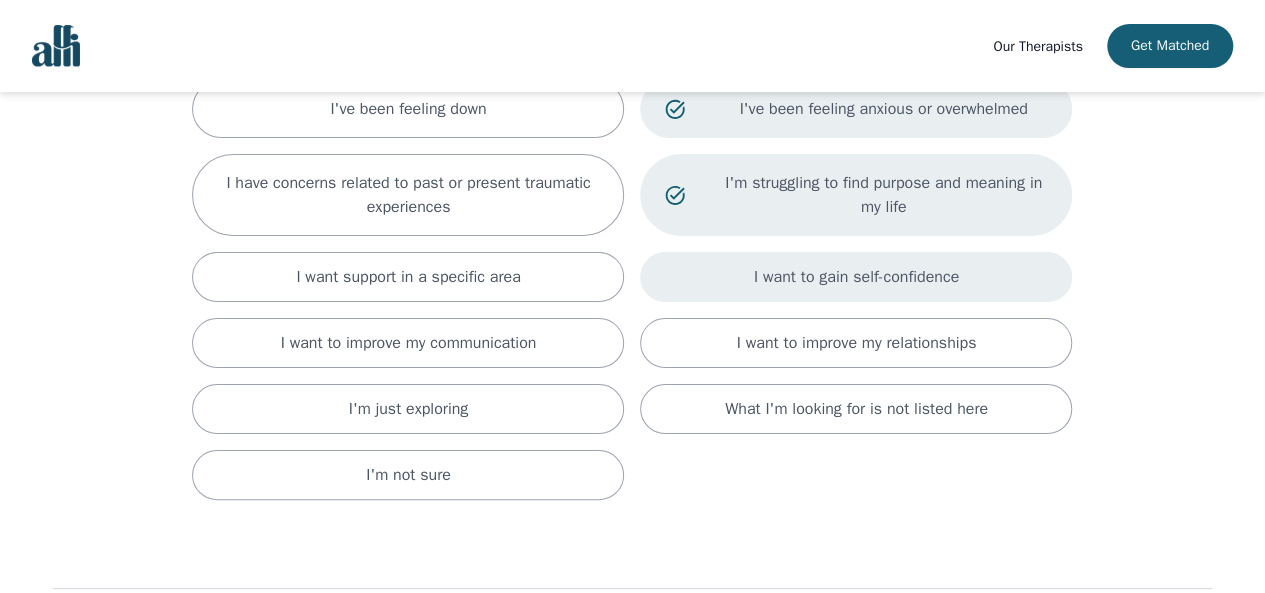 click on "I want to gain self-confidence" at bounding box center (856, 277) 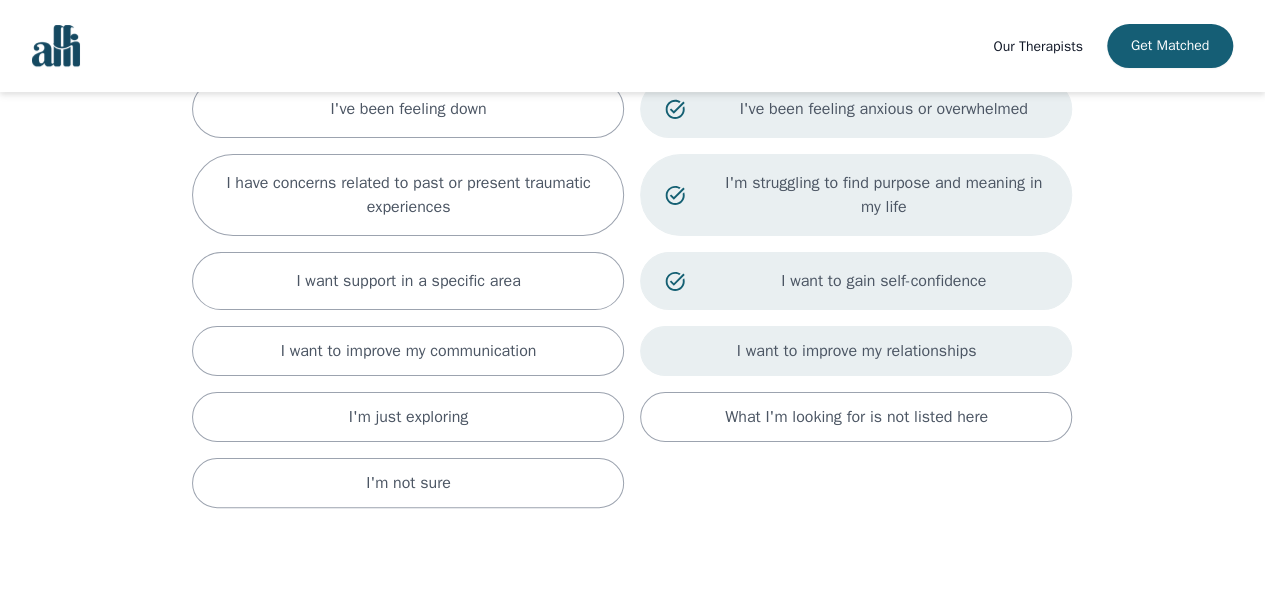 click on "I want to improve my relationships" at bounding box center [856, 351] 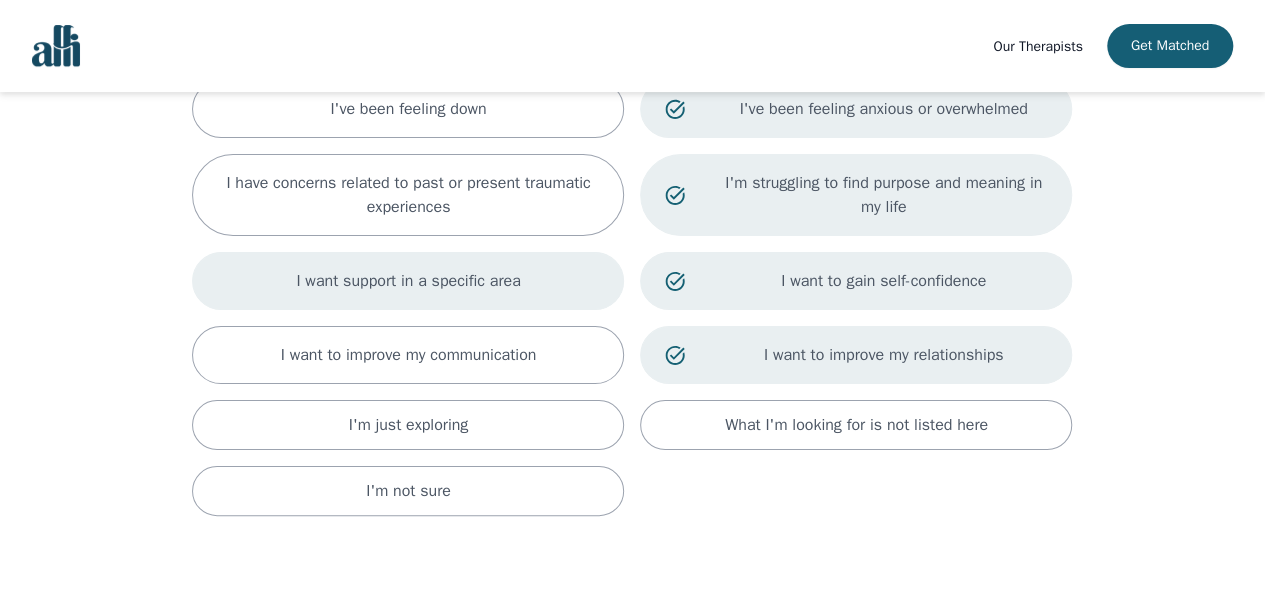 click on "I want support in a specific area" at bounding box center (408, 281) 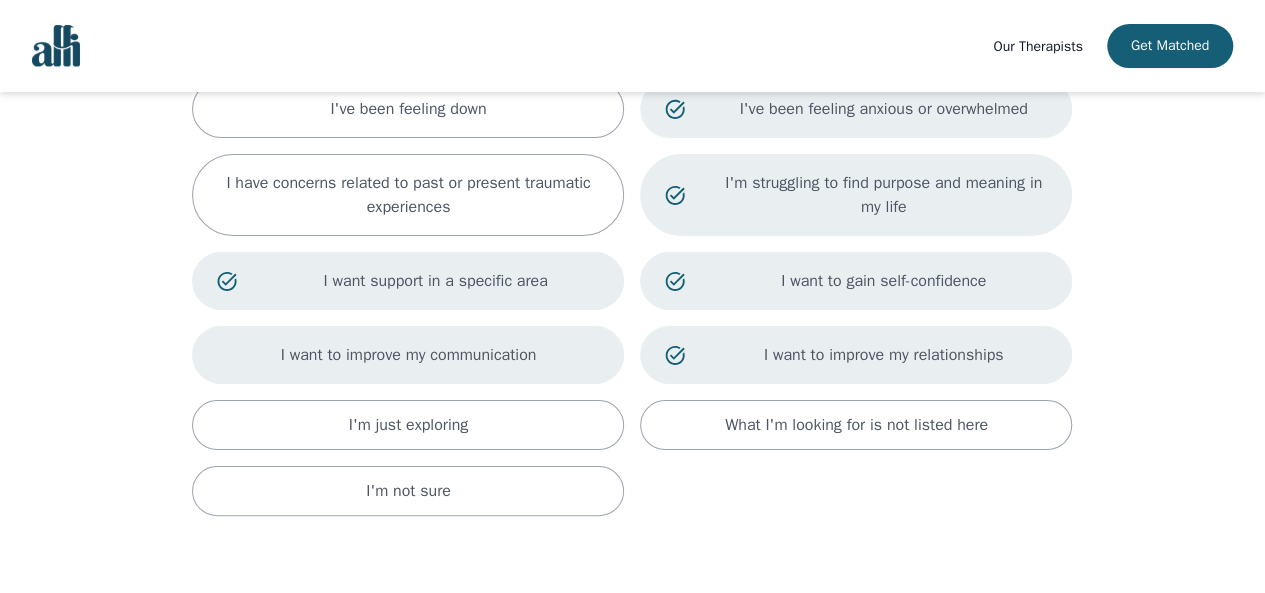 click on "I want to improve my communication" at bounding box center (409, 355) 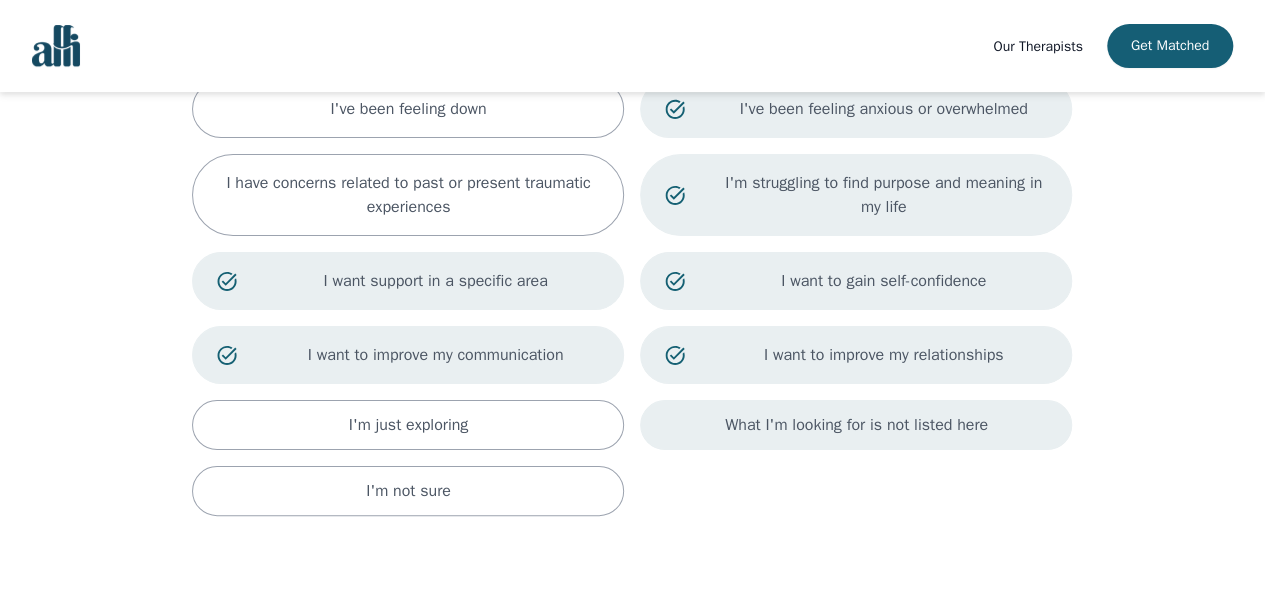 scroll, scrollTop: 389, scrollLeft: 0, axis: vertical 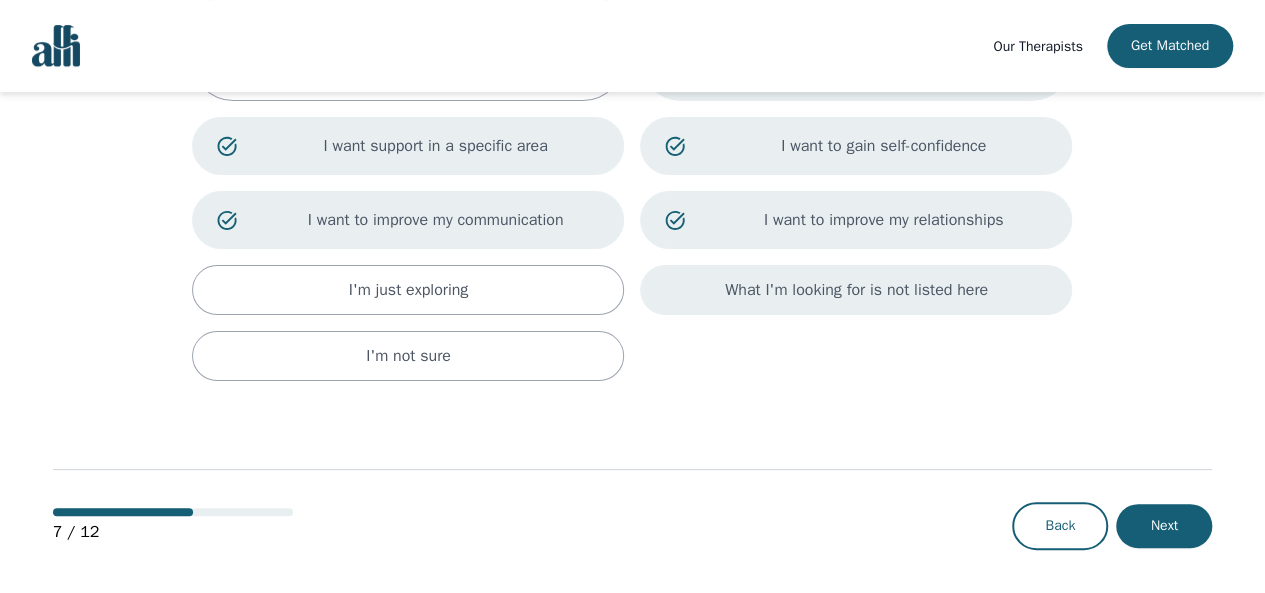 click on "What I'm looking for is not listed here" at bounding box center (856, 290) 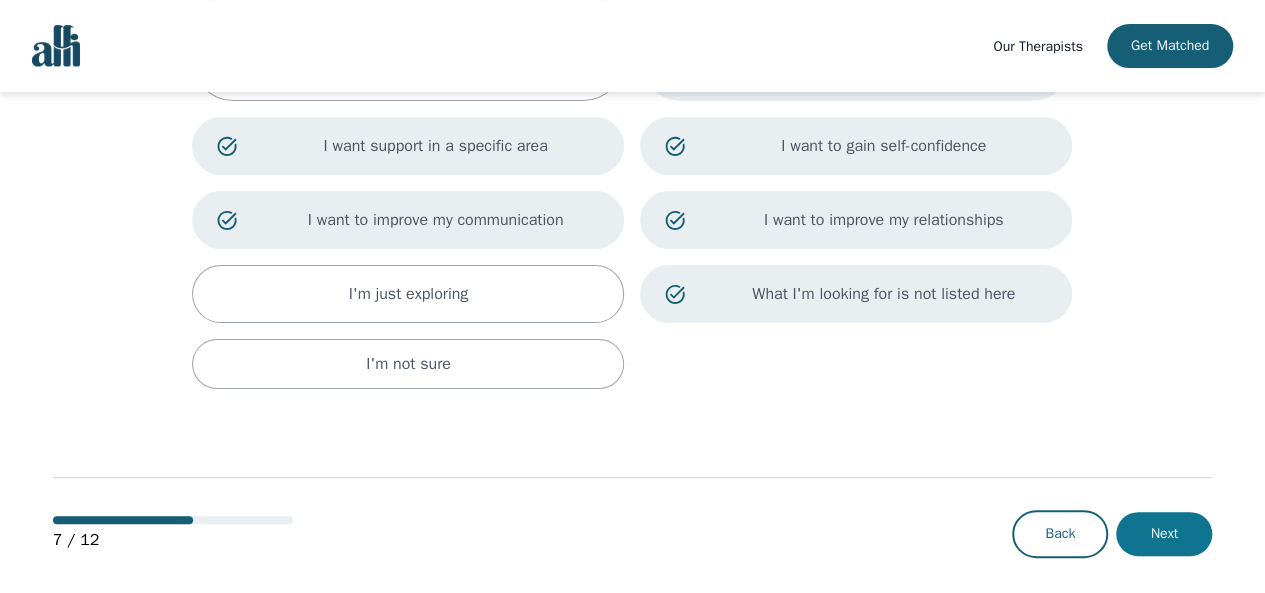 click on "Next" at bounding box center (1164, 534) 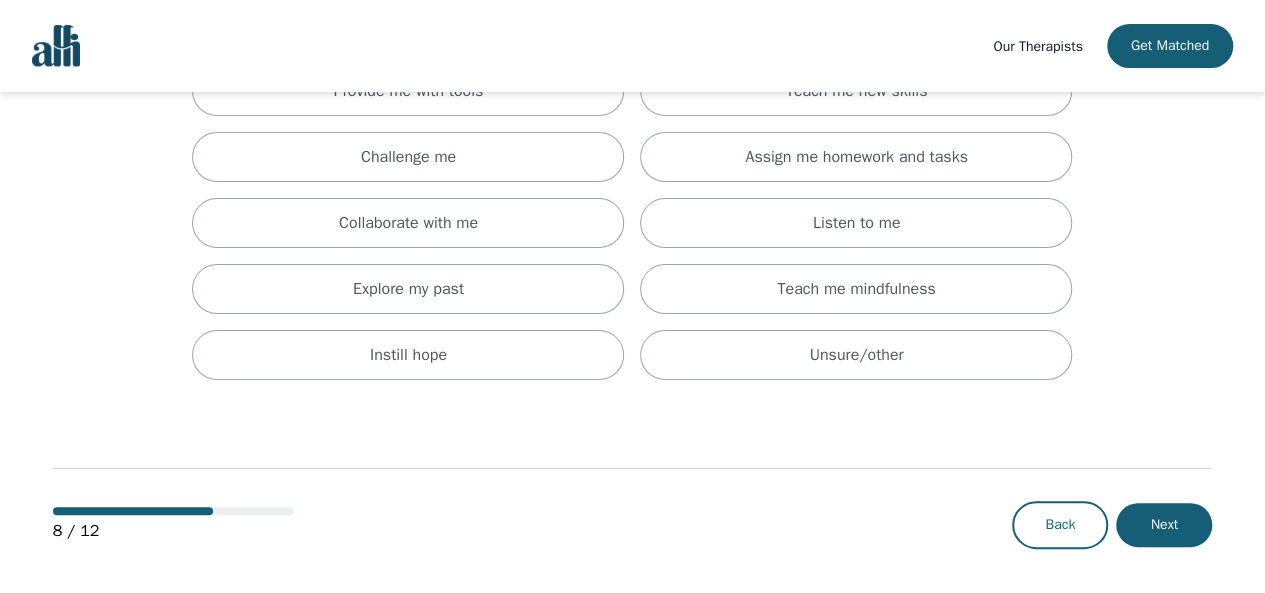 scroll, scrollTop: 0, scrollLeft: 0, axis: both 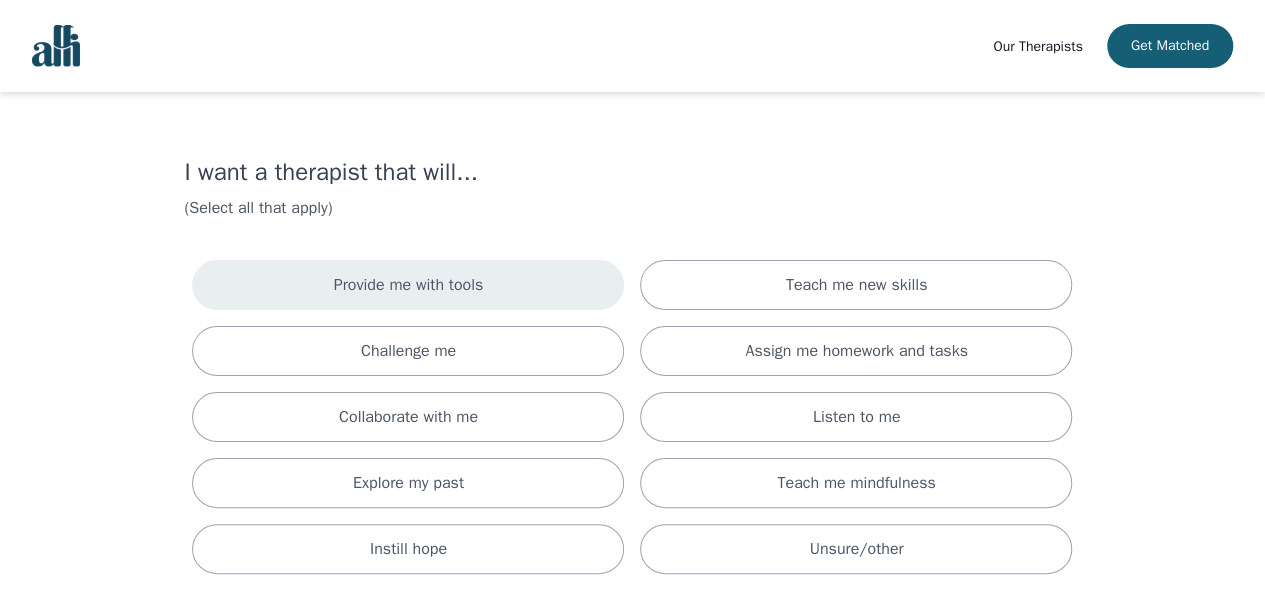click on "Provide me with tools" at bounding box center [409, 285] 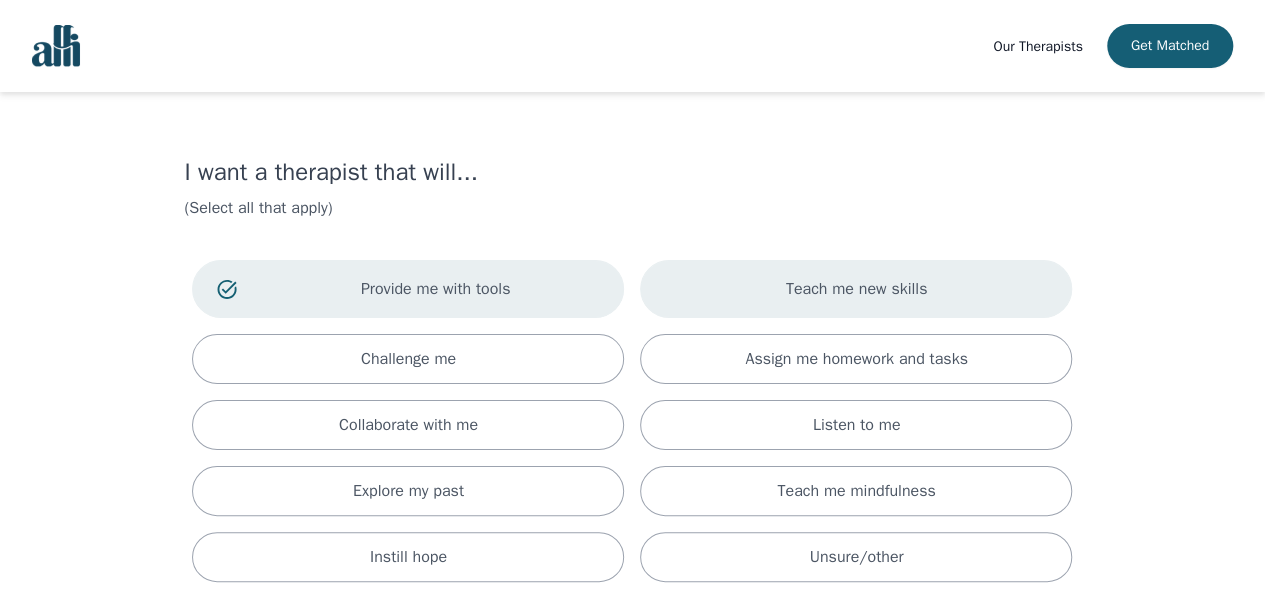 click on "Teach me new skills" at bounding box center (856, 289) 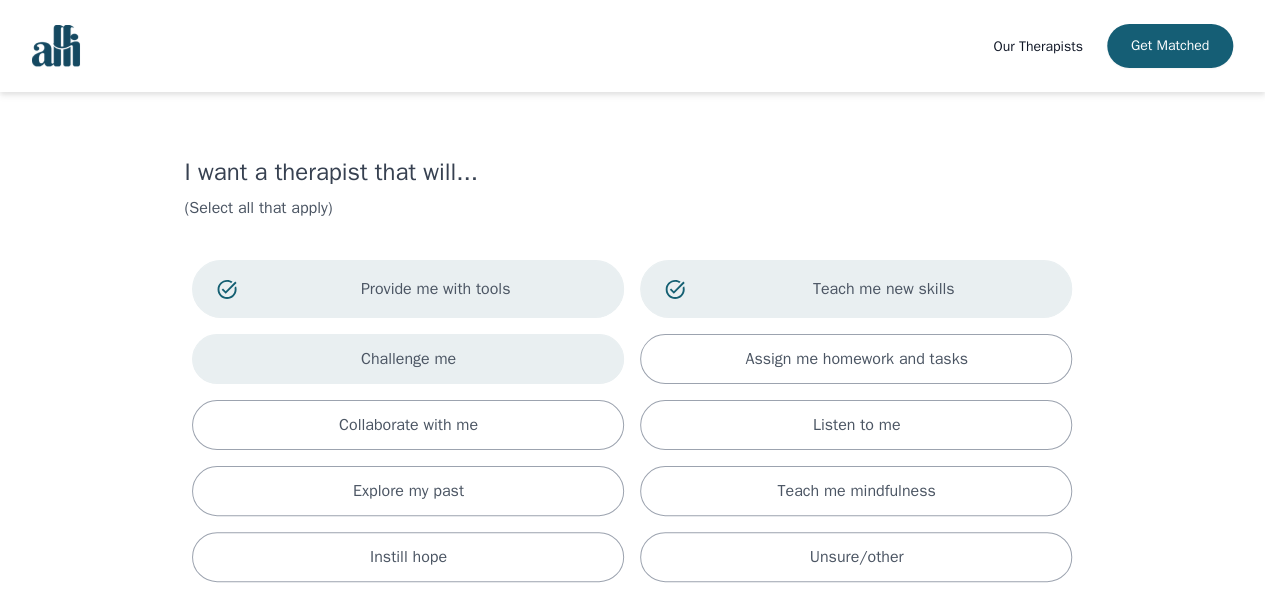 click on "Challenge me" at bounding box center [408, 359] 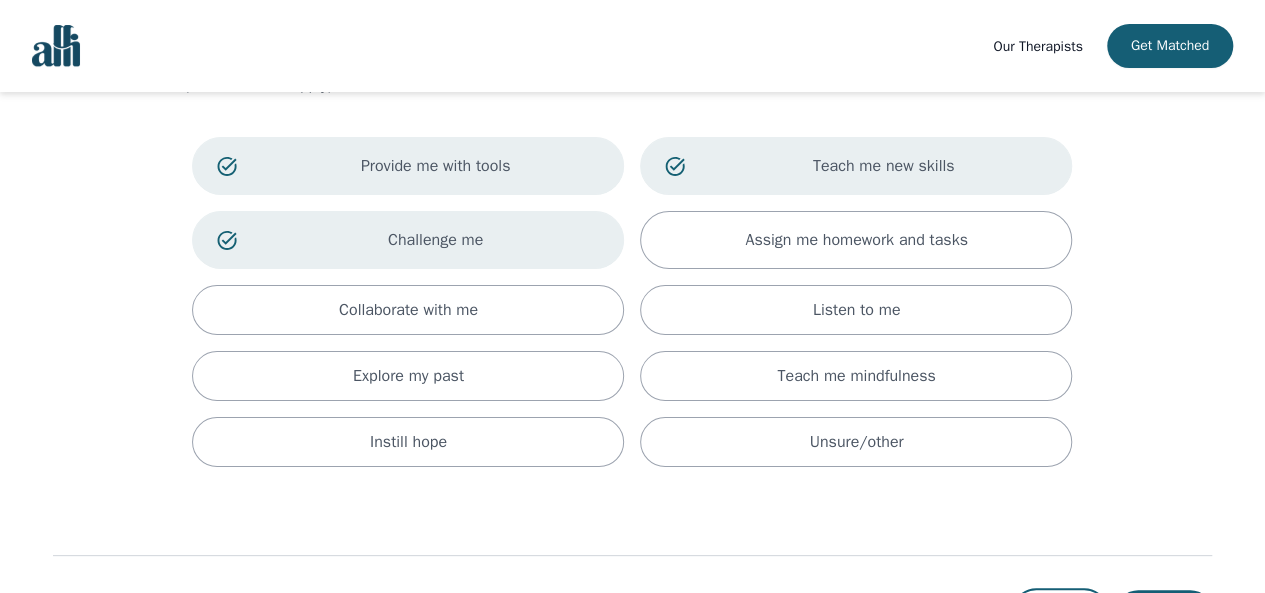 scroll, scrollTop: 124, scrollLeft: 0, axis: vertical 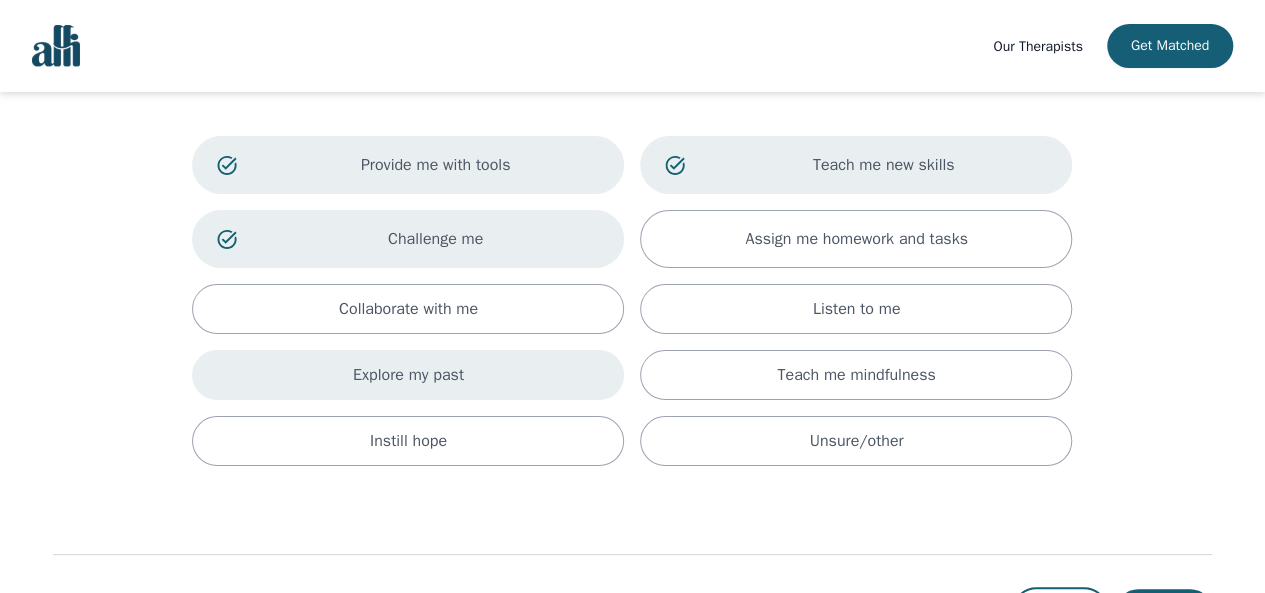 click on "Explore my past" at bounding box center [408, 375] 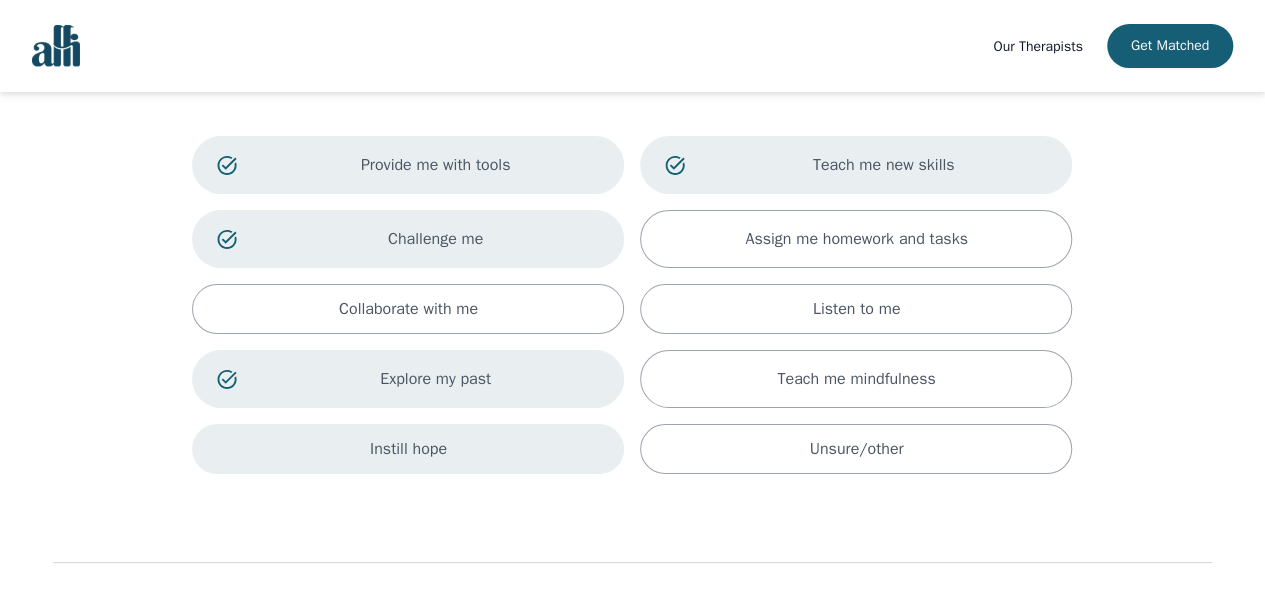 click on "Instill hope" at bounding box center (408, 449) 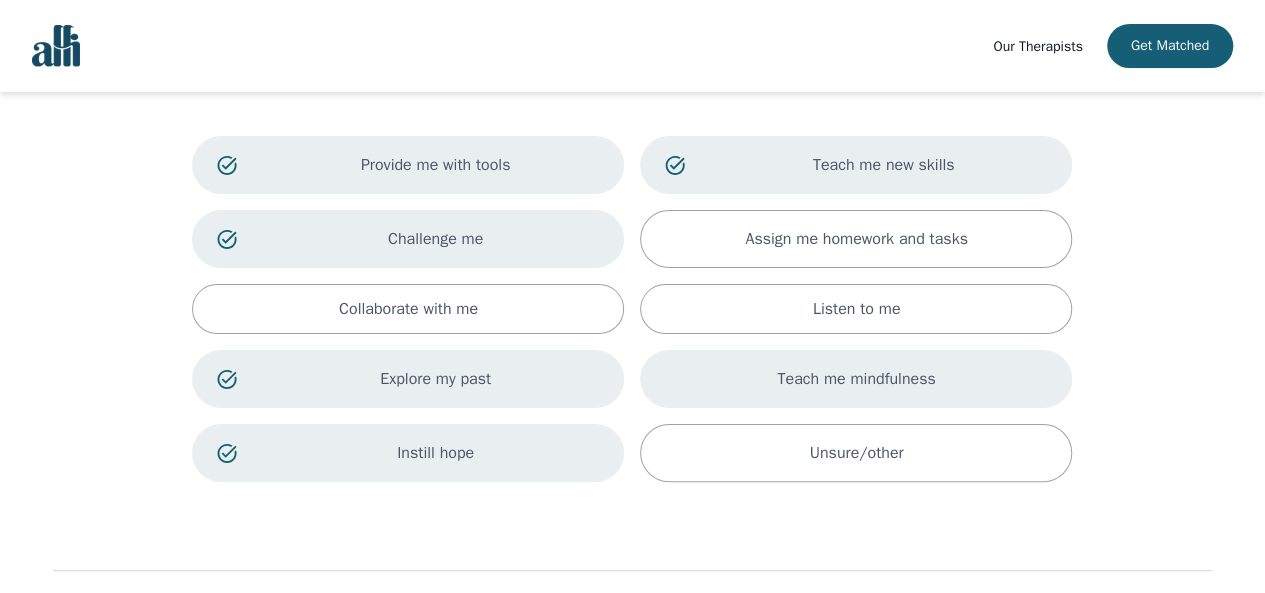 click on "Teach me mindfulness" at bounding box center (856, 379) 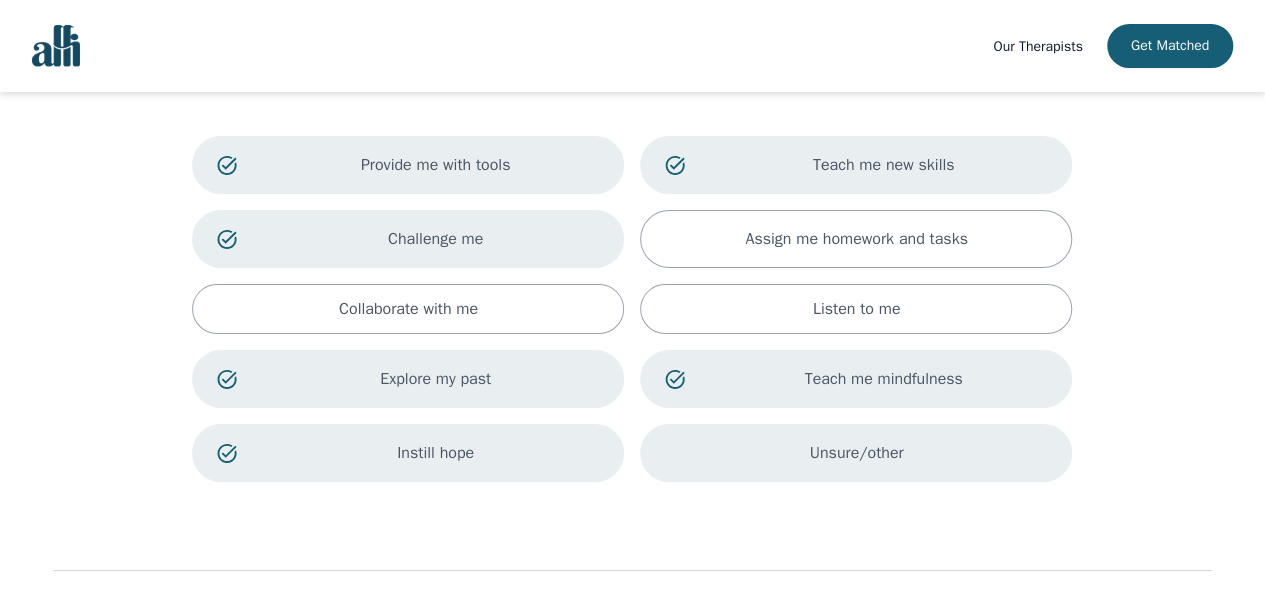 click on "Unsure/other" at bounding box center (856, 453) 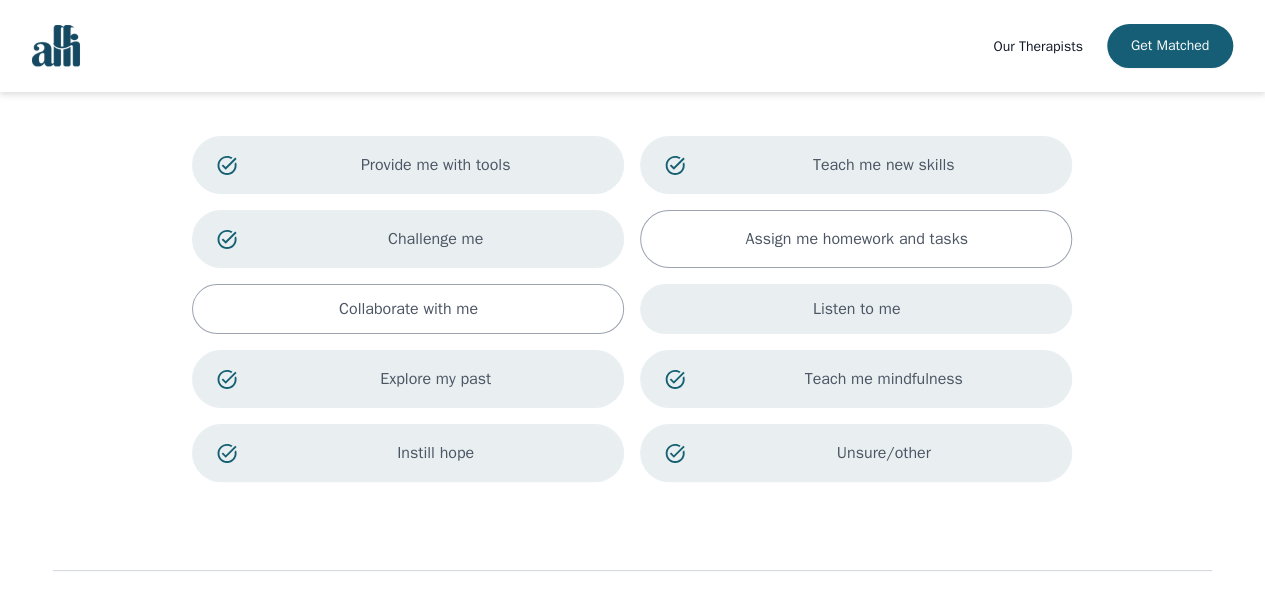 scroll, scrollTop: 226, scrollLeft: 0, axis: vertical 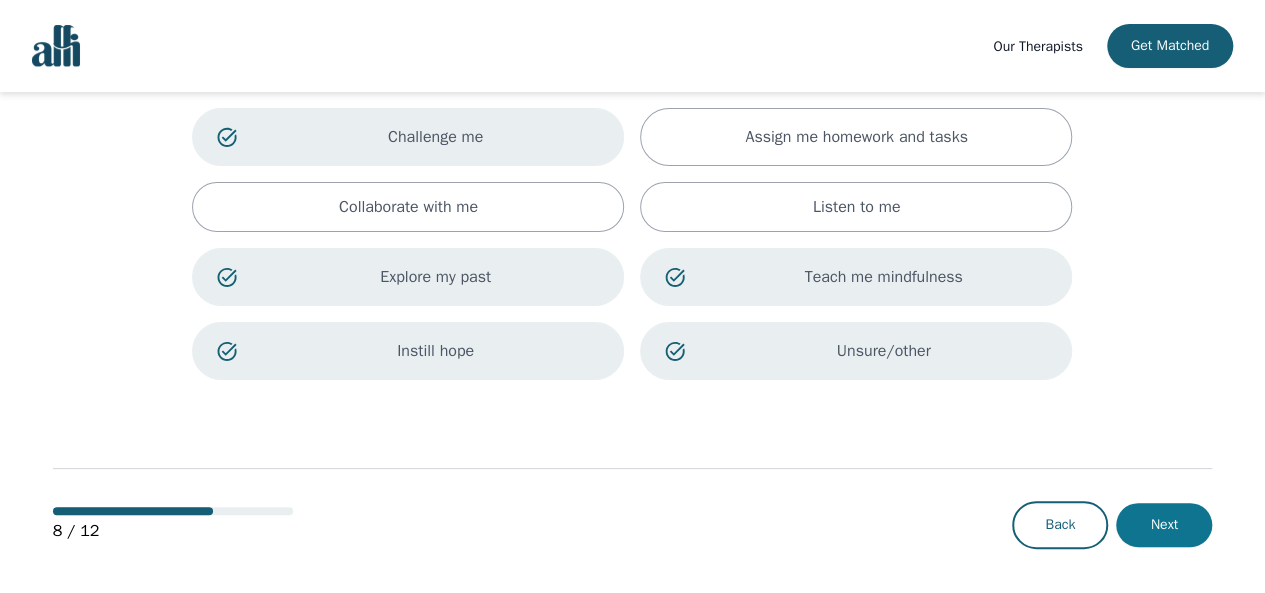 click on "Next" at bounding box center (1164, 525) 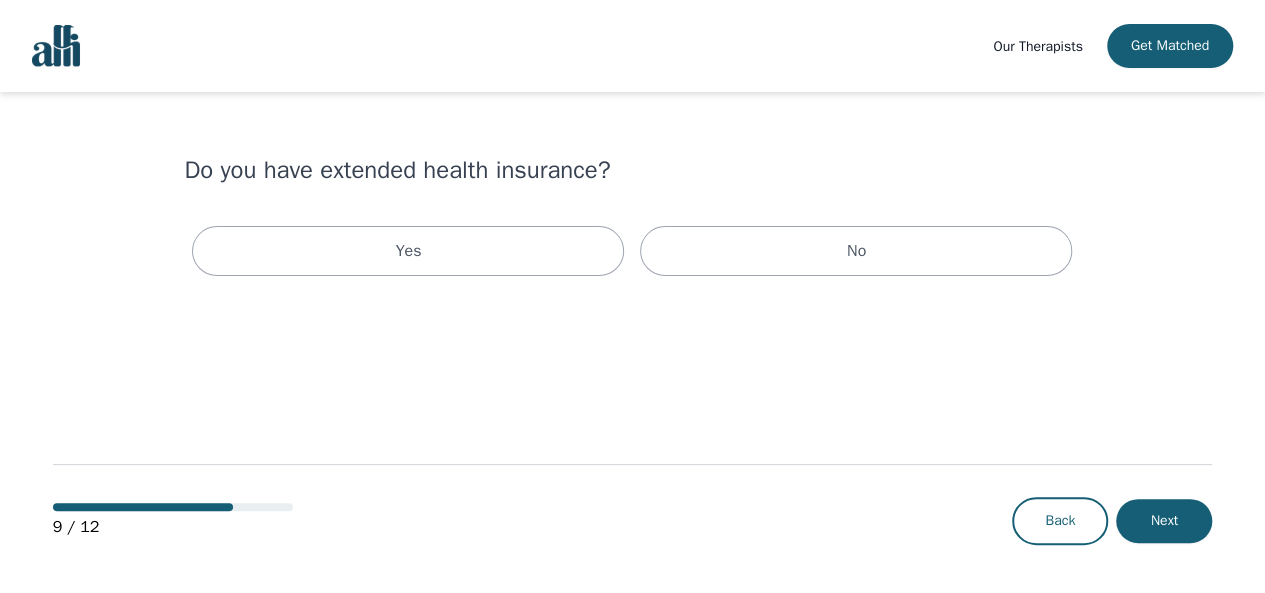 scroll, scrollTop: 0, scrollLeft: 0, axis: both 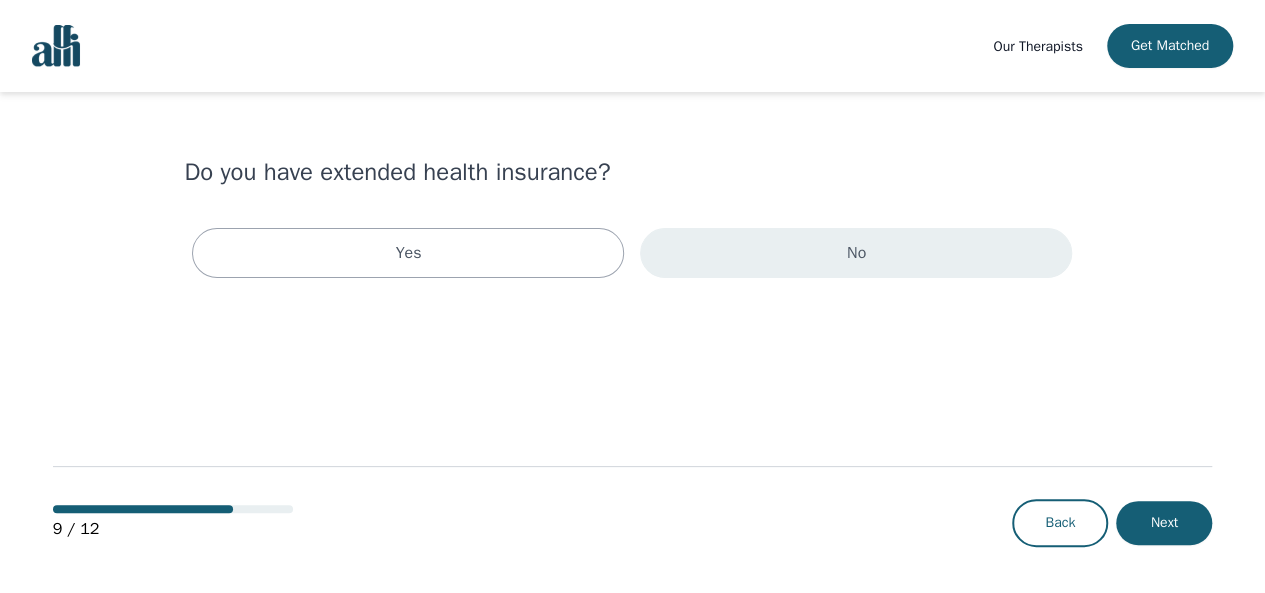 click on "No" at bounding box center [856, 253] 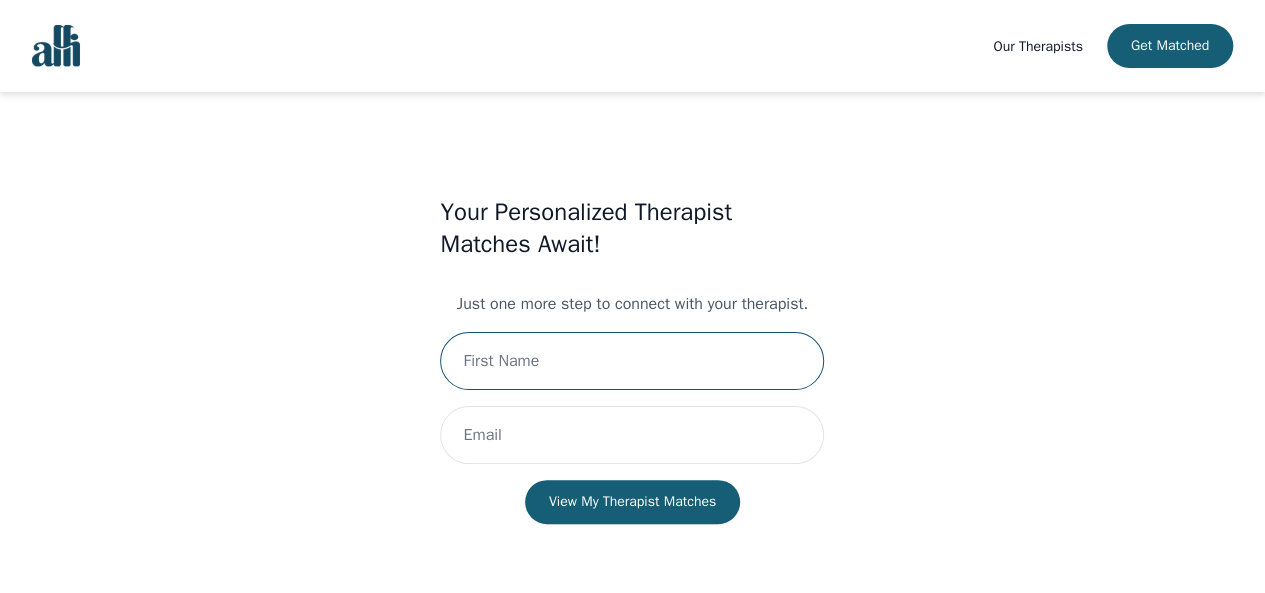 click at bounding box center [632, 361] 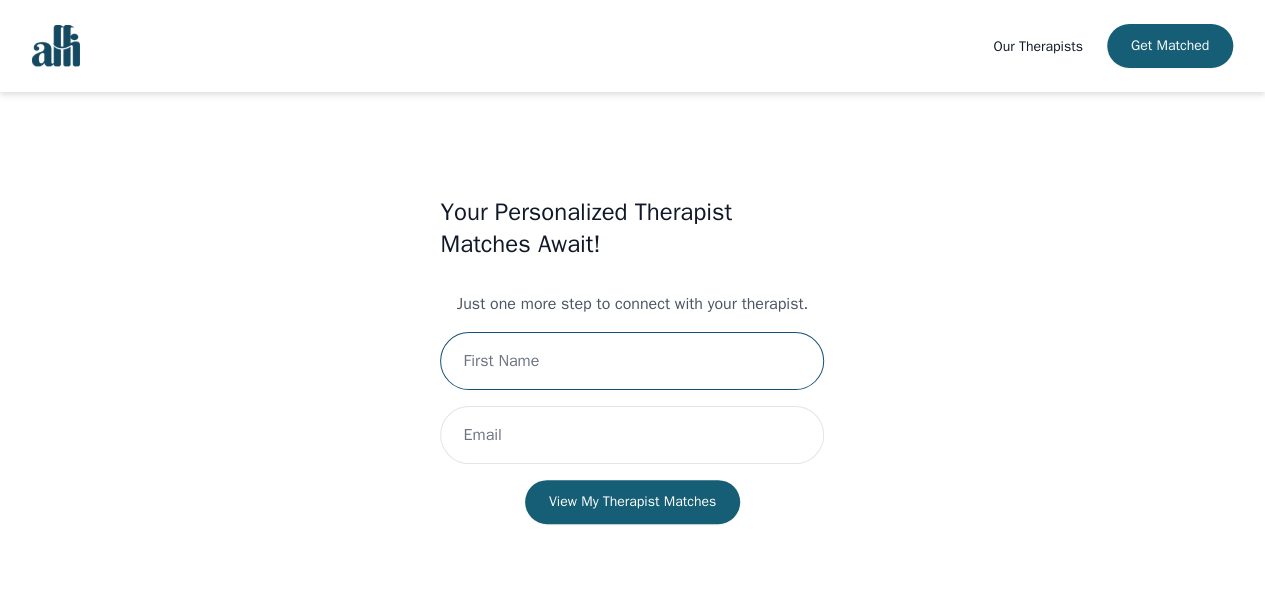 type on "Aliyya" 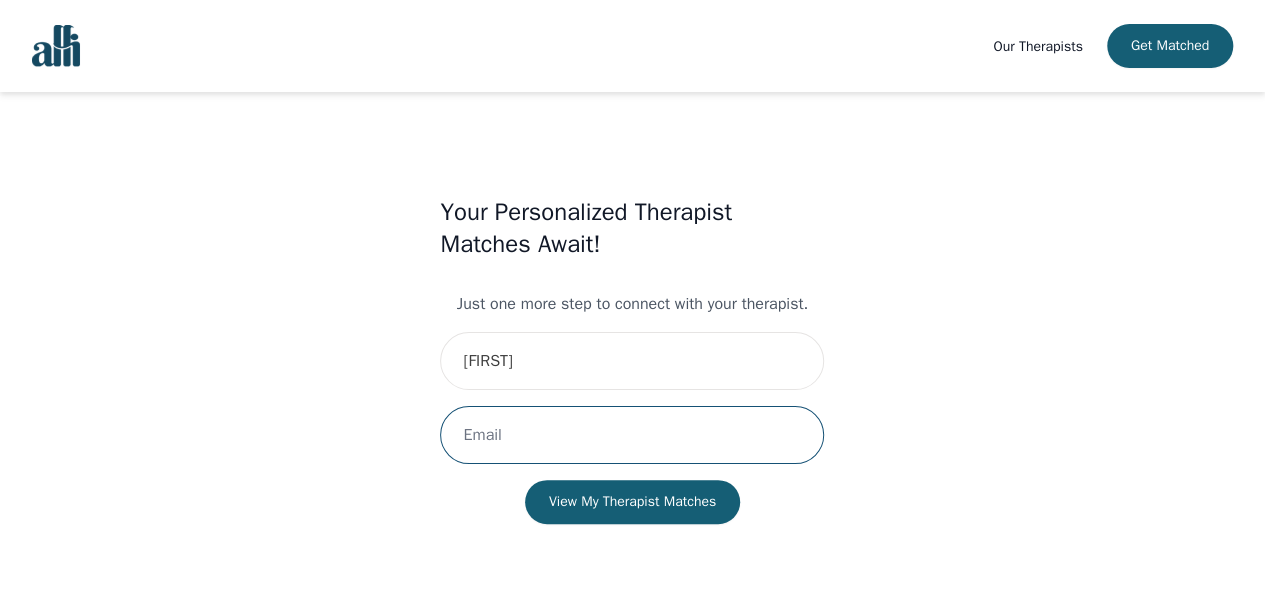 click at bounding box center (632, 435) 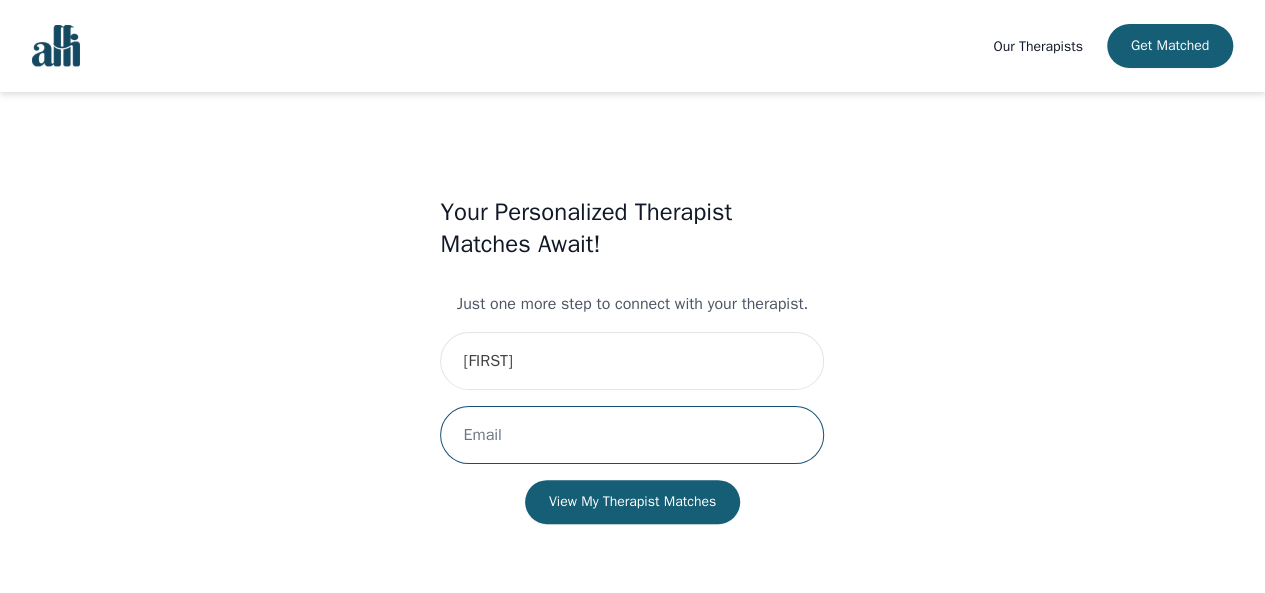 type on "aliyya.rashid@gmail.com" 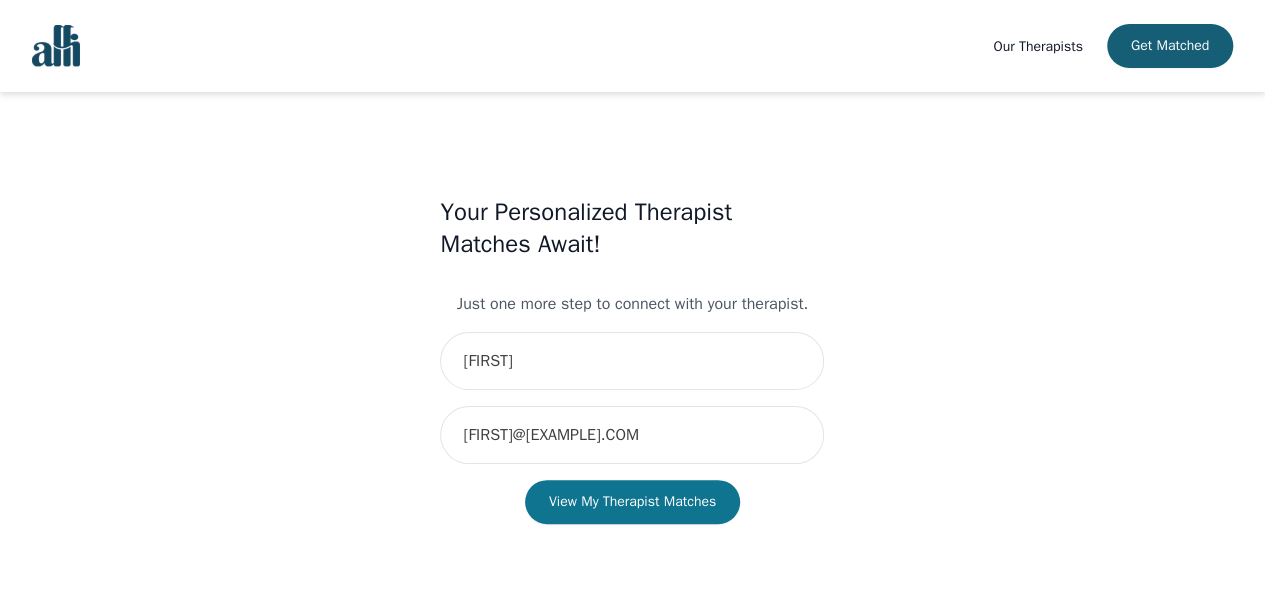 click on "View My Therapist Matches" at bounding box center (632, 502) 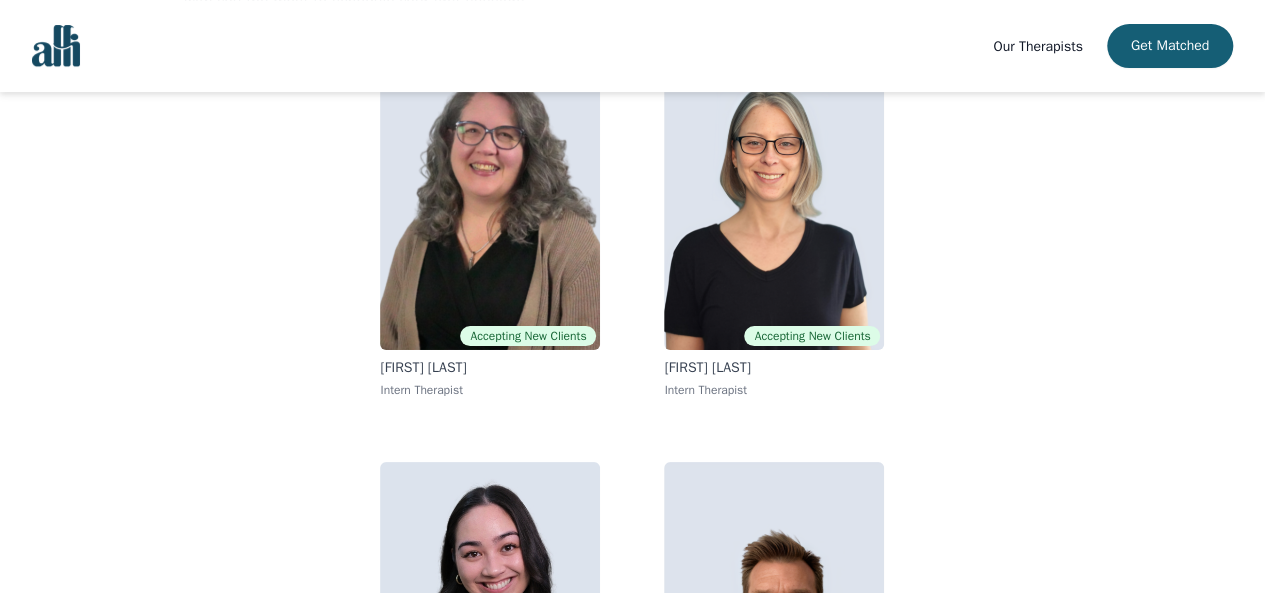scroll, scrollTop: 228, scrollLeft: 0, axis: vertical 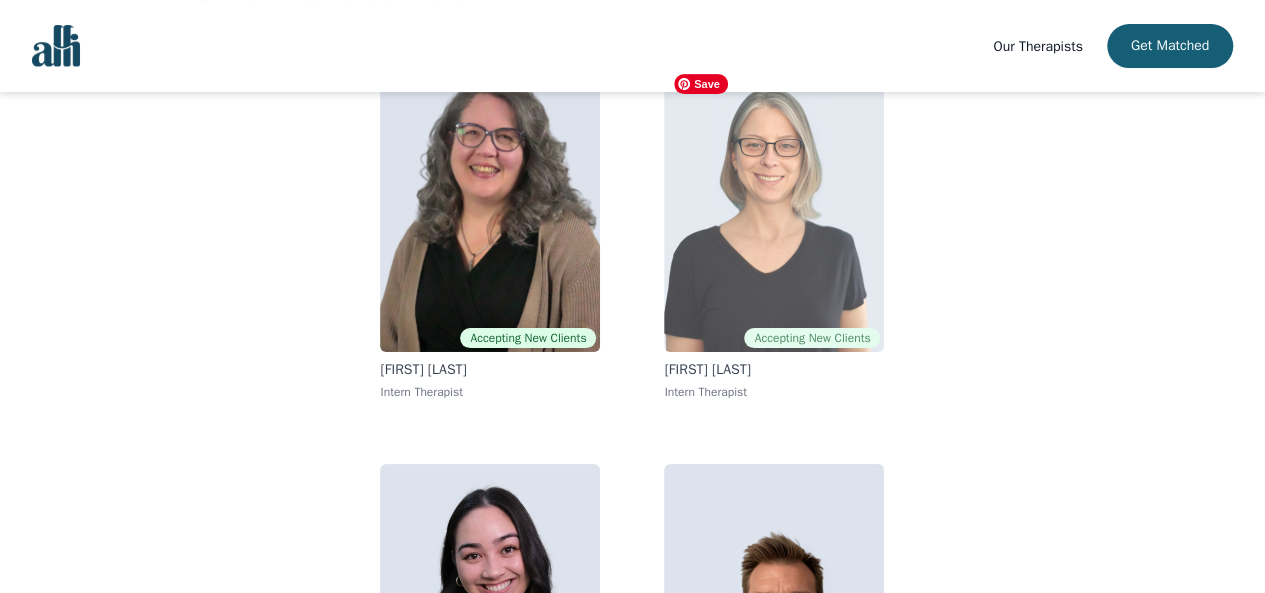 click at bounding box center (774, 208) 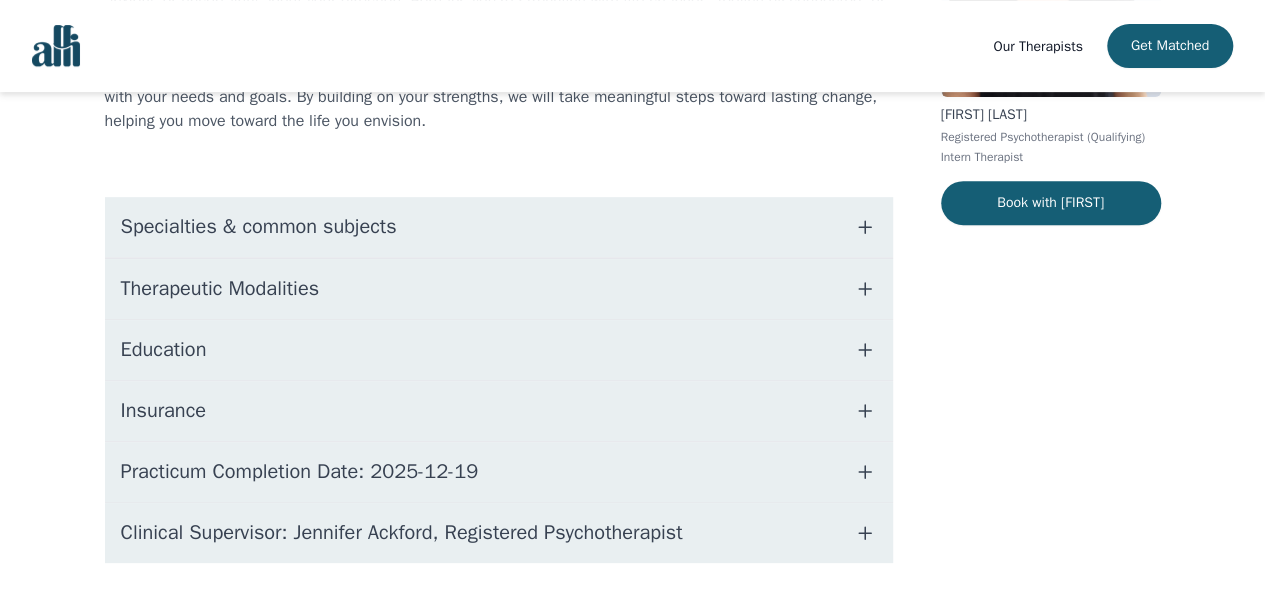 scroll, scrollTop: 332, scrollLeft: 0, axis: vertical 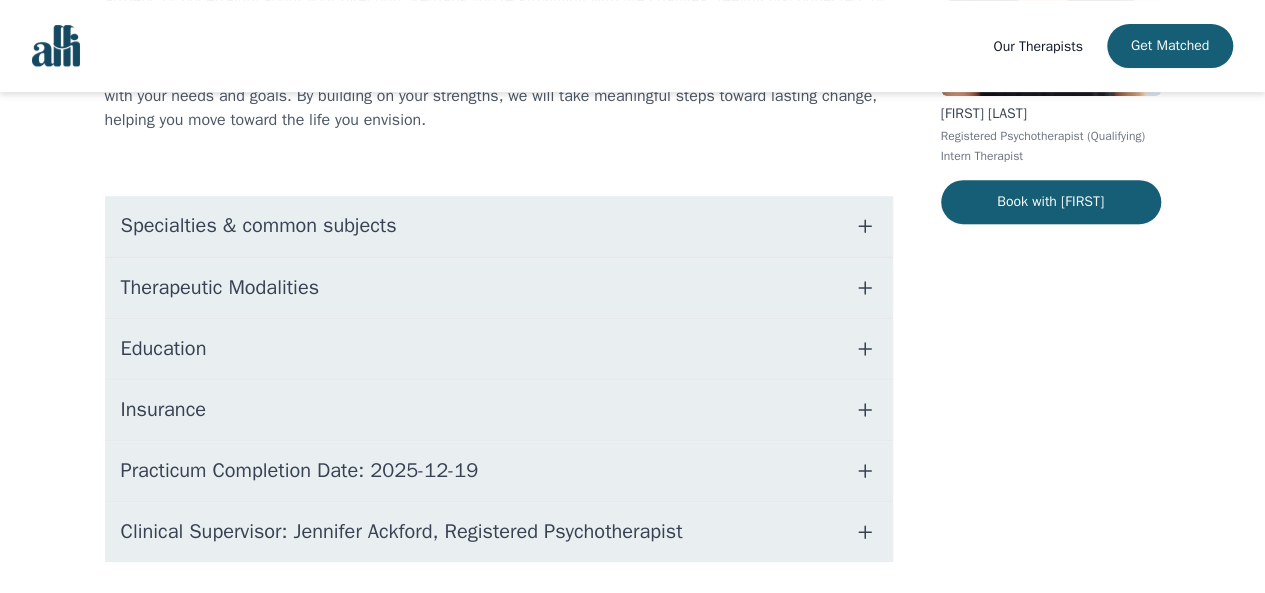 click on "Specialties & common subjects" at bounding box center [499, 226] 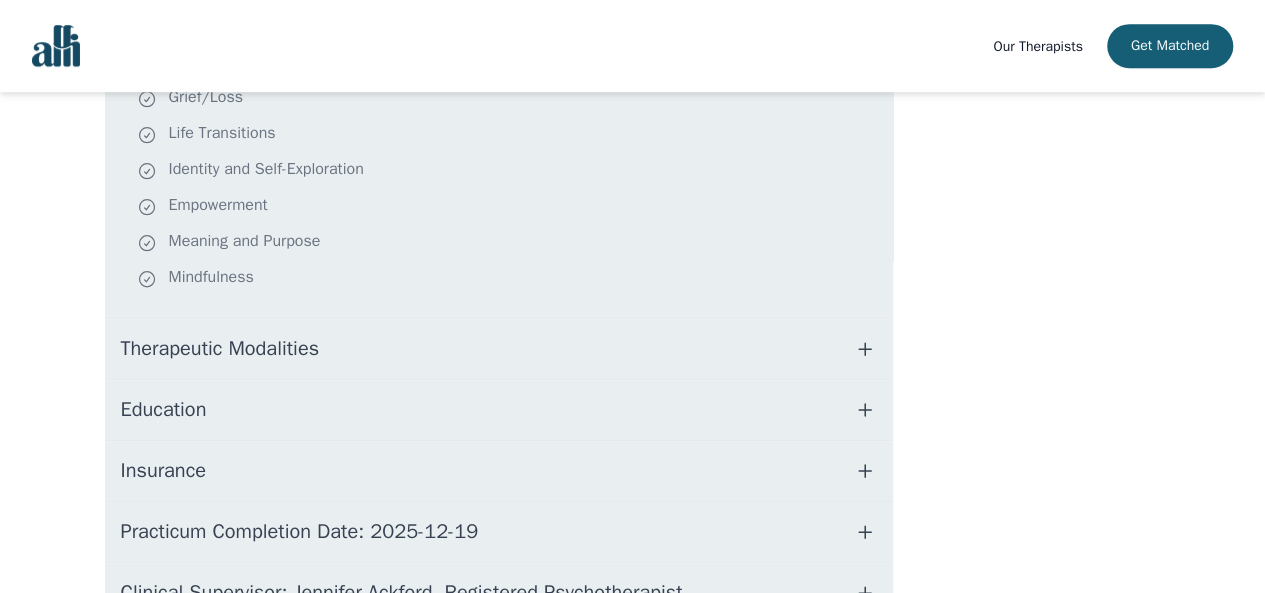 scroll, scrollTop: 657, scrollLeft: 0, axis: vertical 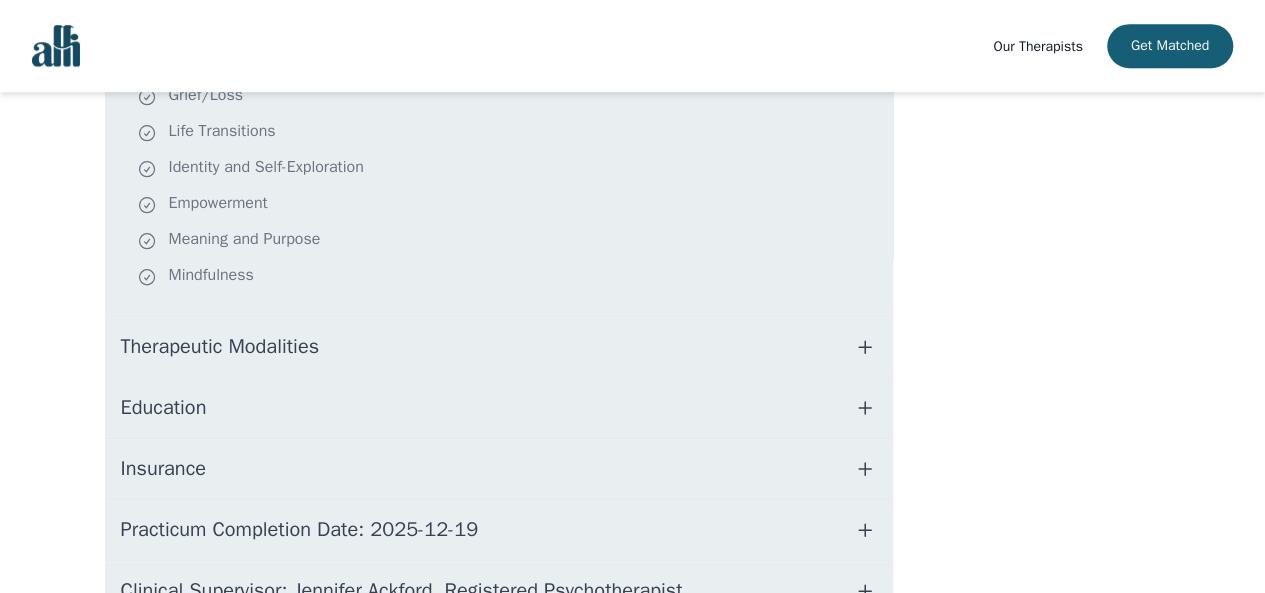 click on "Therapeutic Modalities" at bounding box center [499, 347] 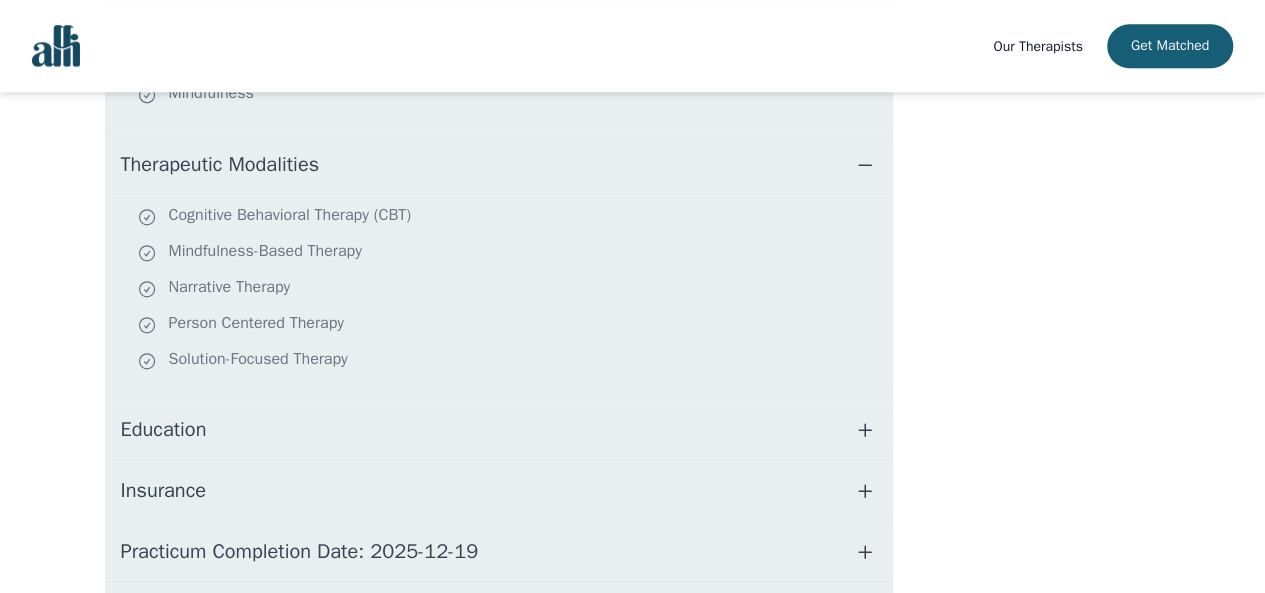 scroll, scrollTop: 912, scrollLeft: 0, axis: vertical 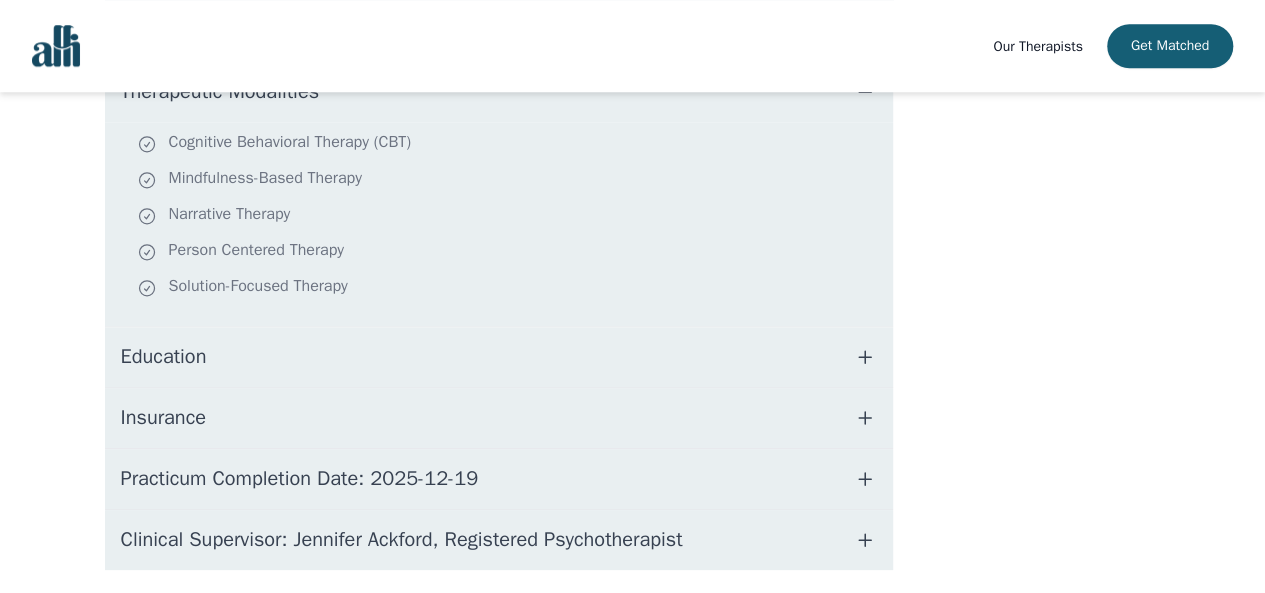click on "Education" at bounding box center (499, 357) 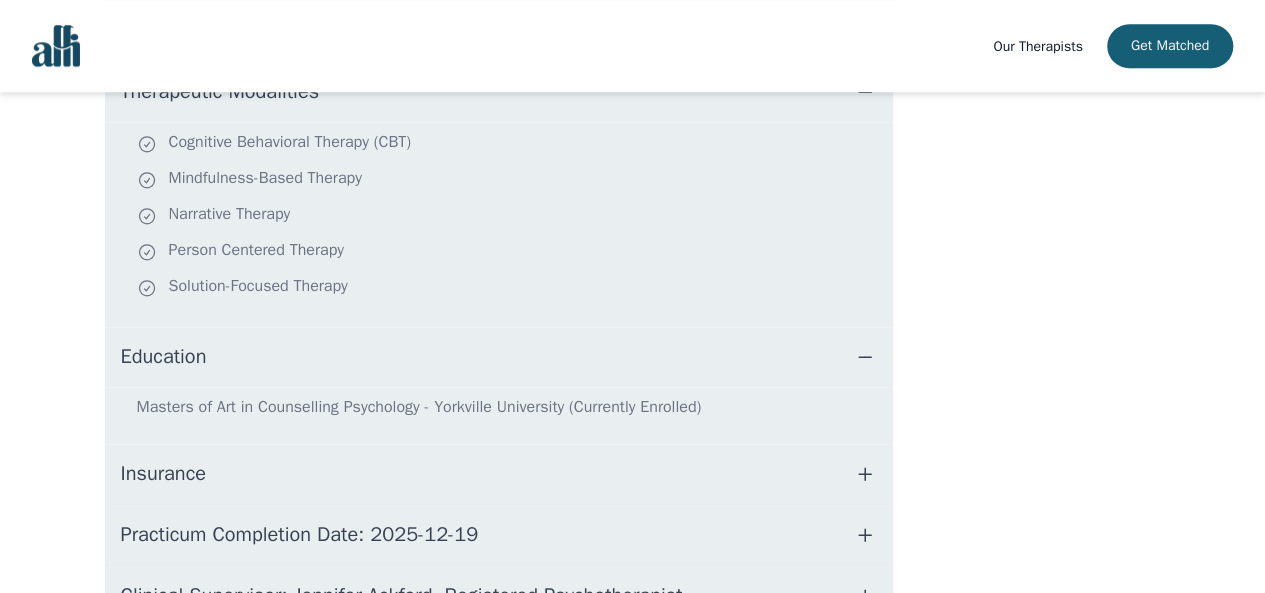 scroll, scrollTop: 1021, scrollLeft: 0, axis: vertical 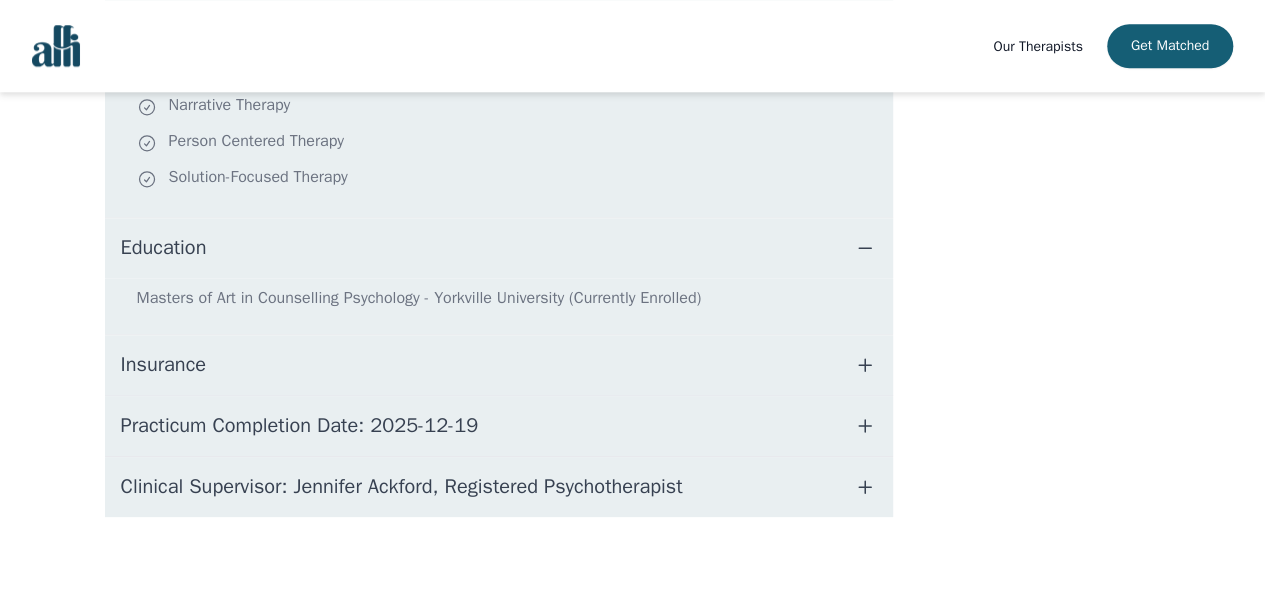 click on "Insurance" at bounding box center (499, 365) 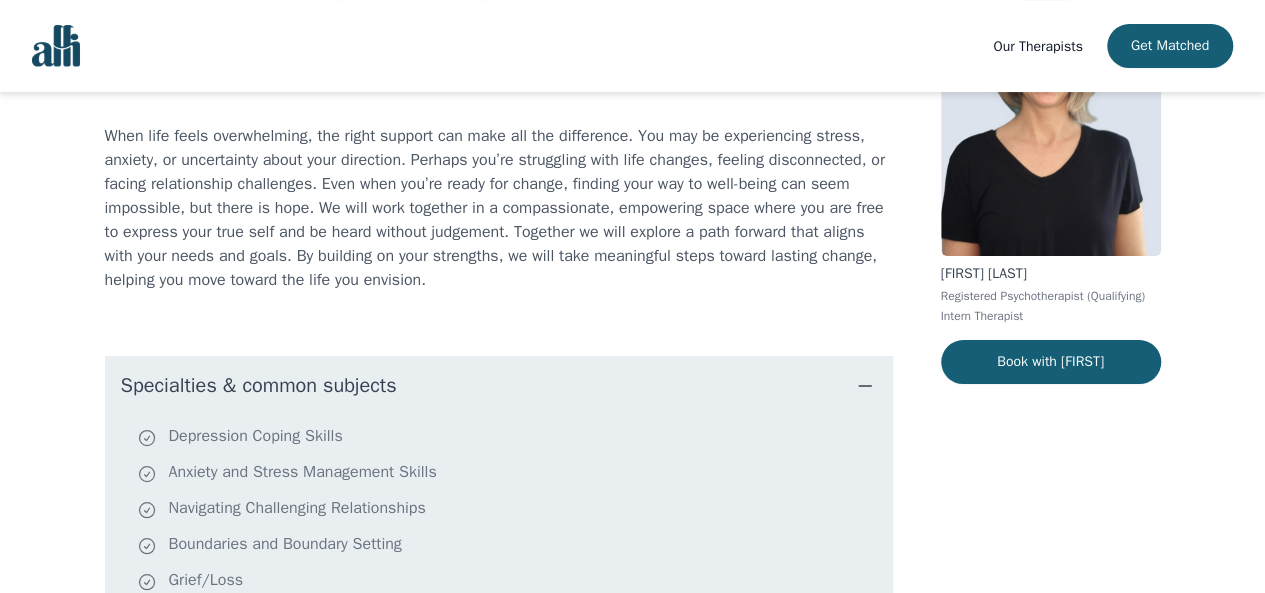 scroll, scrollTop: 0, scrollLeft: 0, axis: both 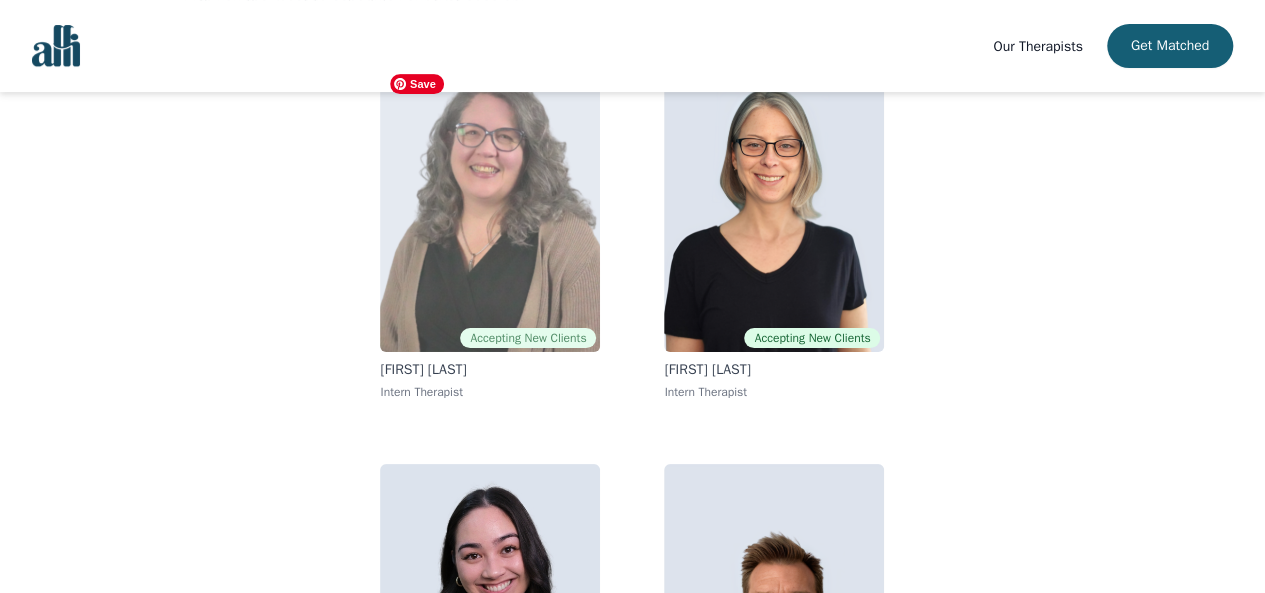 click at bounding box center [490, 208] 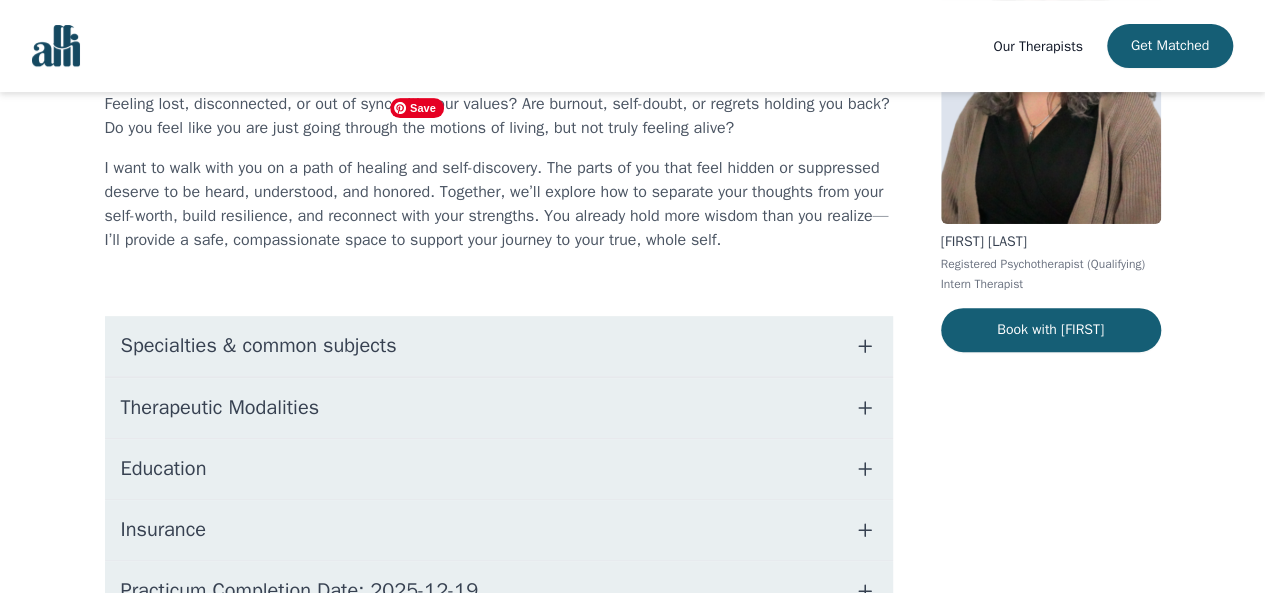 scroll, scrollTop: 210, scrollLeft: 0, axis: vertical 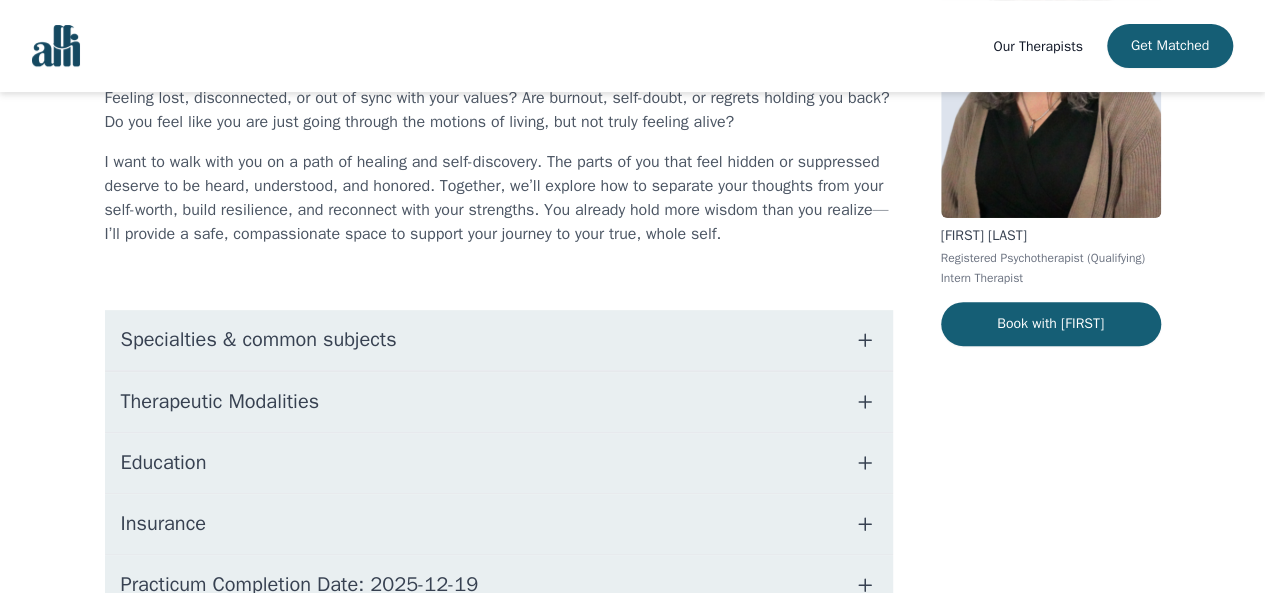 click on "Specialties & common subjects" at bounding box center (499, 340) 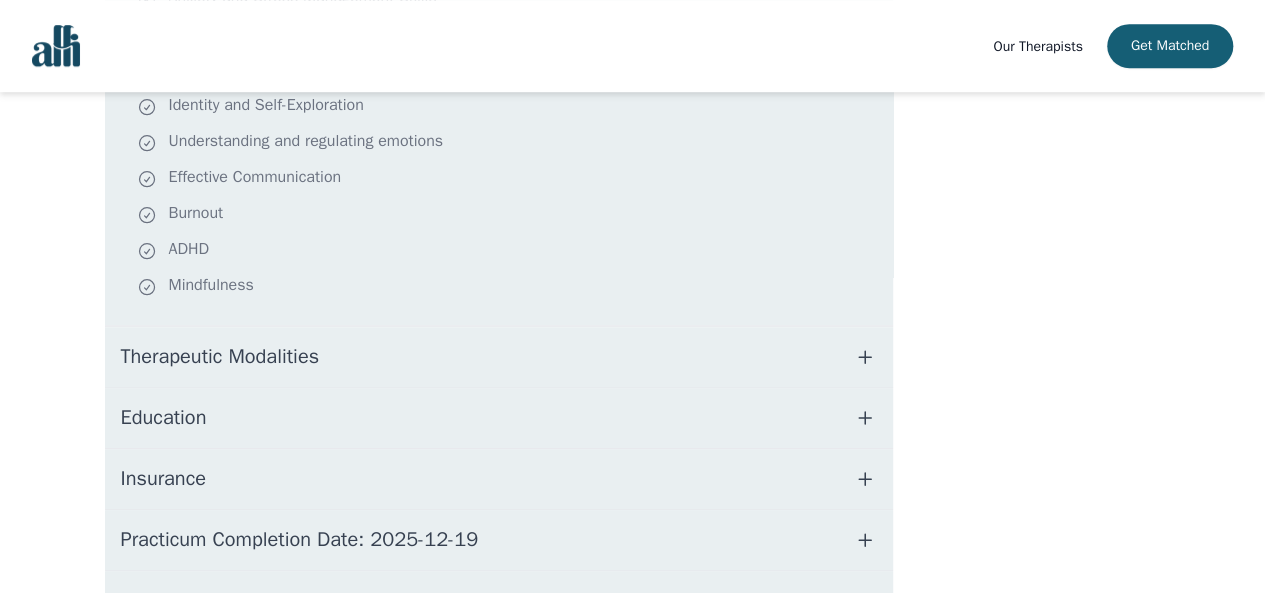 scroll, scrollTop: 656, scrollLeft: 0, axis: vertical 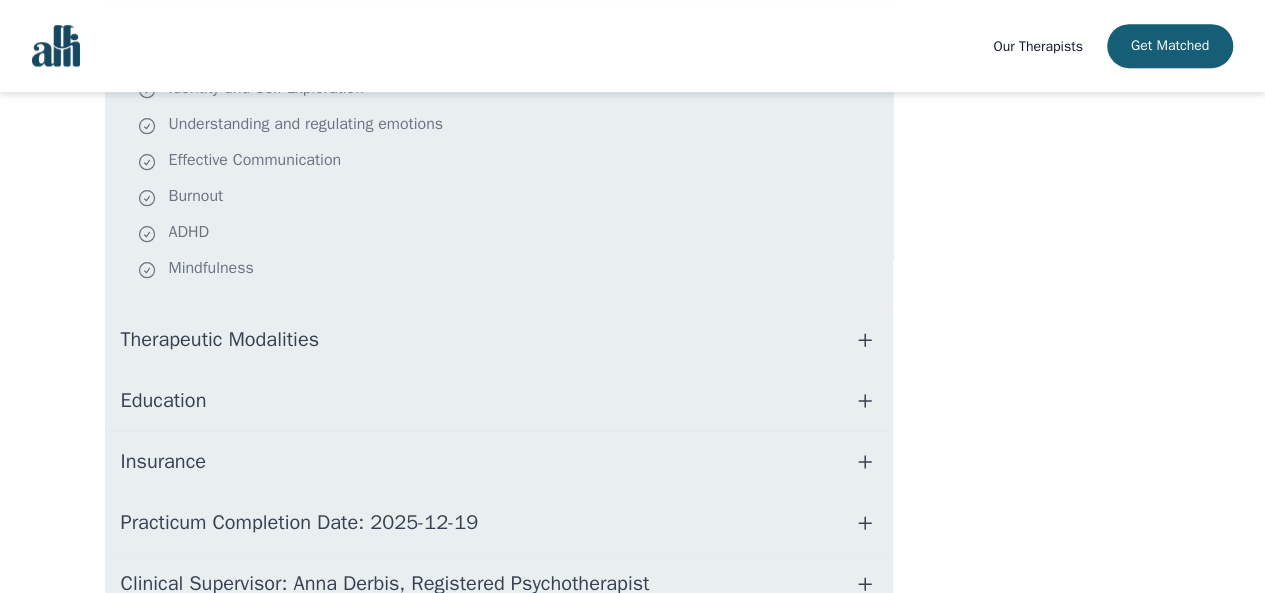 click on "Therapeutic Modalities" at bounding box center [499, 340] 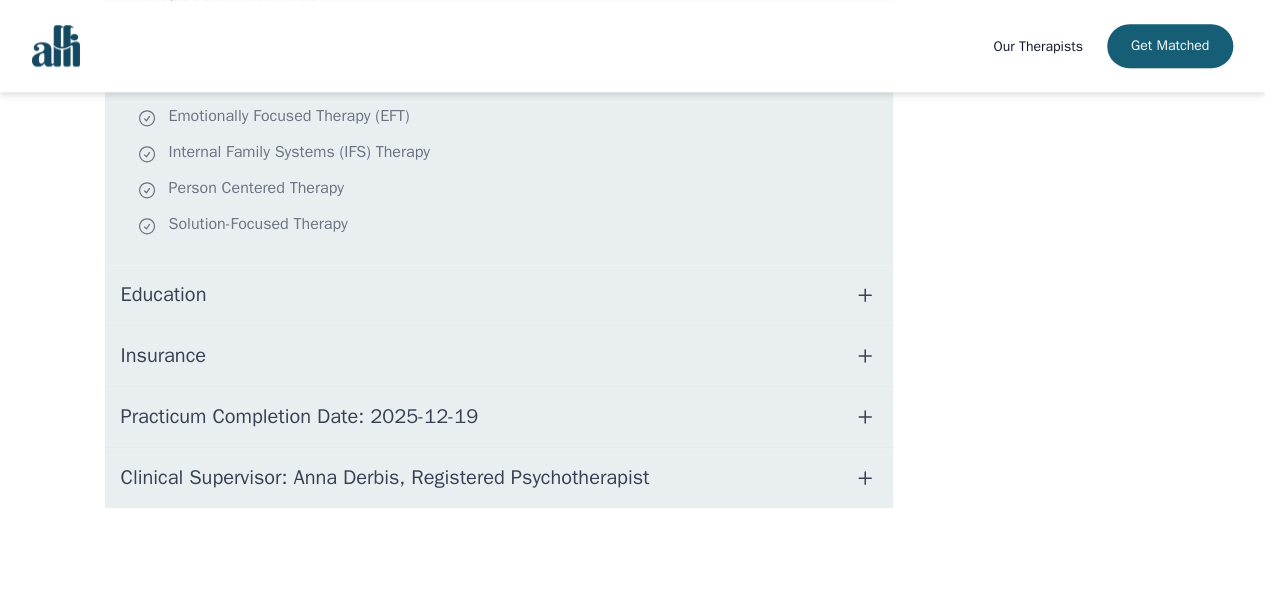 scroll, scrollTop: 1004, scrollLeft: 0, axis: vertical 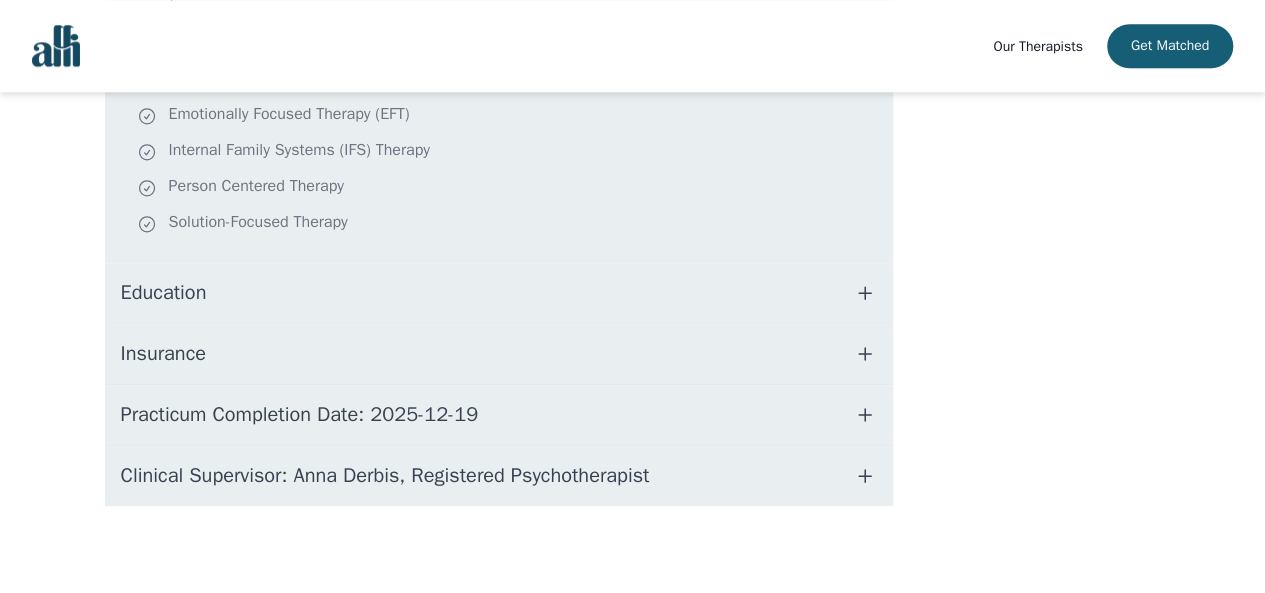 click on "Clinical Supervisor: Anna Derbis, Registered Psychotherapist" at bounding box center (499, 476) 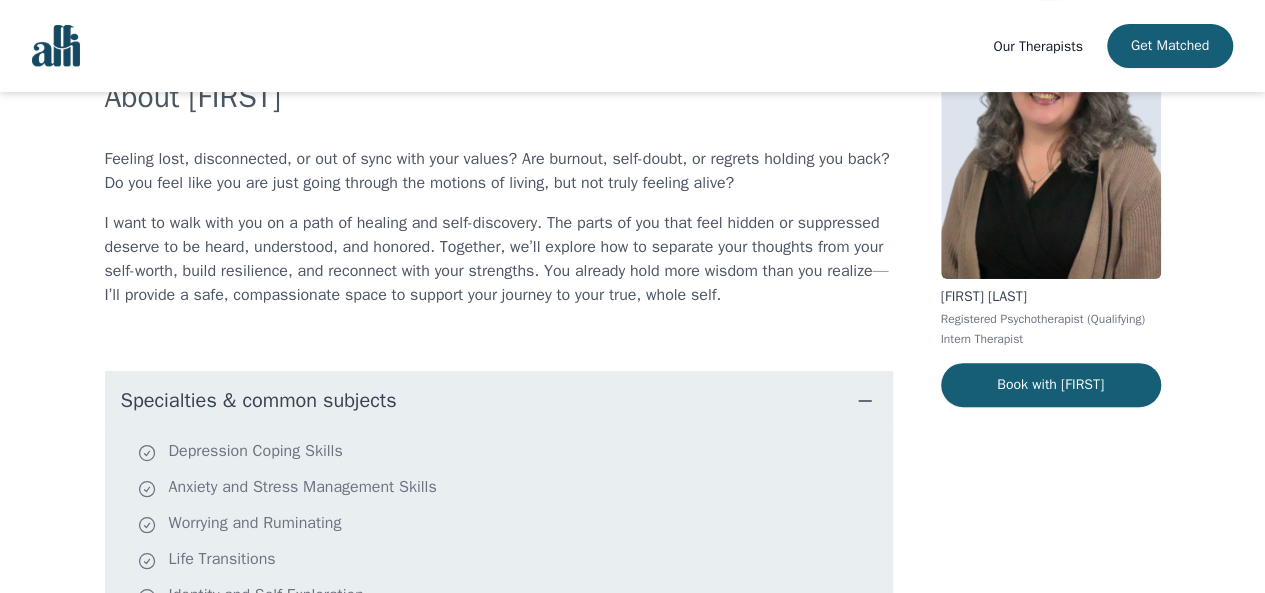 scroll, scrollTop: 154, scrollLeft: 0, axis: vertical 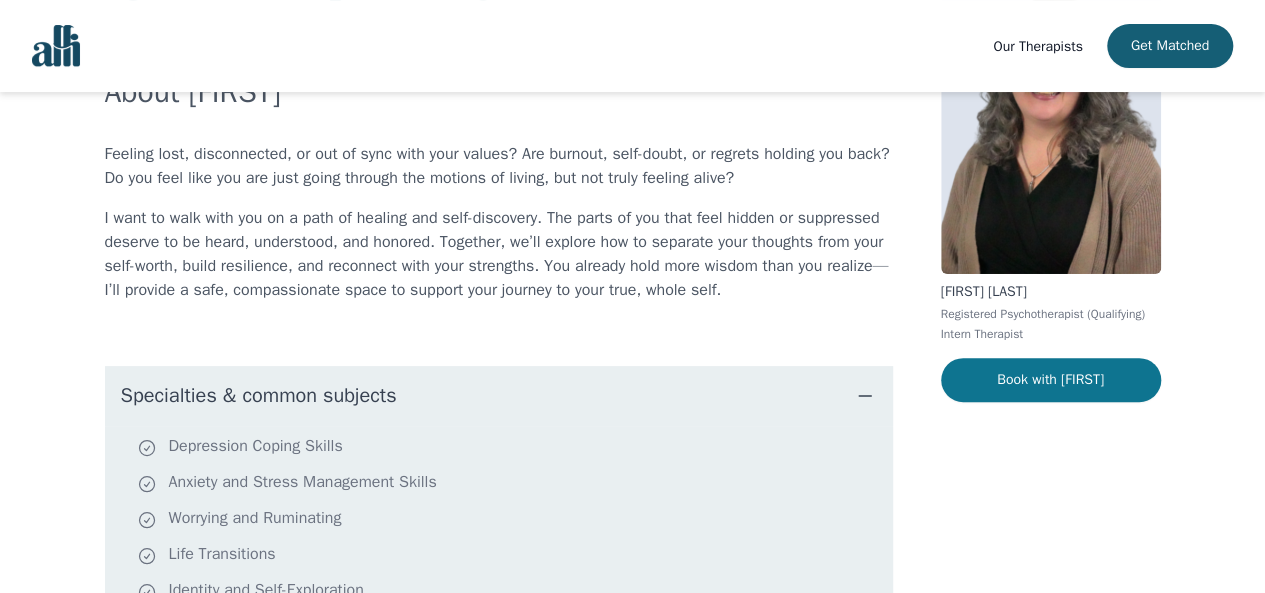 click on "Book with Kathleen" at bounding box center (1051, 380) 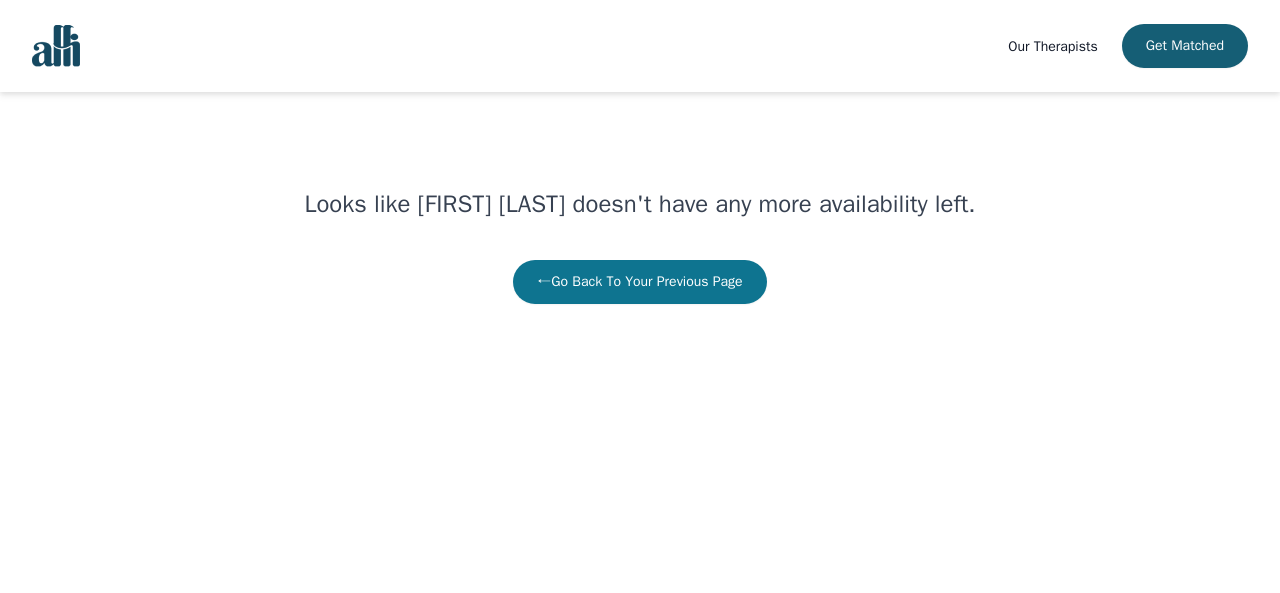 click on "←  Go Back To Your Previous Page" at bounding box center [639, 282] 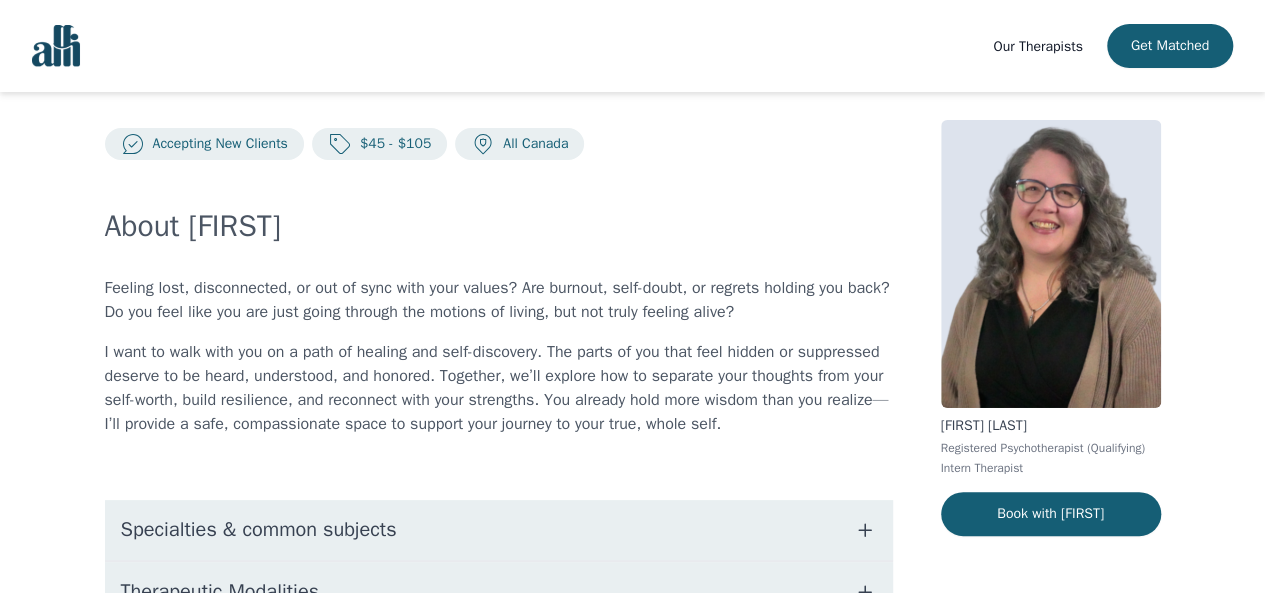 scroll, scrollTop: 0, scrollLeft: 0, axis: both 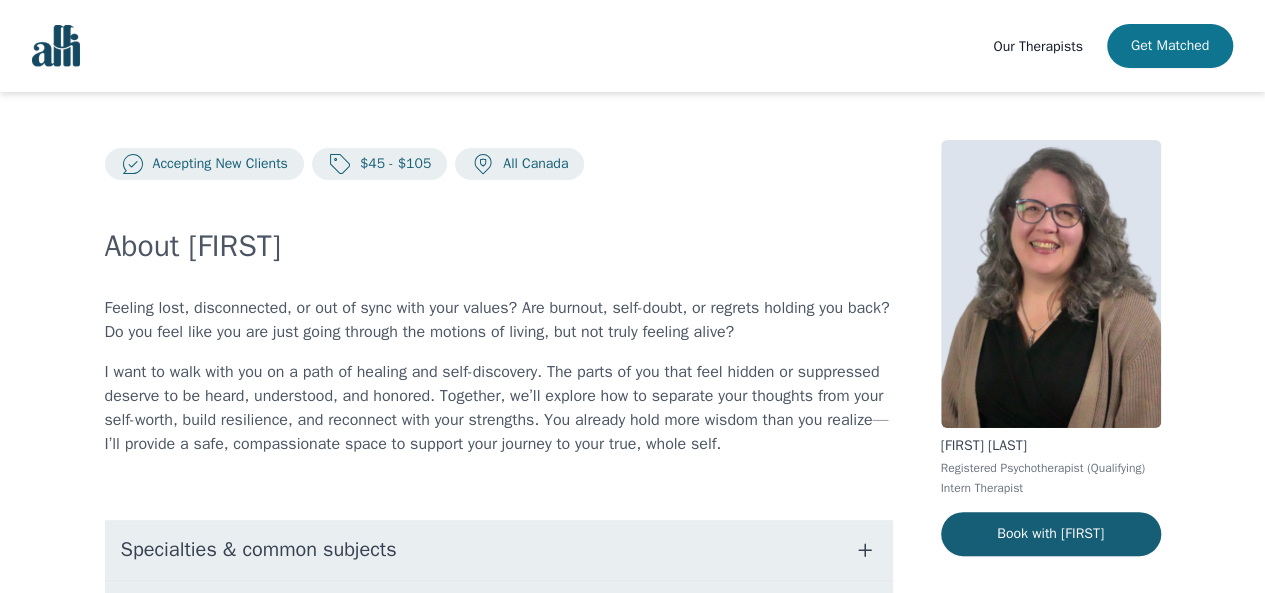click on "Get Matched" at bounding box center (1170, 46) 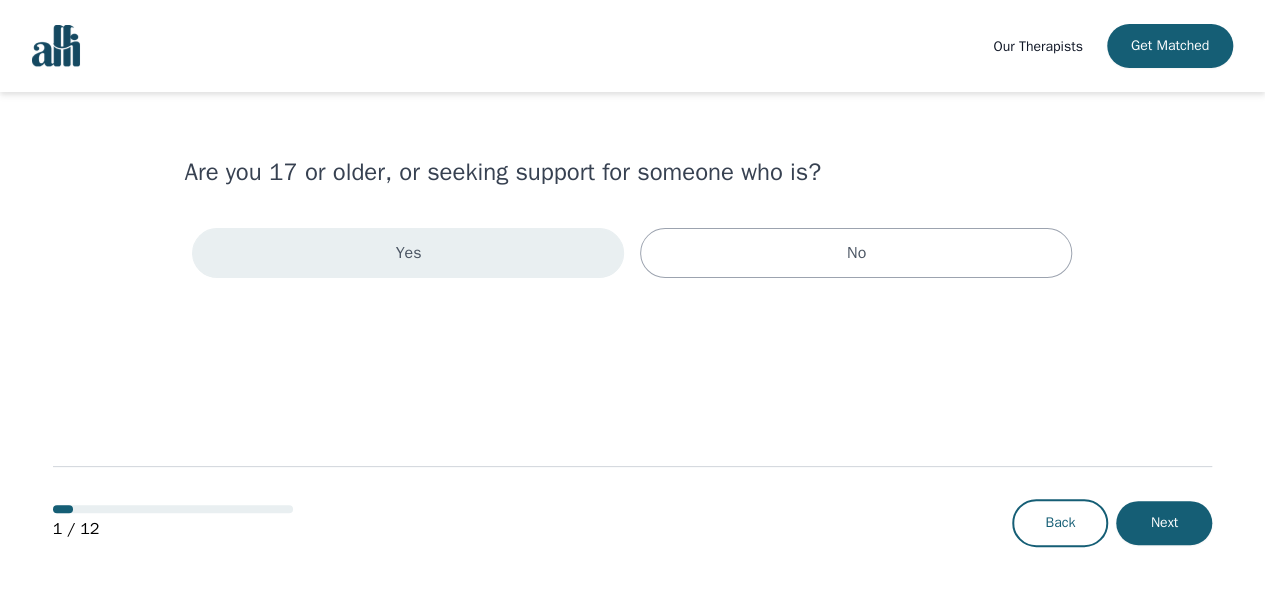 click on "Yes" at bounding box center [408, 253] 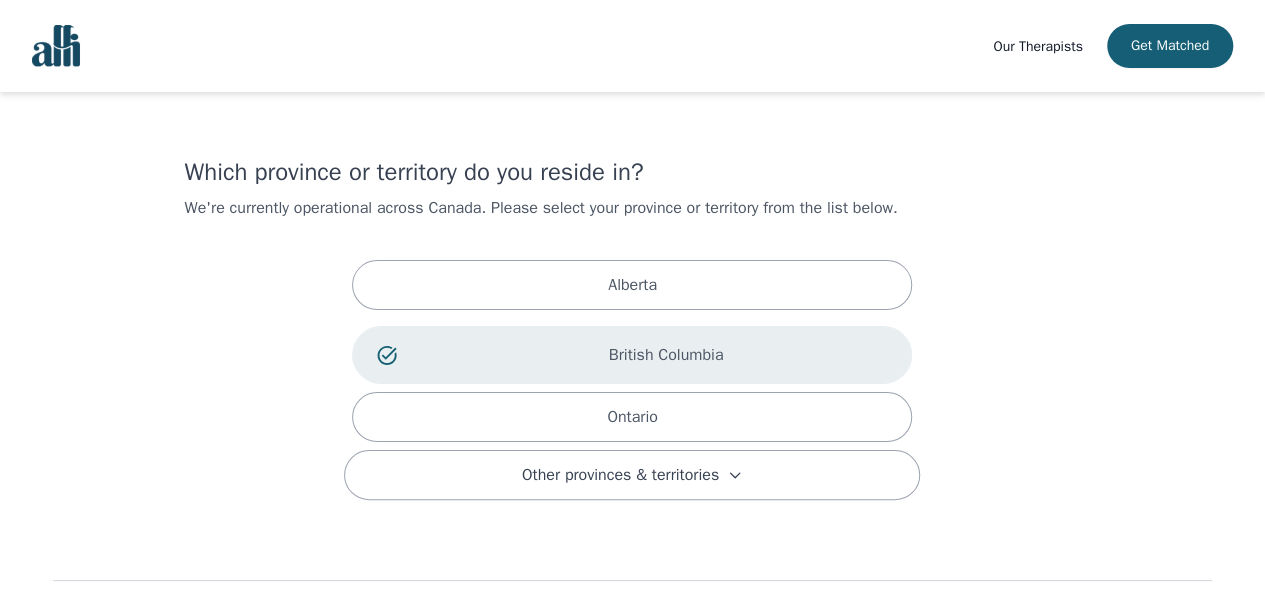 scroll, scrollTop: 113, scrollLeft: 0, axis: vertical 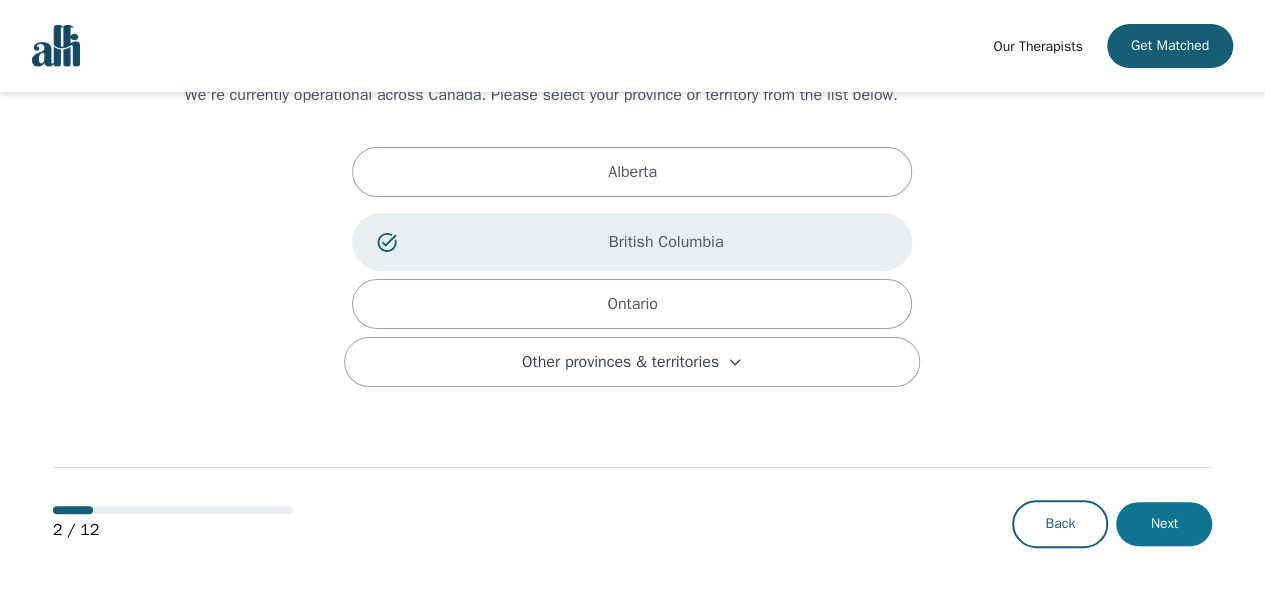 click on "Next" at bounding box center [1164, 524] 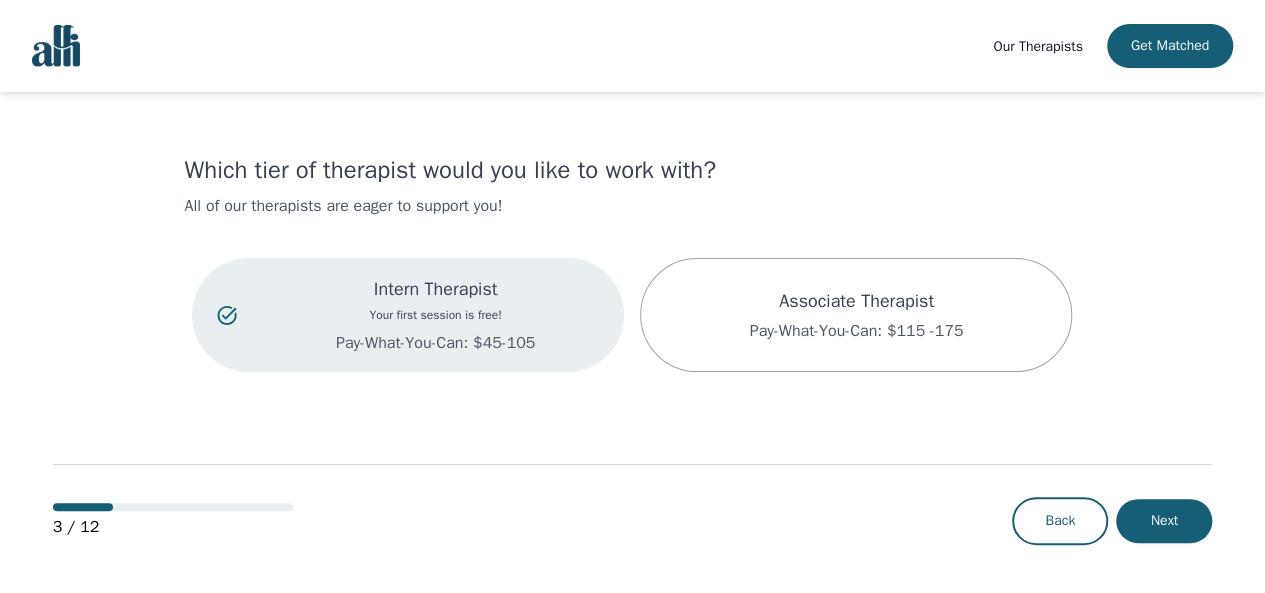 scroll, scrollTop: 0, scrollLeft: 0, axis: both 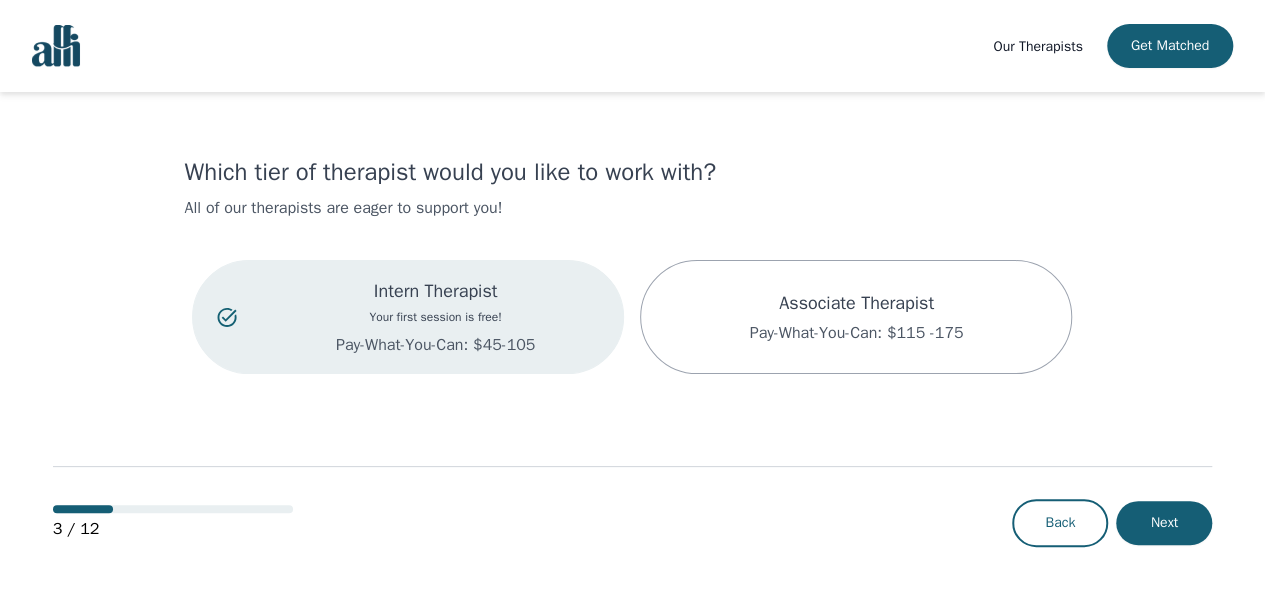 click on "Next" at bounding box center (1164, 523) 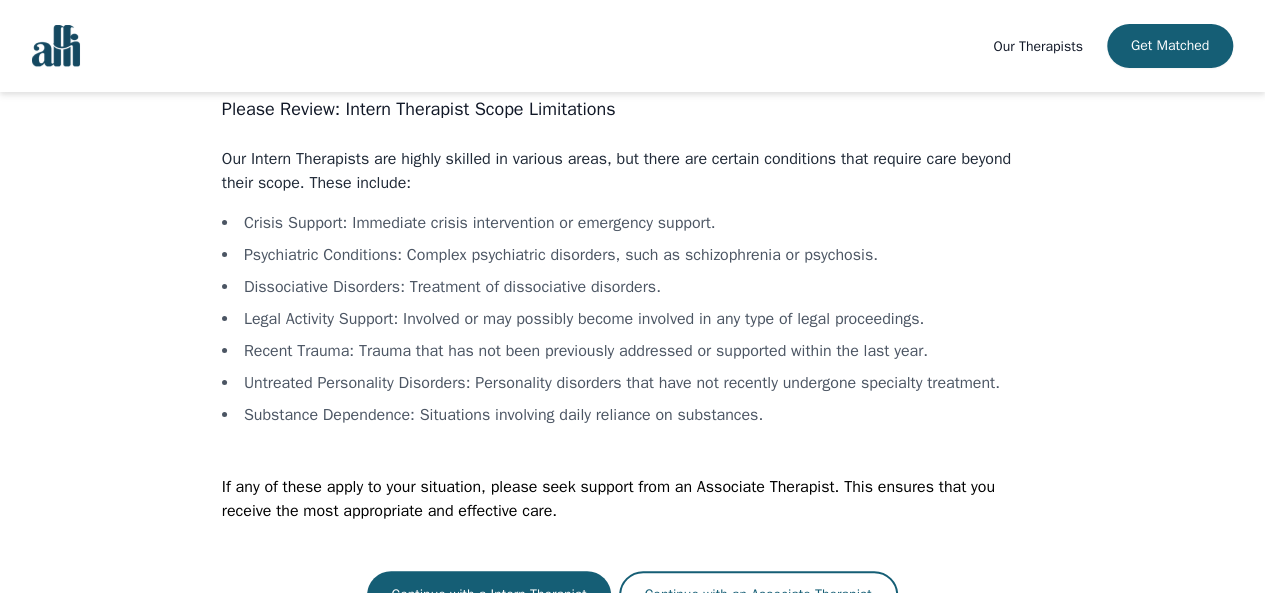 scroll, scrollTop: 94, scrollLeft: 0, axis: vertical 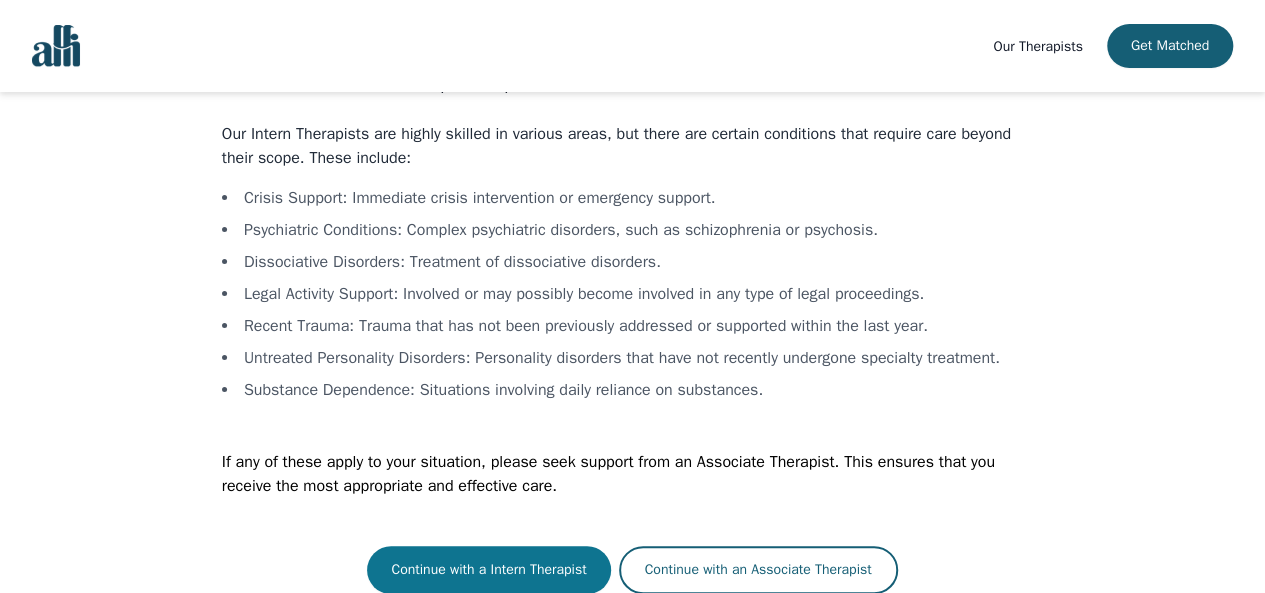 click on "Continue with a Intern Therapist" at bounding box center (488, 570) 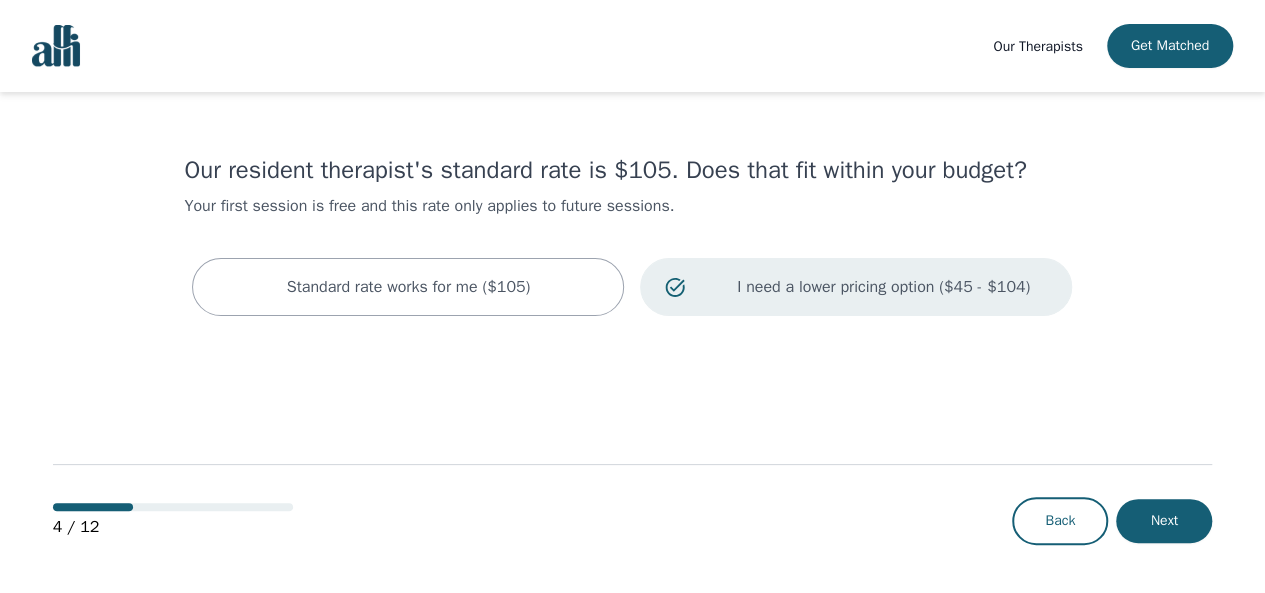 scroll, scrollTop: 0, scrollLeft: 0, axis: both 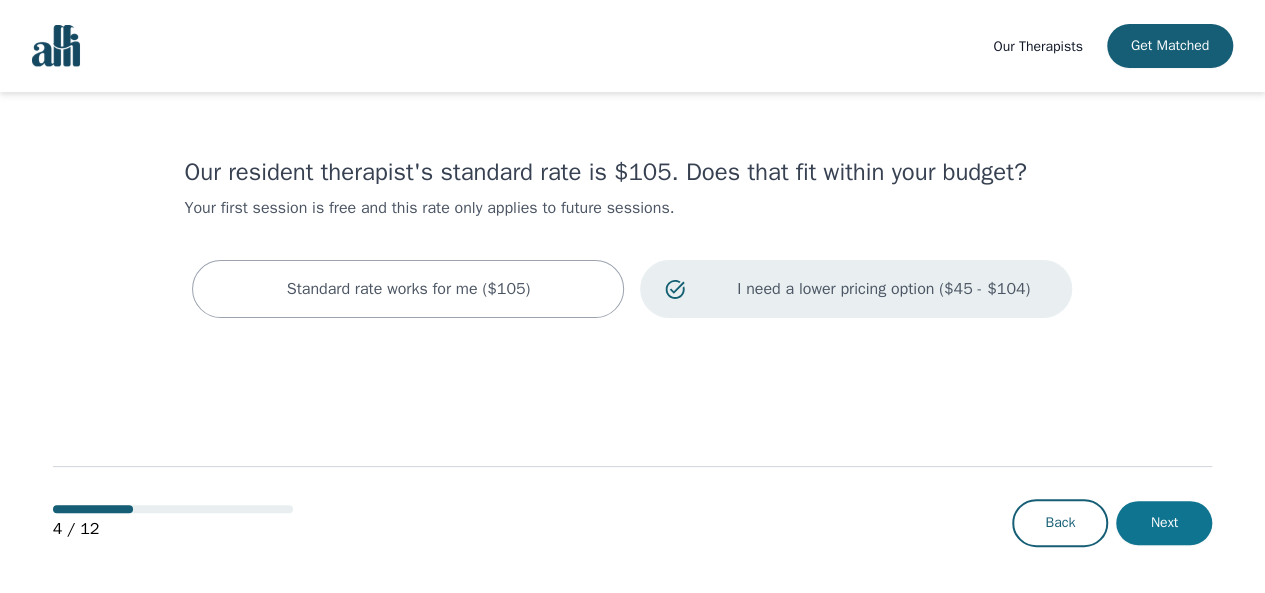 click on "Next" at bounding box center (1164, 523) 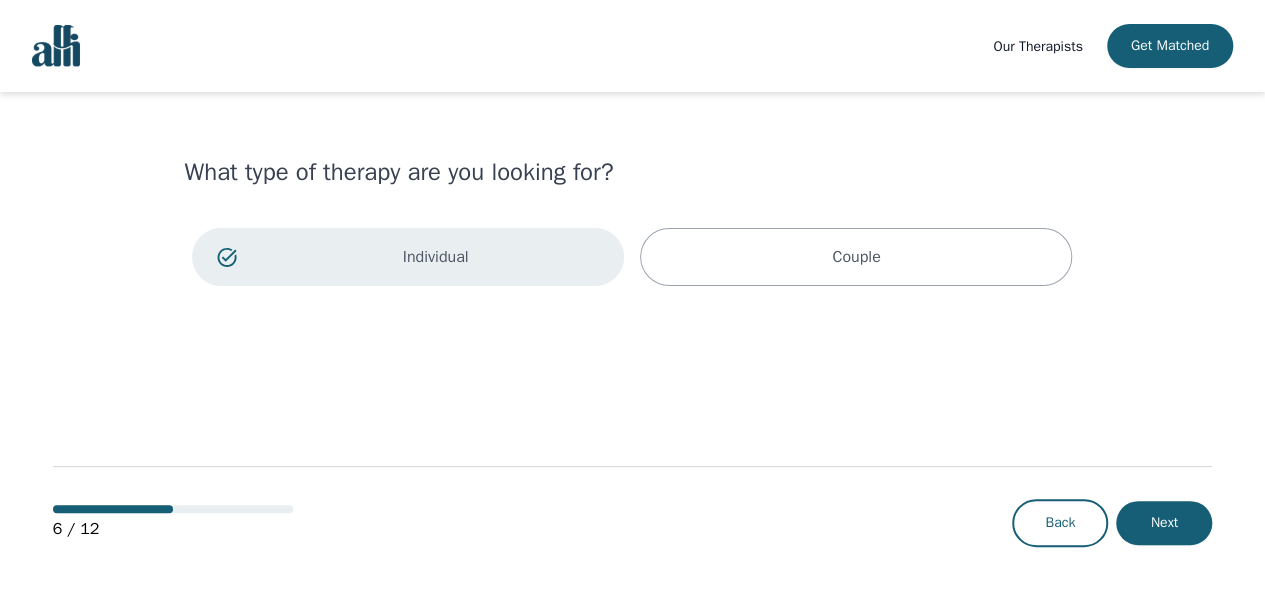 click on "Next" at bounding box center (1164, 523) 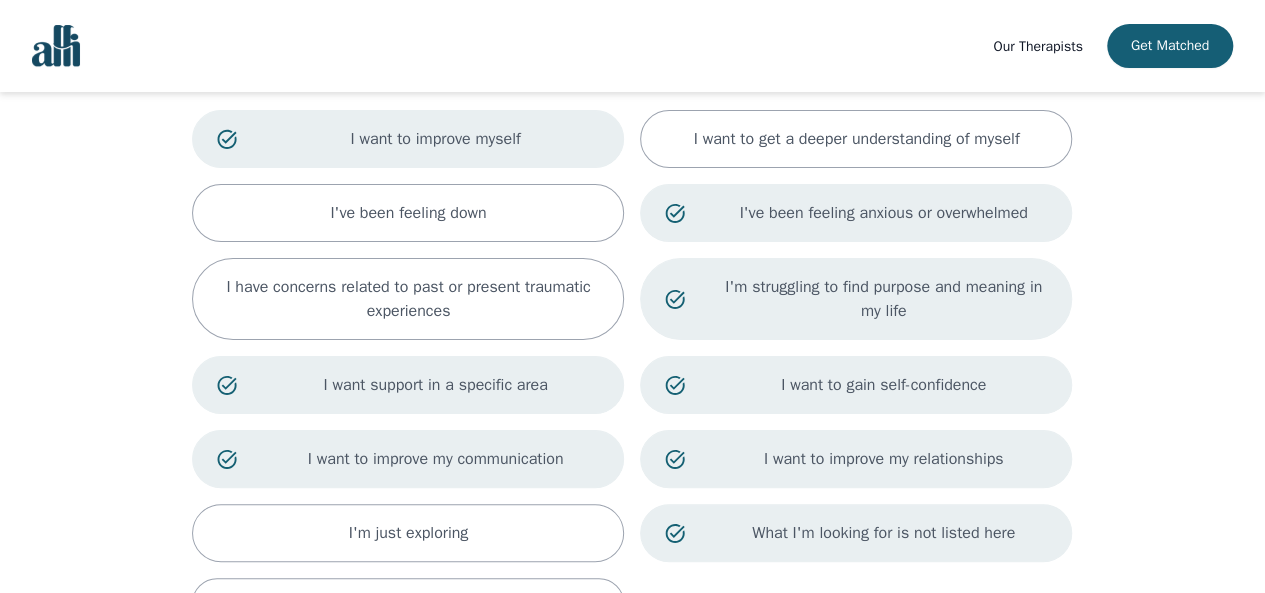 scroll, scrollTop: 157, scrollLeft: 0, axis: vertical 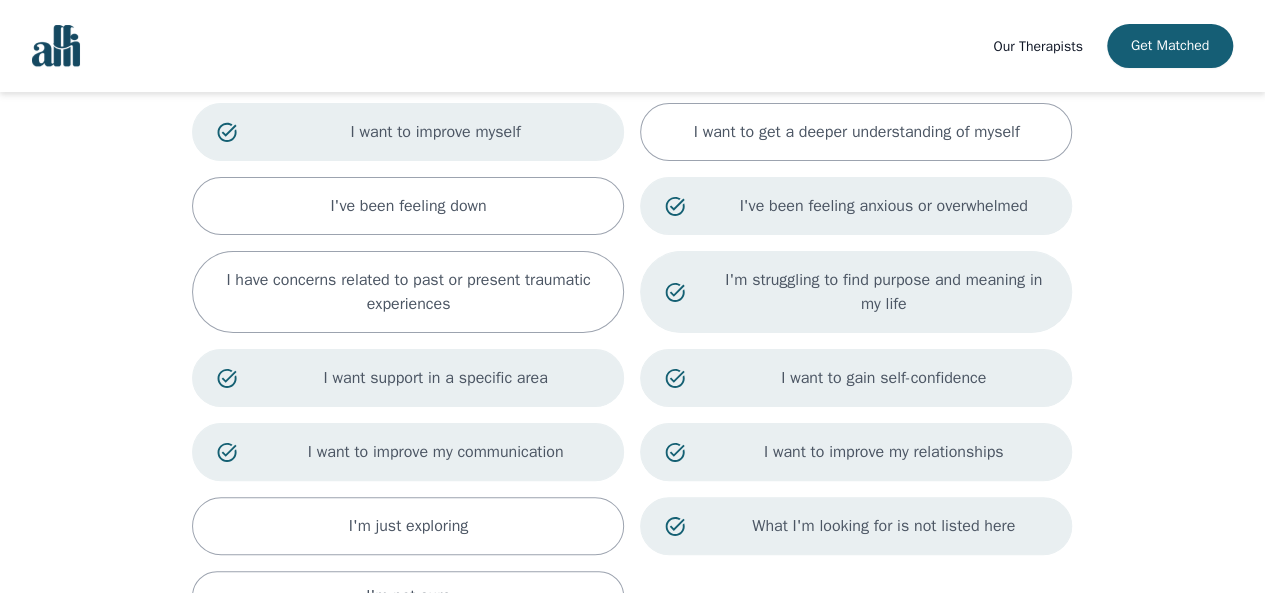 click on "I want to improve my communication" at bounding box center [436, 452] 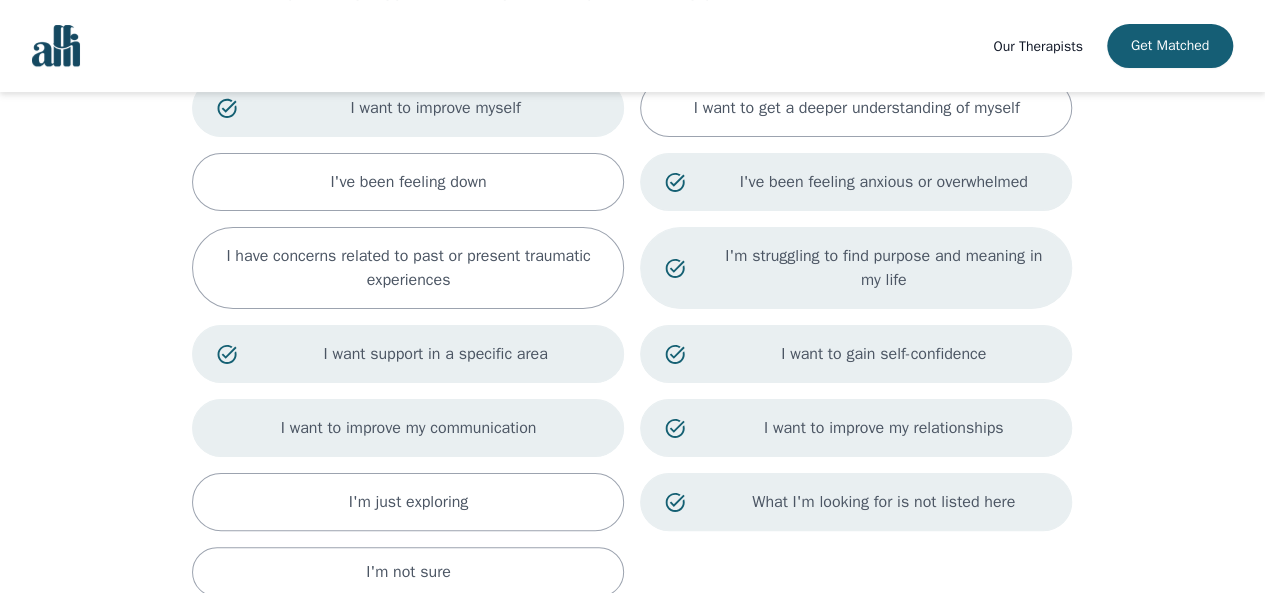 scroll, scrollTop: 182, scrollLeft: 0, axis: vertical 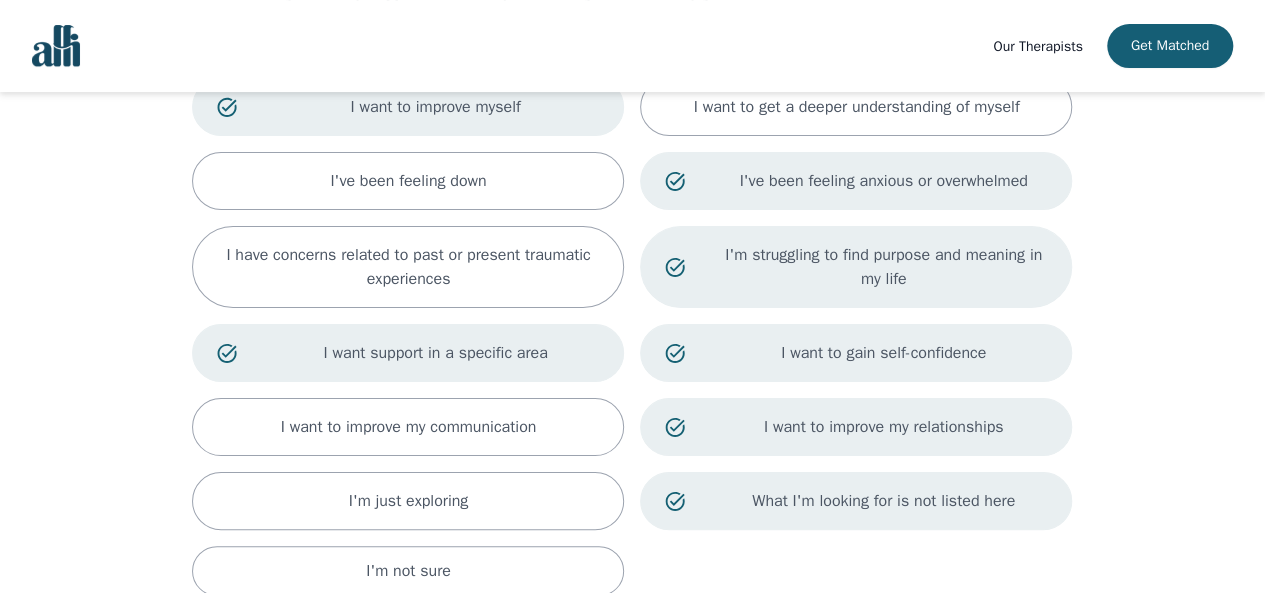 click on "I want to improve myself" at bounding box center (436, 107) 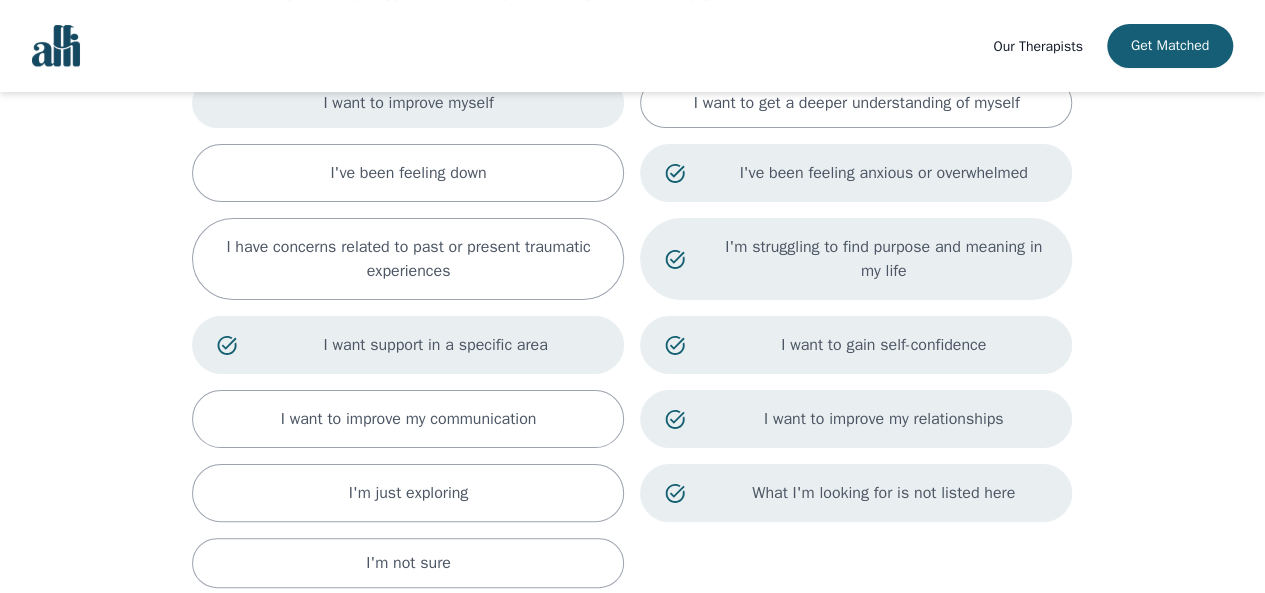 scroll, scrollTop: 389, scrollLeft: 0, axis: vertical 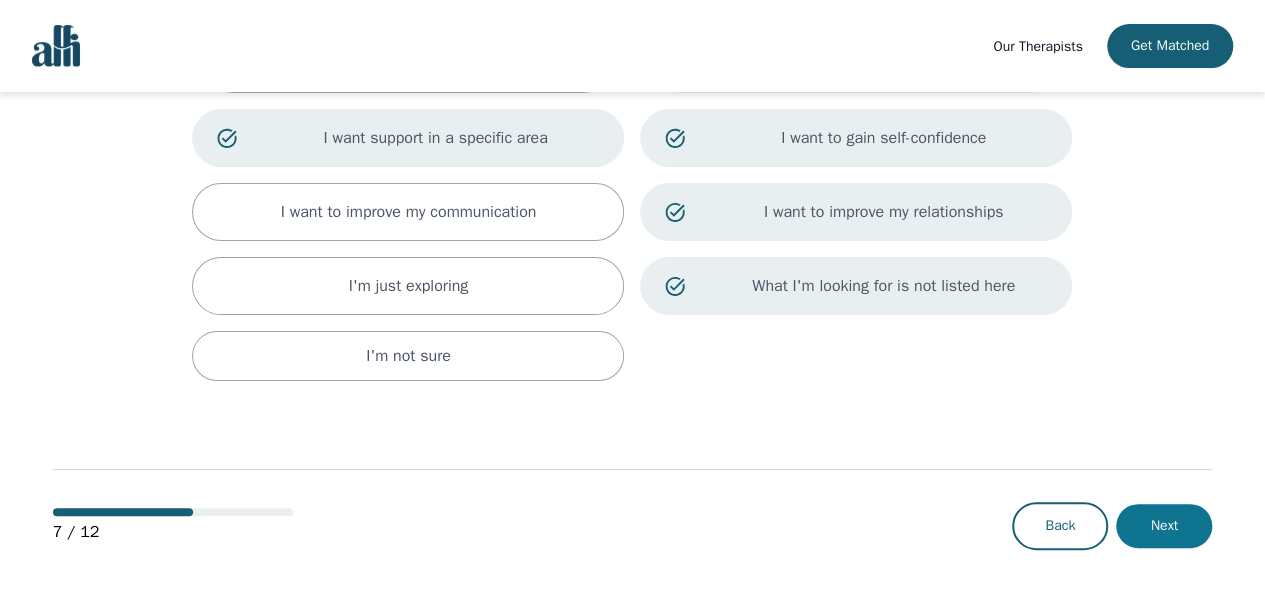 click on "Next" at bounding box center (1164, 526) 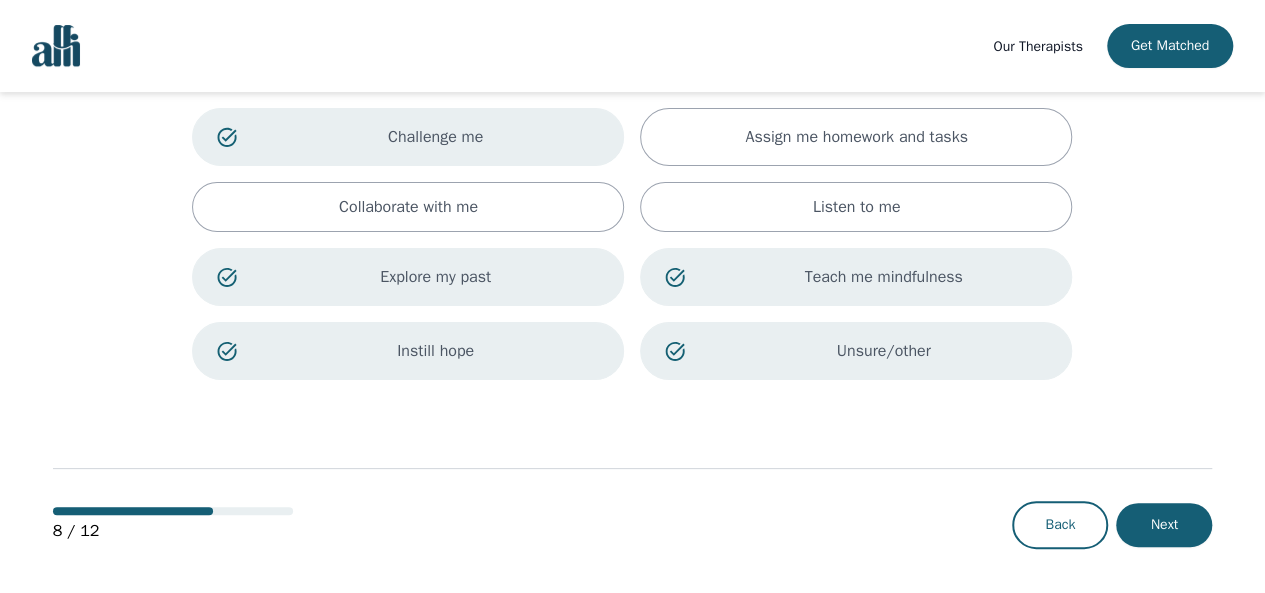 scroll, scrollTop: 0, scrollLeft: 0, axis: both 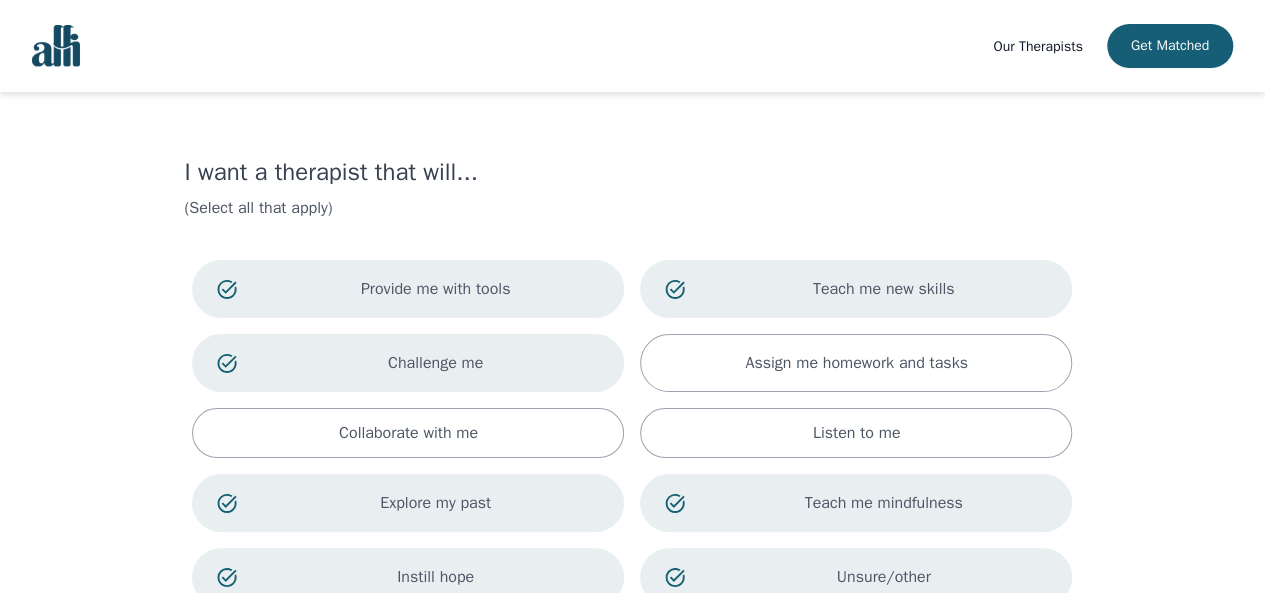 click on "Teach me new skills" at bounding box center (856, 289) 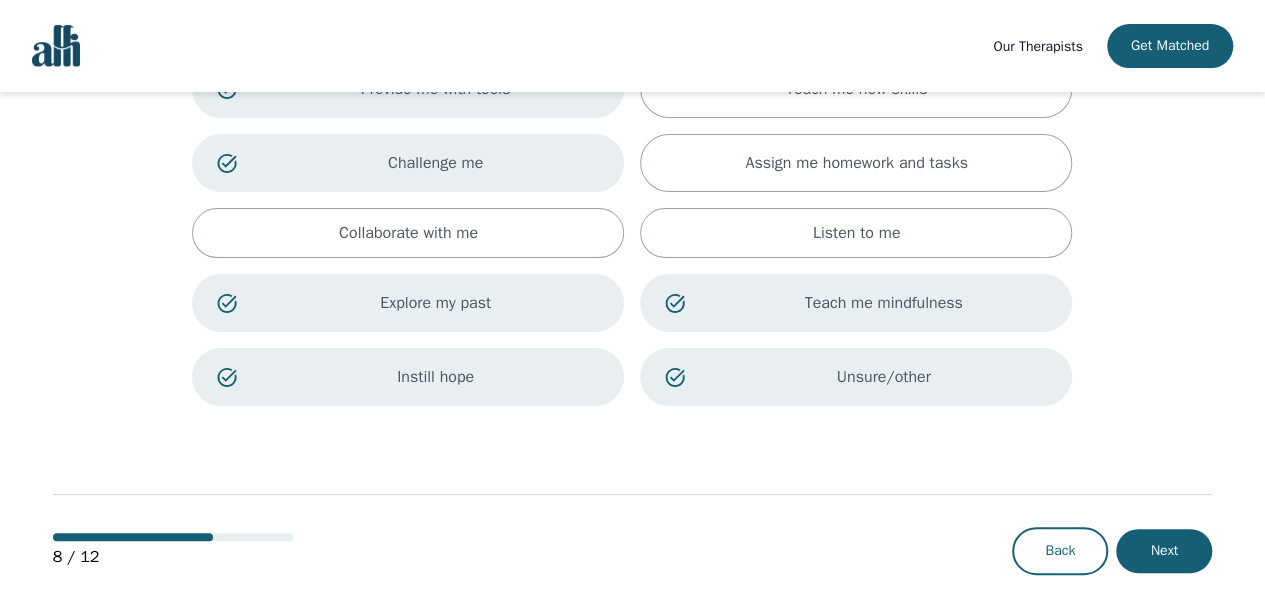 scroll, scrollTop: 202, scrollLeft: 0, axis: vertical 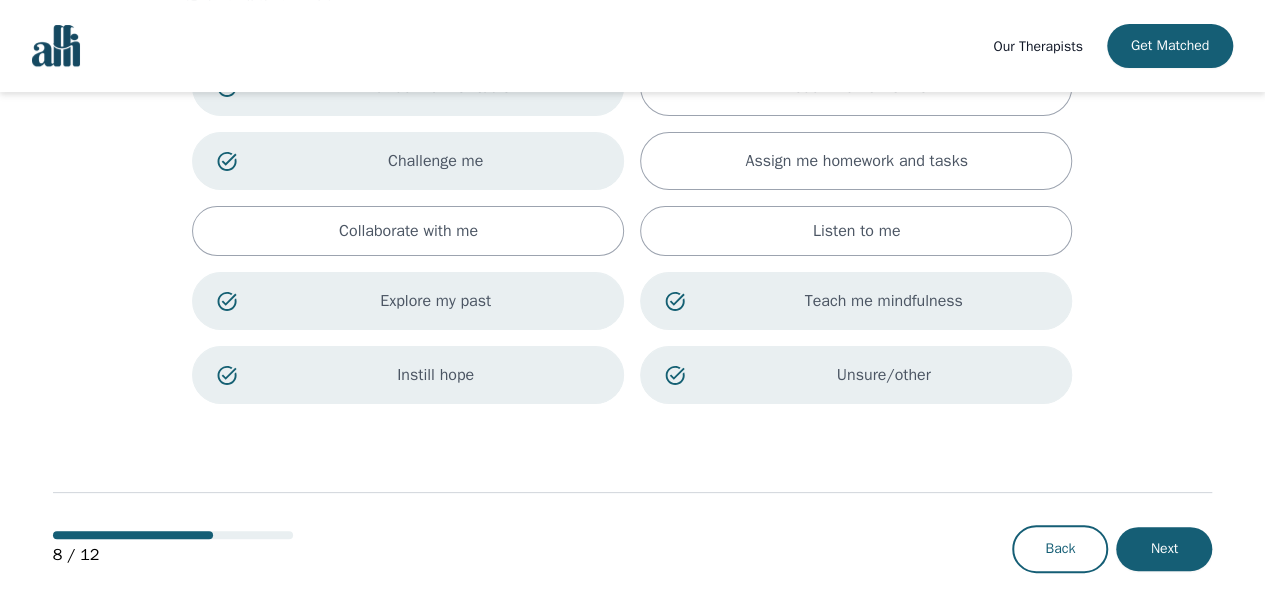 click on "Teach me mindfulness" at bounding box center [884, 301] 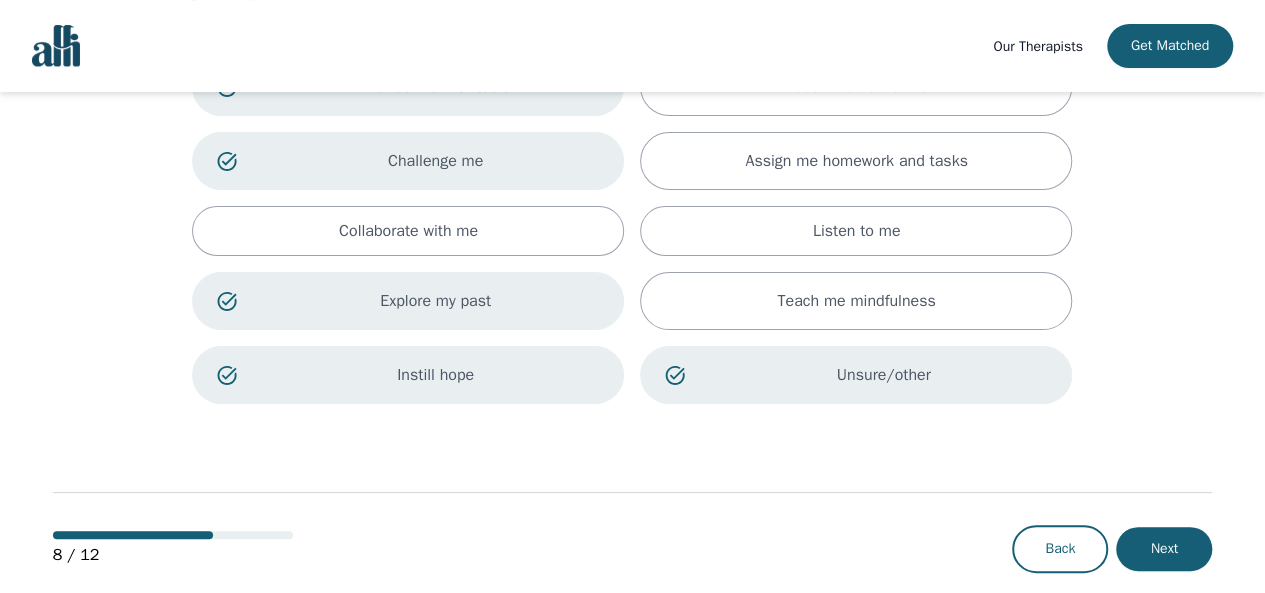 click on "Unsure/other" at bounding box center (856, 375) 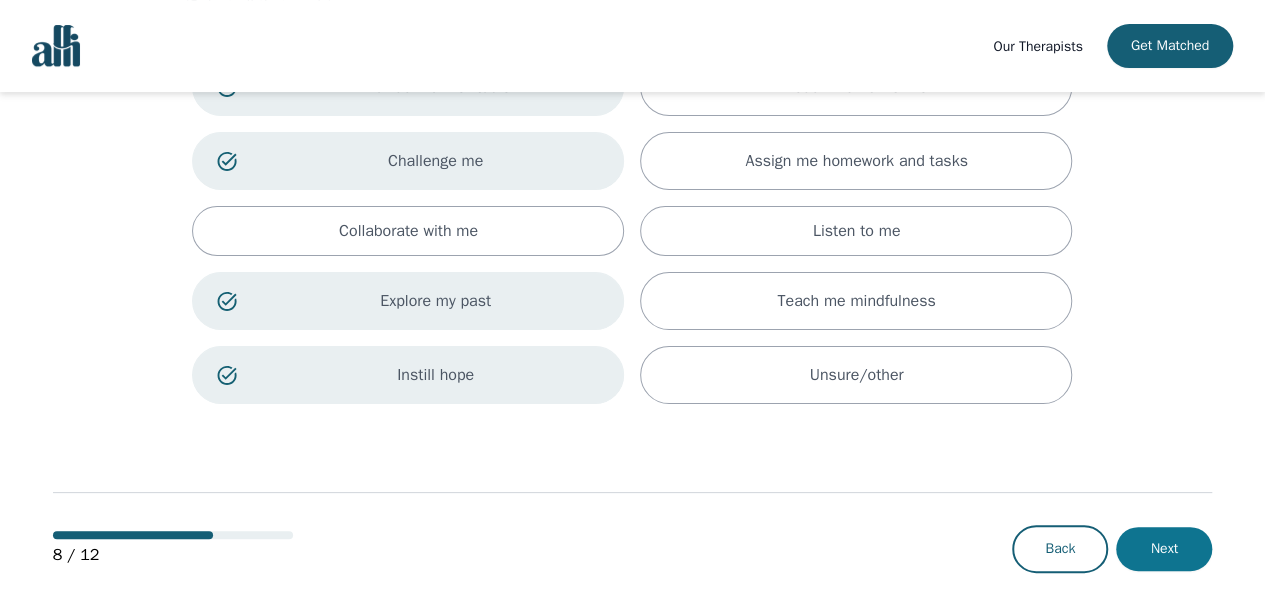 click on "Next" at bounding box center [1164, 549] 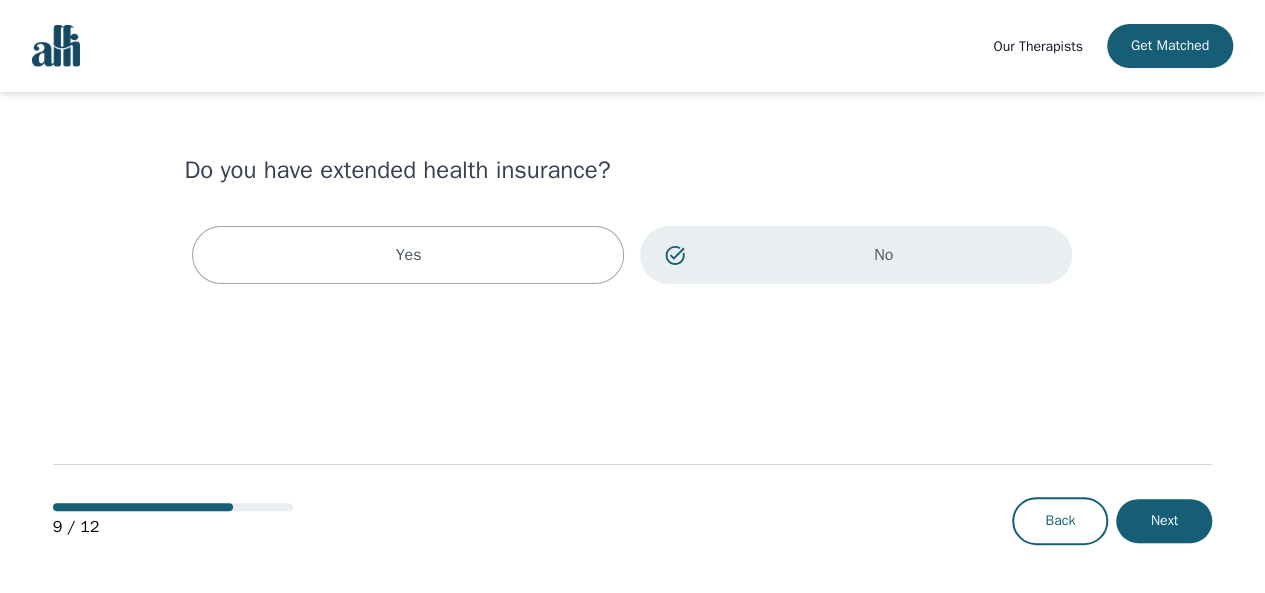 scroll, scrollTop: 0, scrollLeft: 0, axis: both 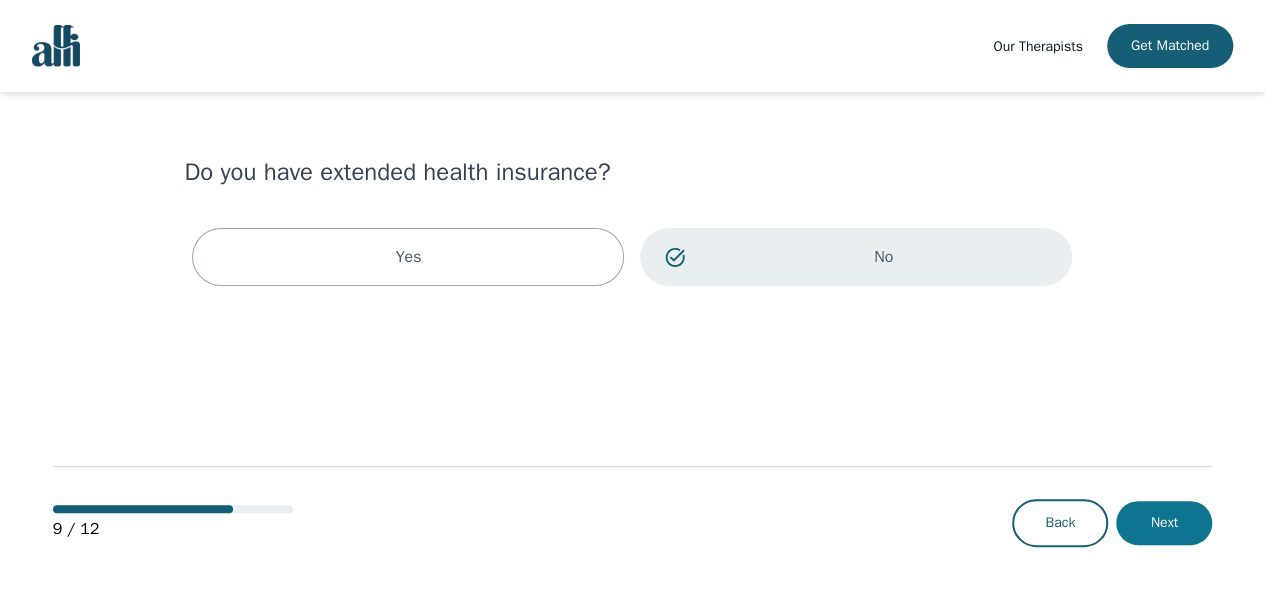 click on "Next" at bounding box center [1164, 523] 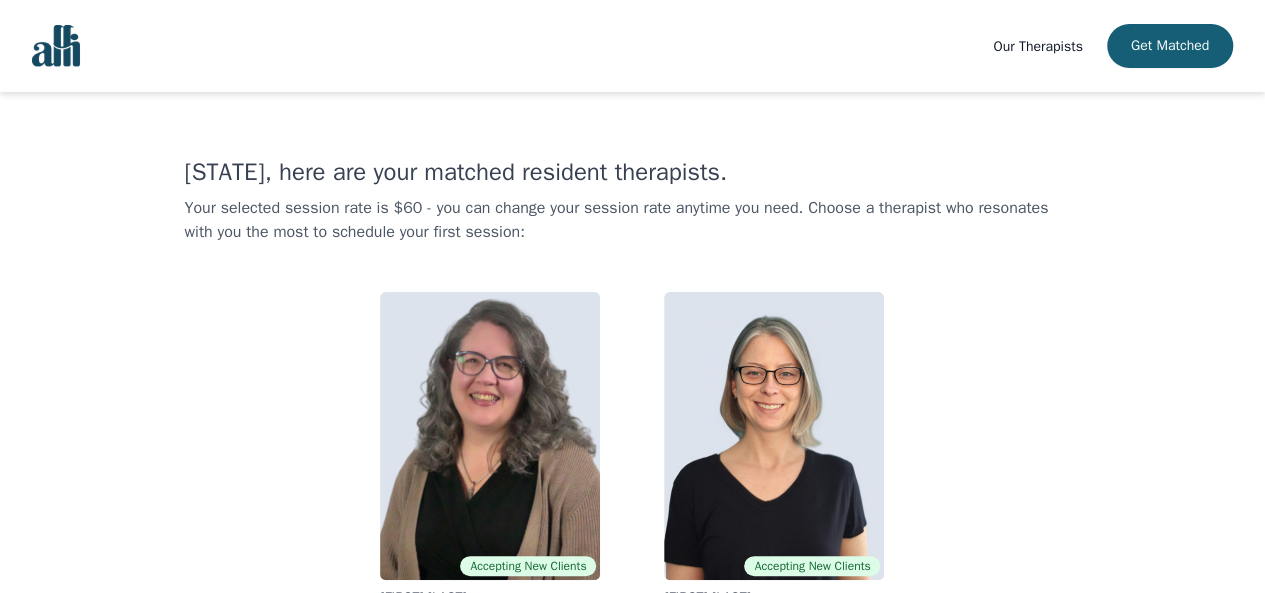 scroll, scrollTop: 450, scrollLeft: 0, axis: vertical 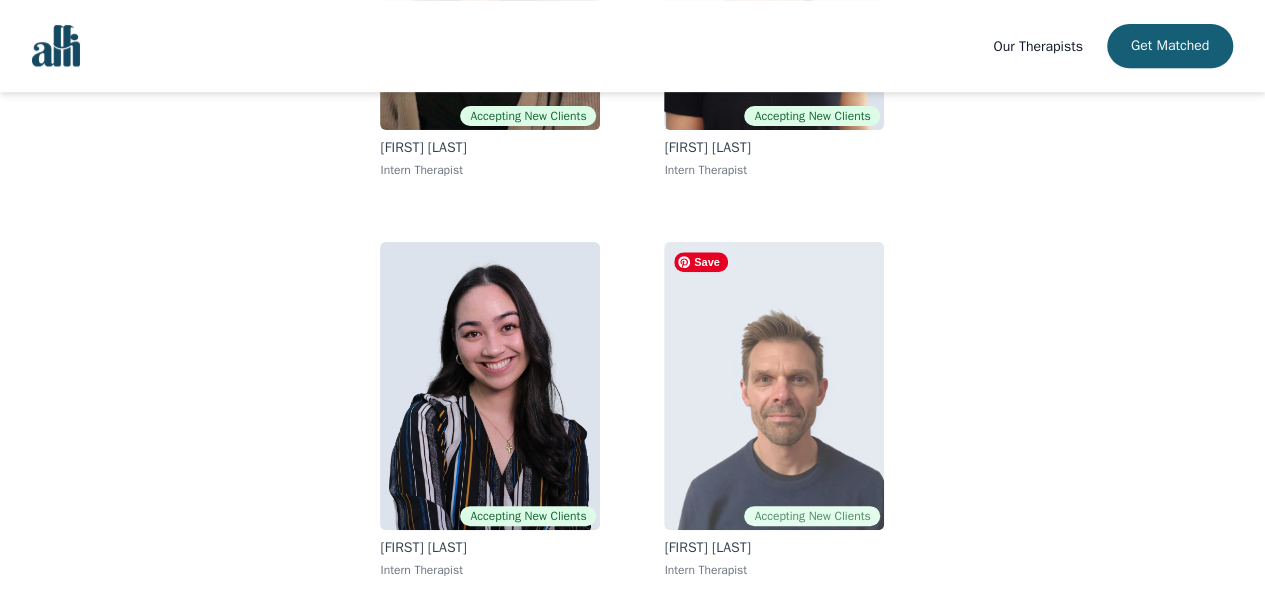 click at bounding box center (774, 386) 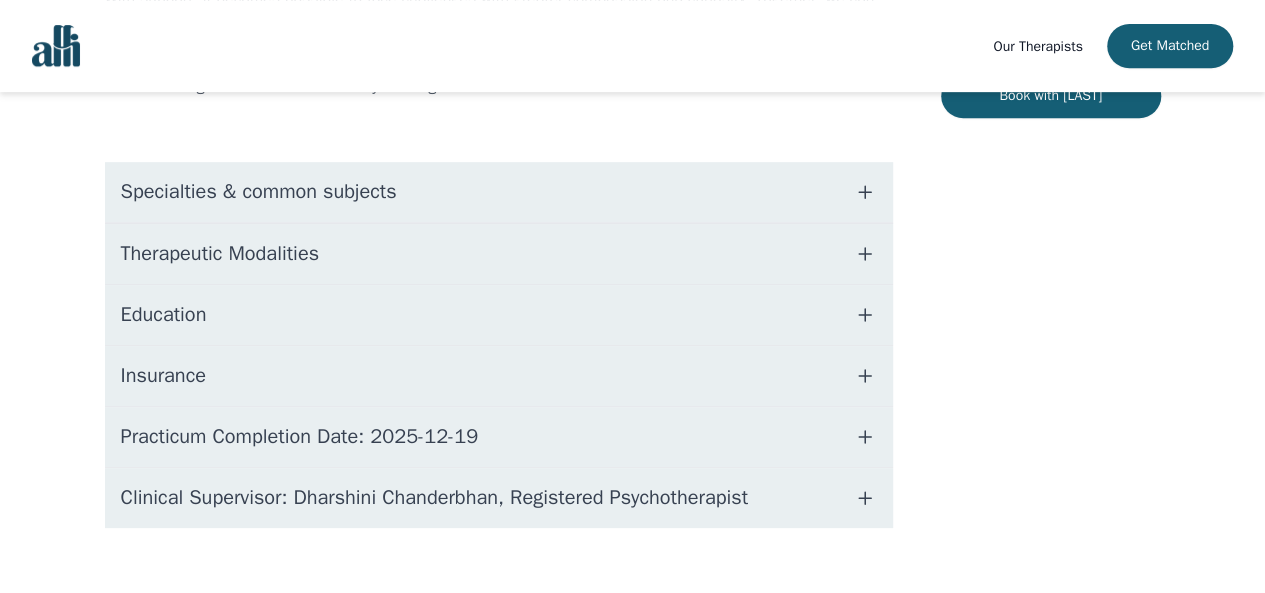 scroll, scrollTop: 442, scrollLeft: 0, axis: vertical 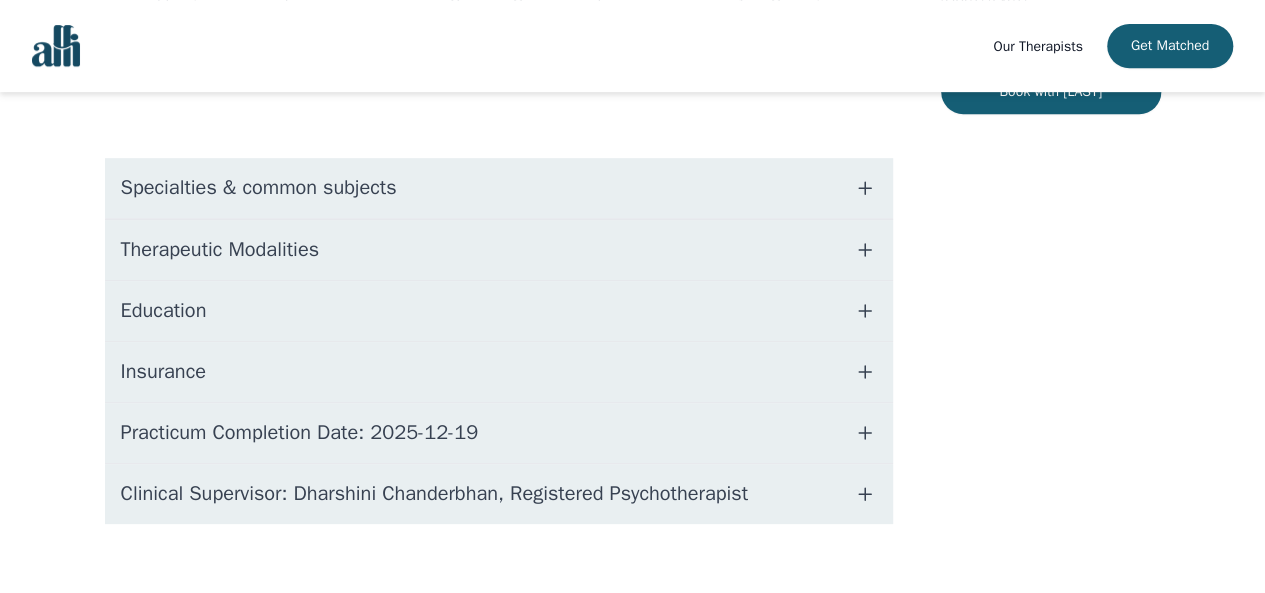 click on "Specialties & common subjects" at bounding box center [499, 188] 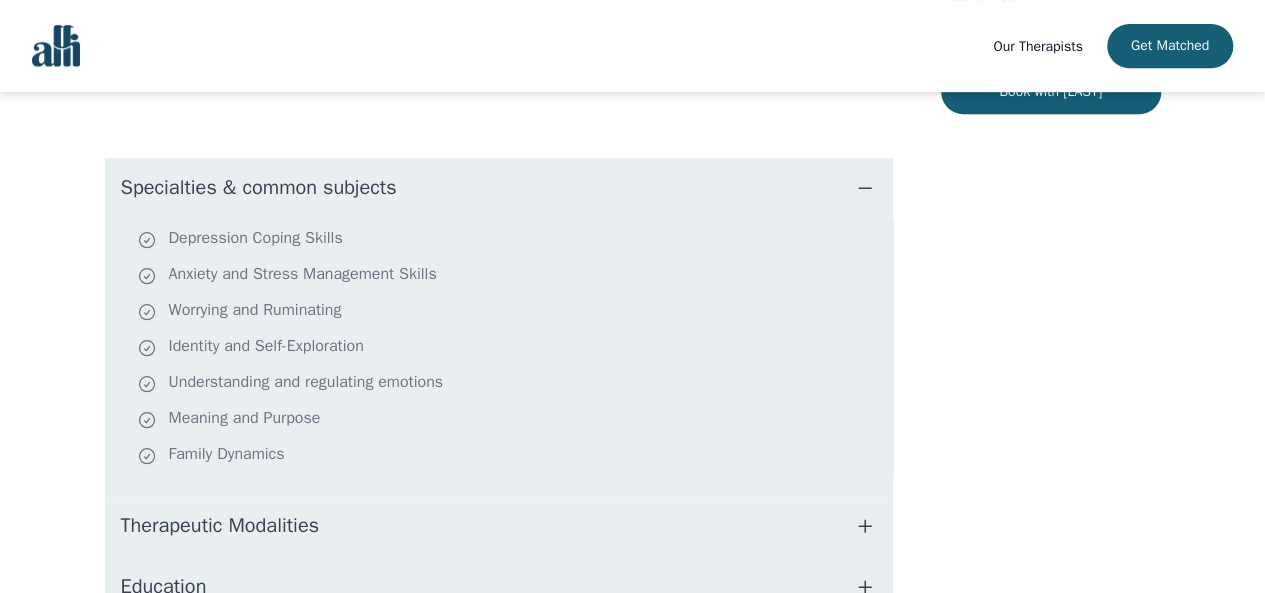 scroll, scrollTop: 720, scrollLeft: 0, axis: vertical 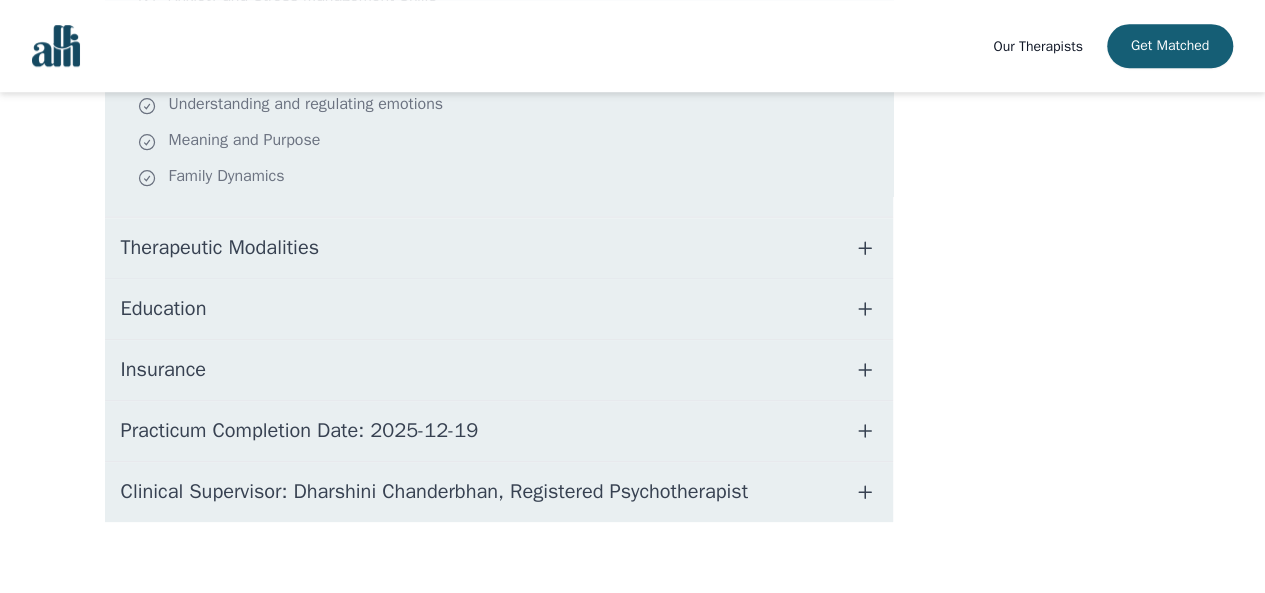 click on "Therapeutic Modalities" at bounding box center (499, 248) 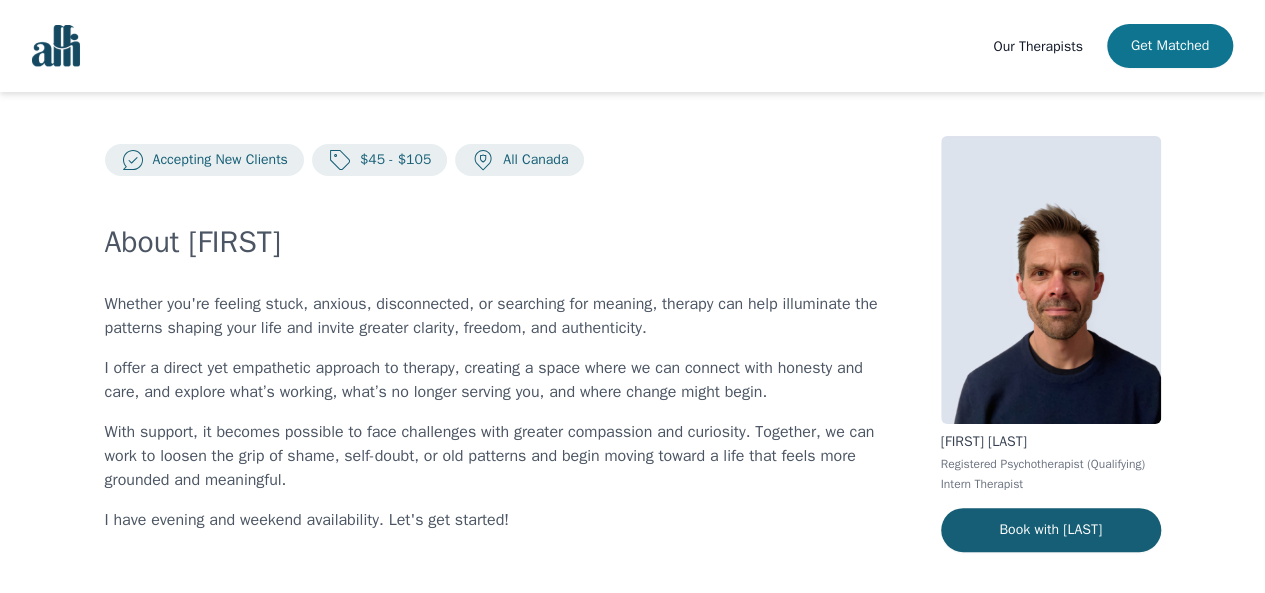 scroll, scrollTop: 0, scrollLeft: 0, axis: both 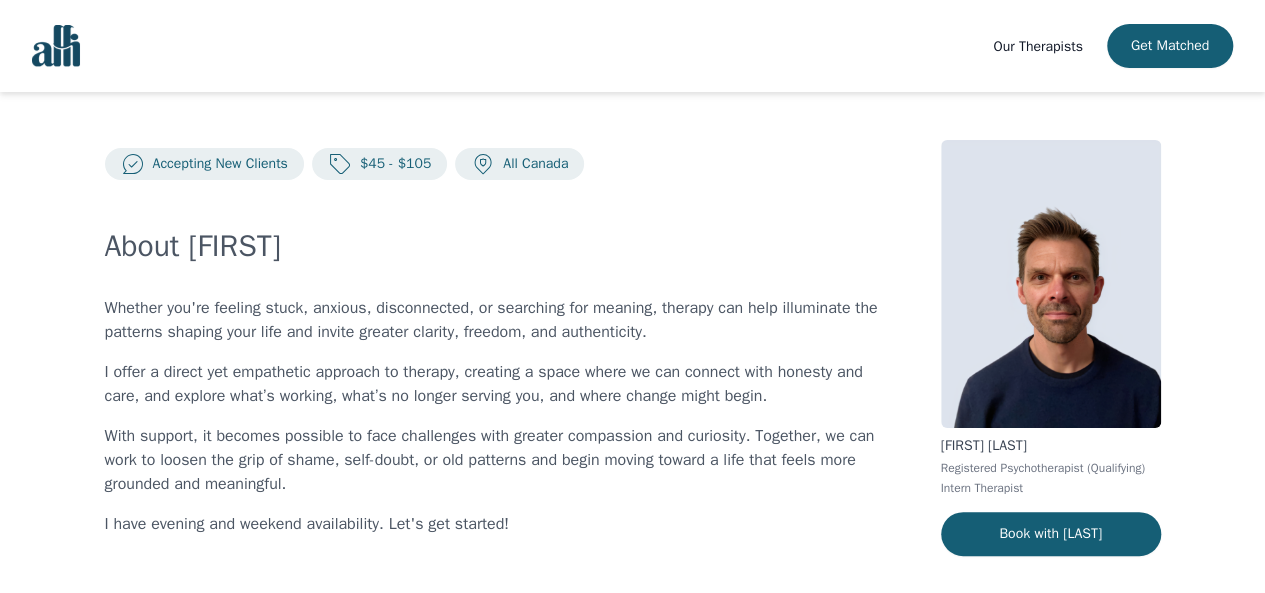 click on "Our Therapists" at bounding box center [1037, 46] 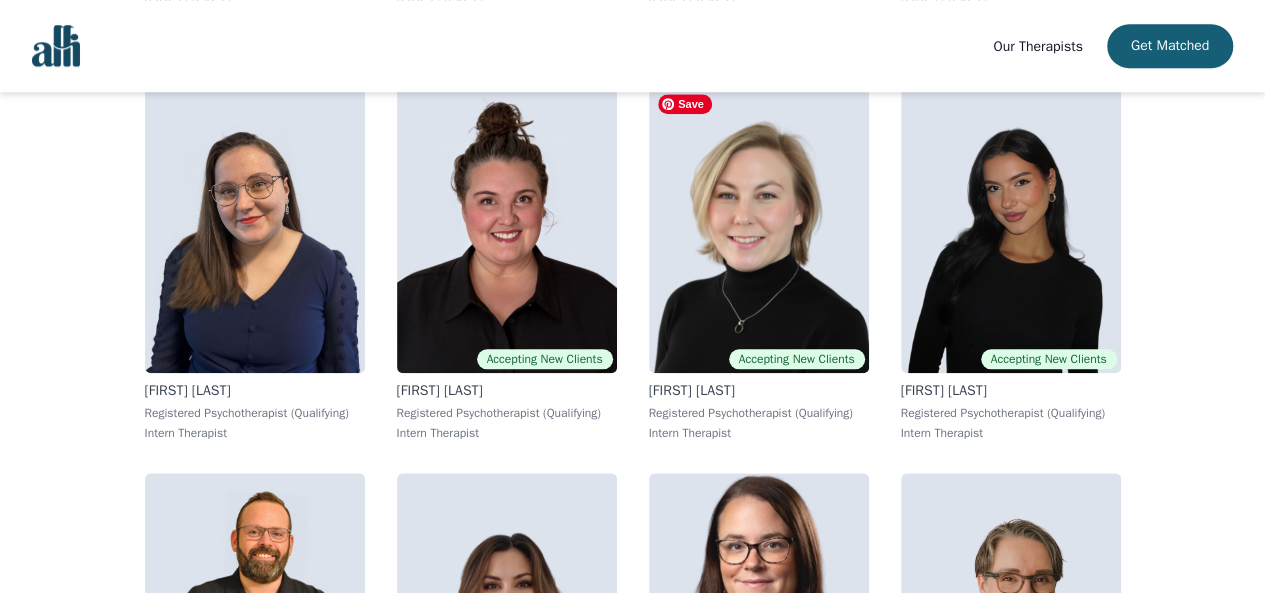scroll, scrollTop: 842, scrollLeft: 0, axis: vertical 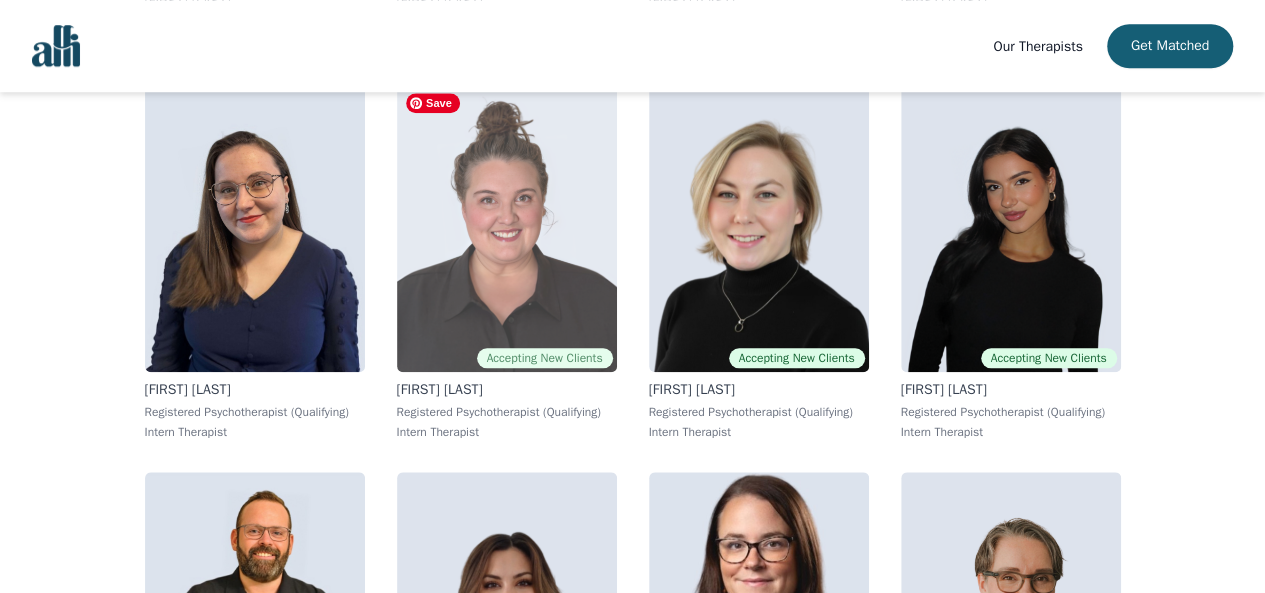 click at bounding box center [507, 228] 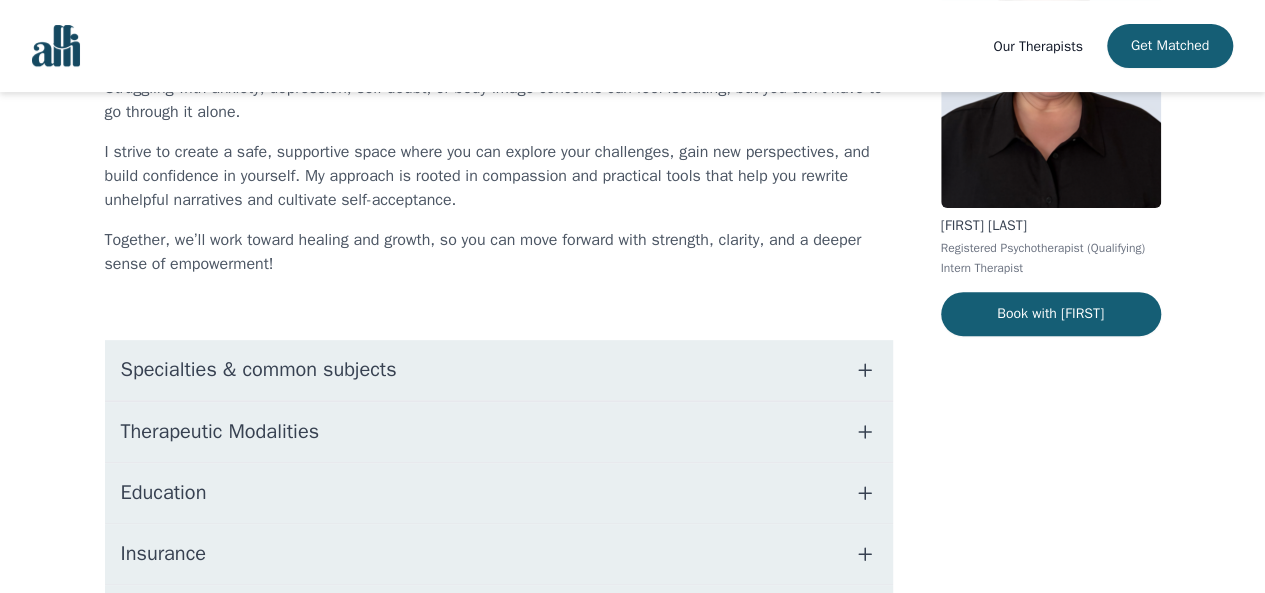 scroll, scrollTop: 221, scrollLeft: 0, axis: vertical 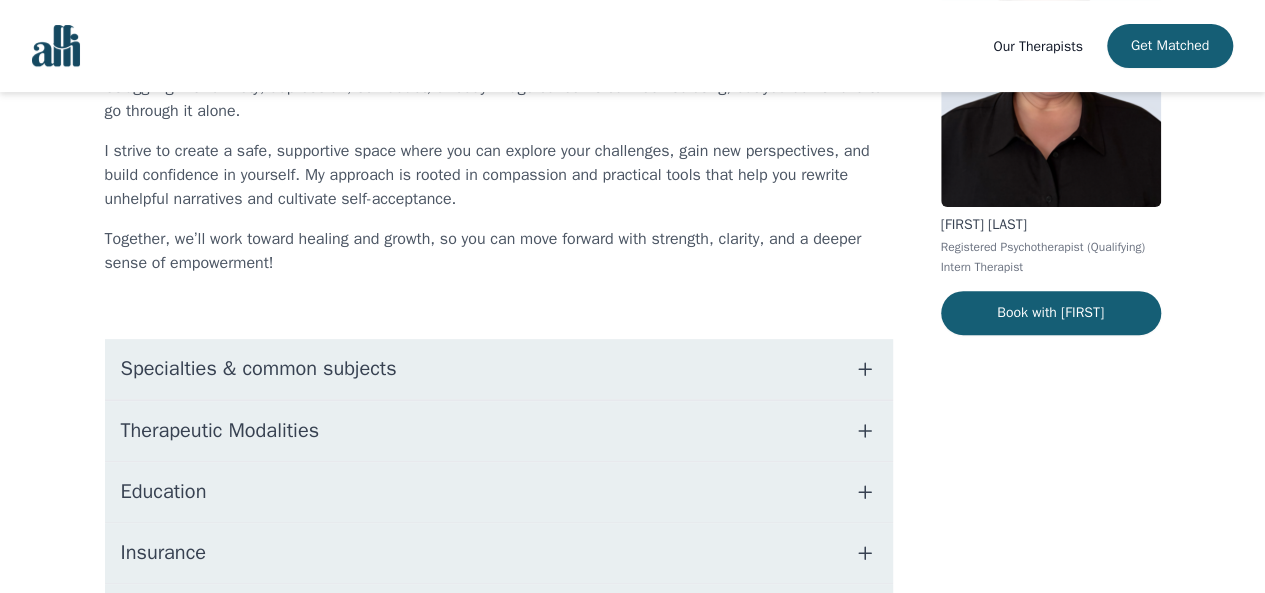 click on "Specialties & common subjects" at bounding box center [259, 369] 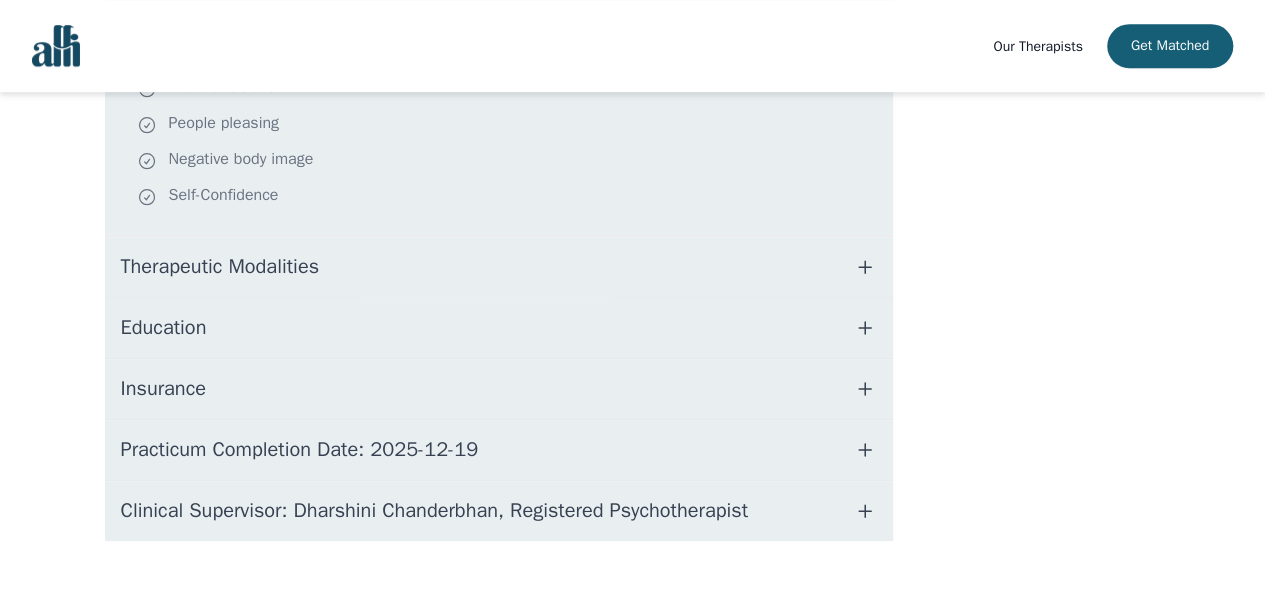 scroll, scrollTop: 674, scrollLeft: 0, axis: vertical 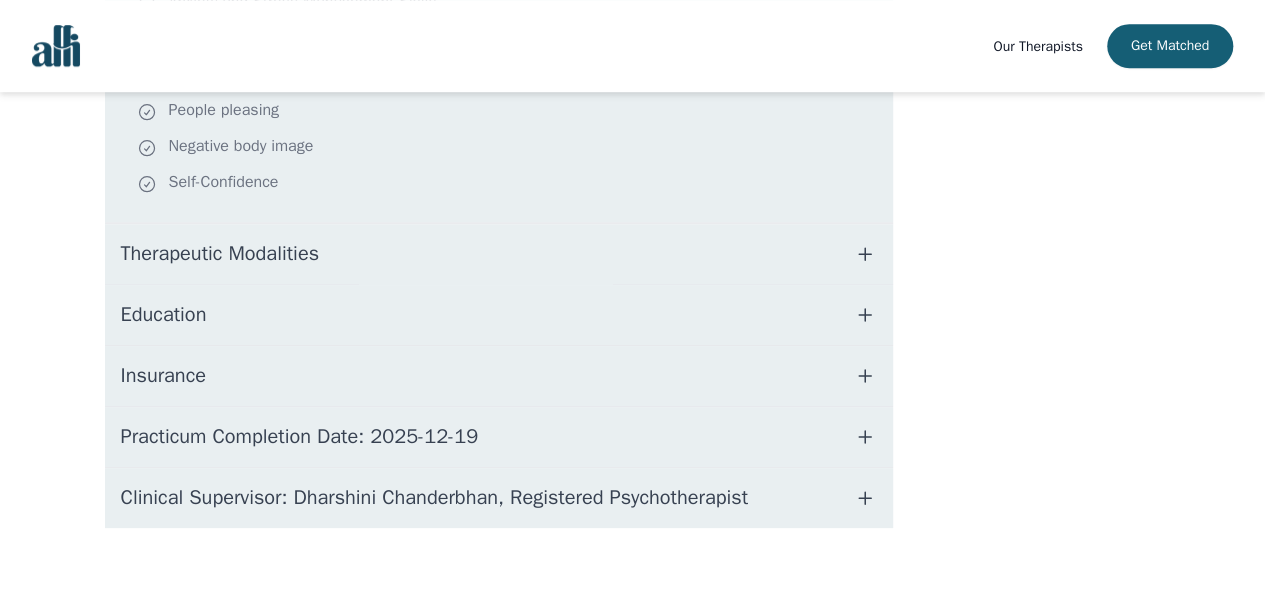 click on "Therapeutic Modalities" at bounding box center [499, 254] 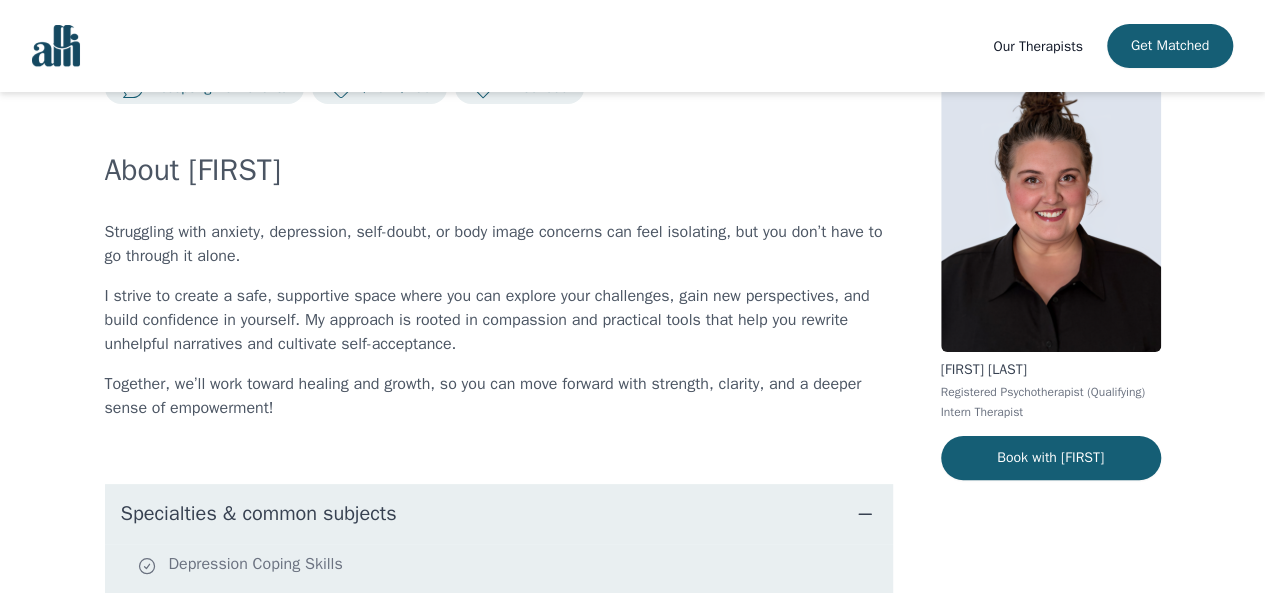 scroll, scrollTop: 0, scrollLeft: 0, axis: both 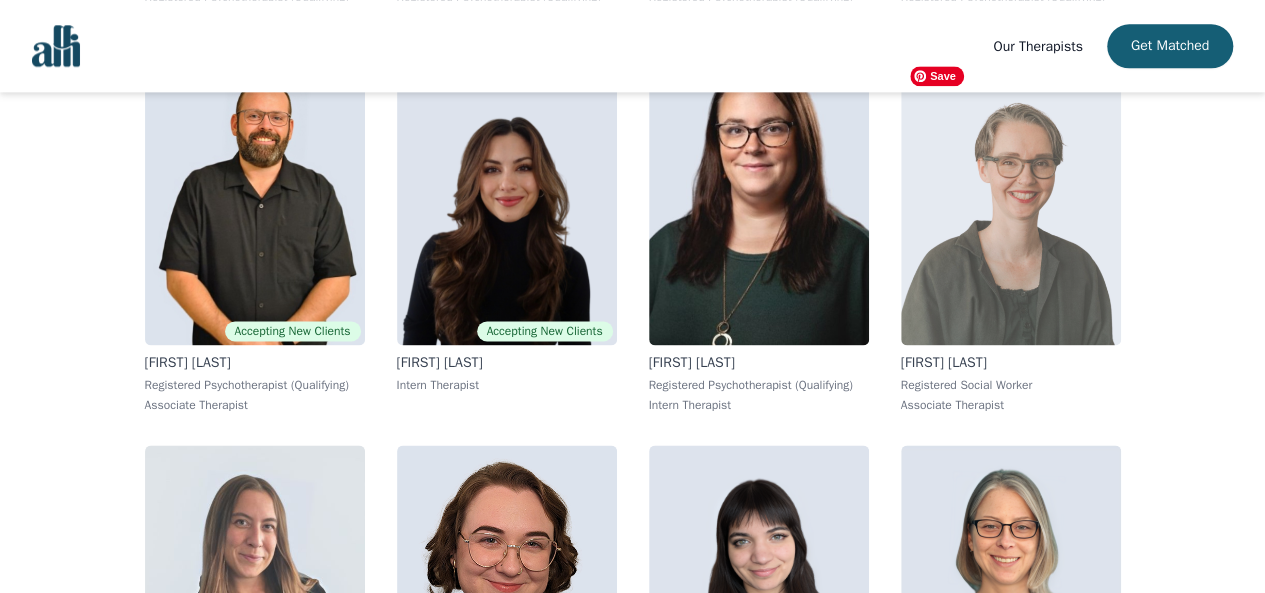 click at bounding box center [1011, 201] 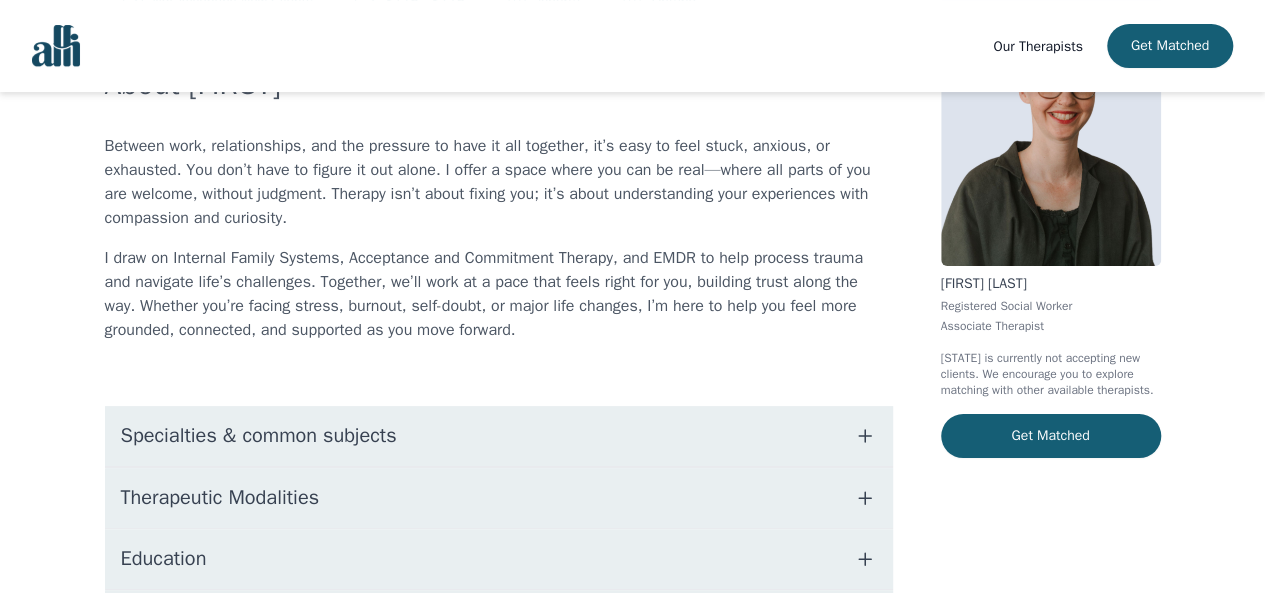 scroll, scrollTop: 253, scrollLeft: 0, axis: vertical 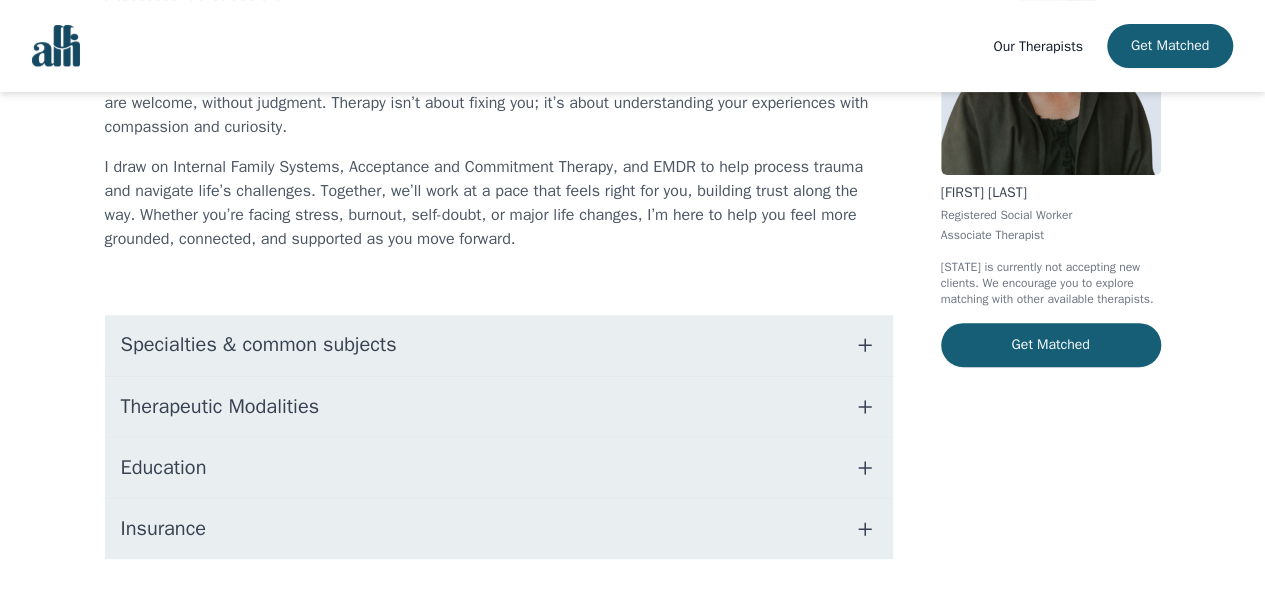 click on "Specialties & common subjects" at bounding box center [259, 345] 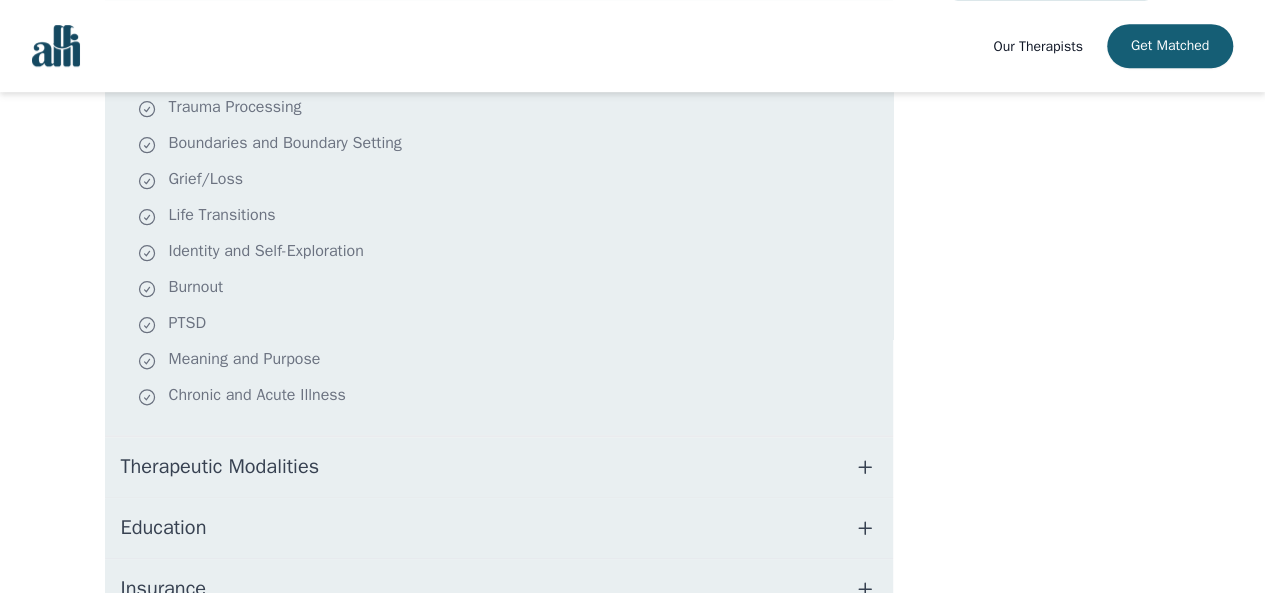 scroll, scrollTop: 697, scrollLeft: 0, axis: vertical 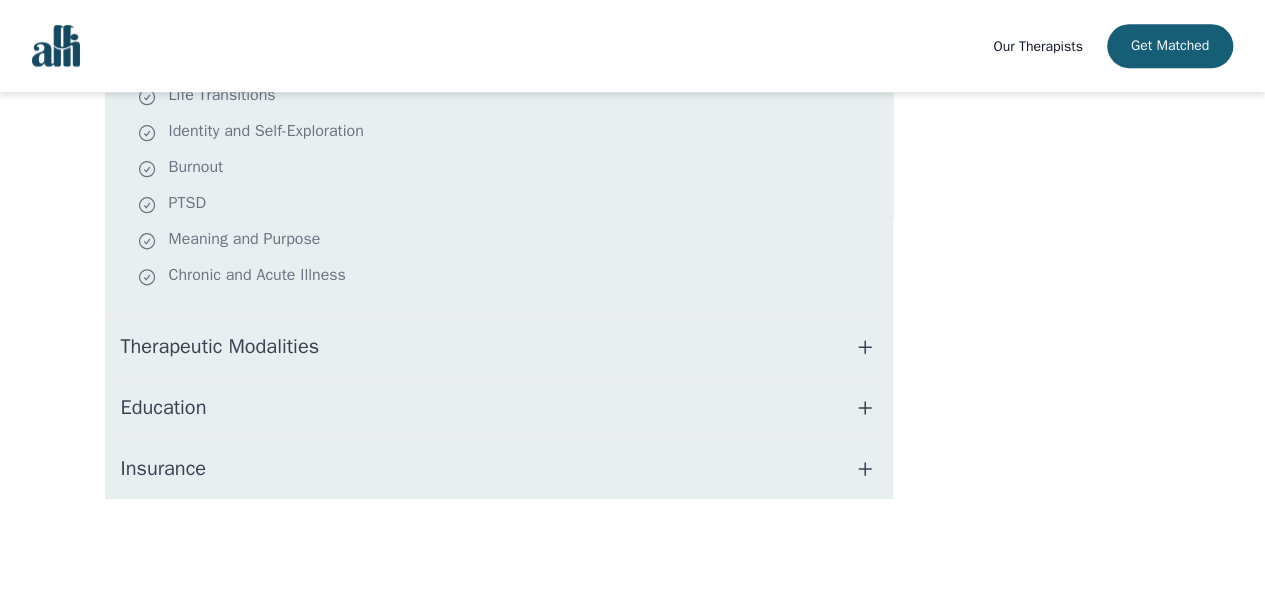 click on "Therapeutic Modalities" at bounding box center [220, 347] 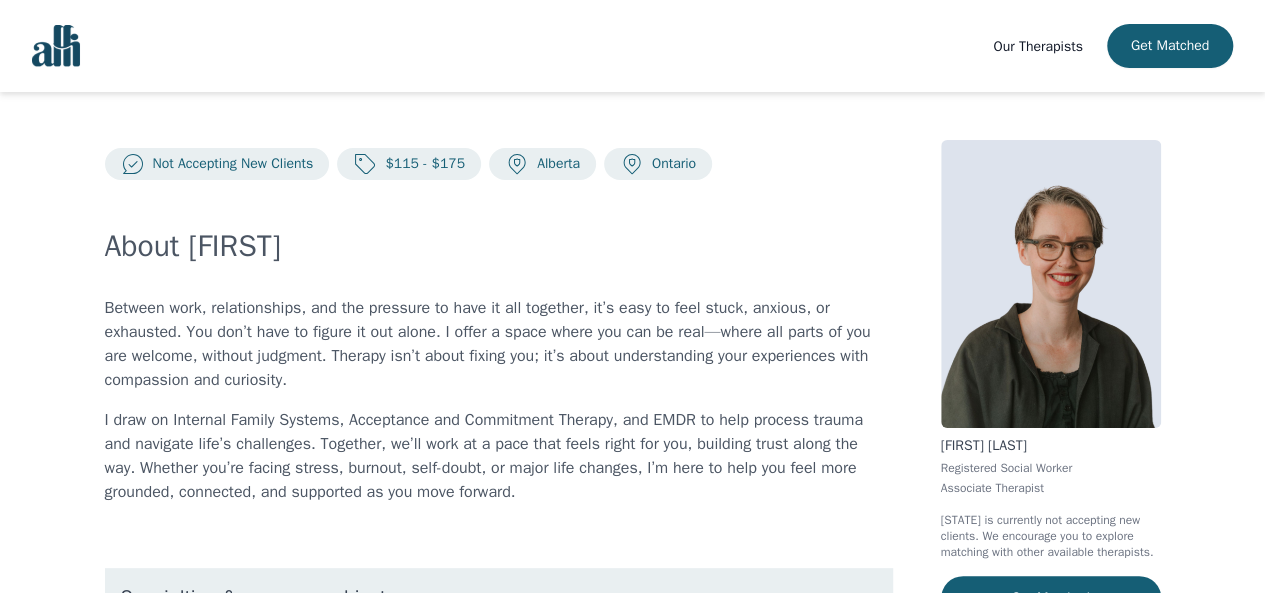 scroll, scrollTop: 190, scrollLeft: 0, axis: vertical 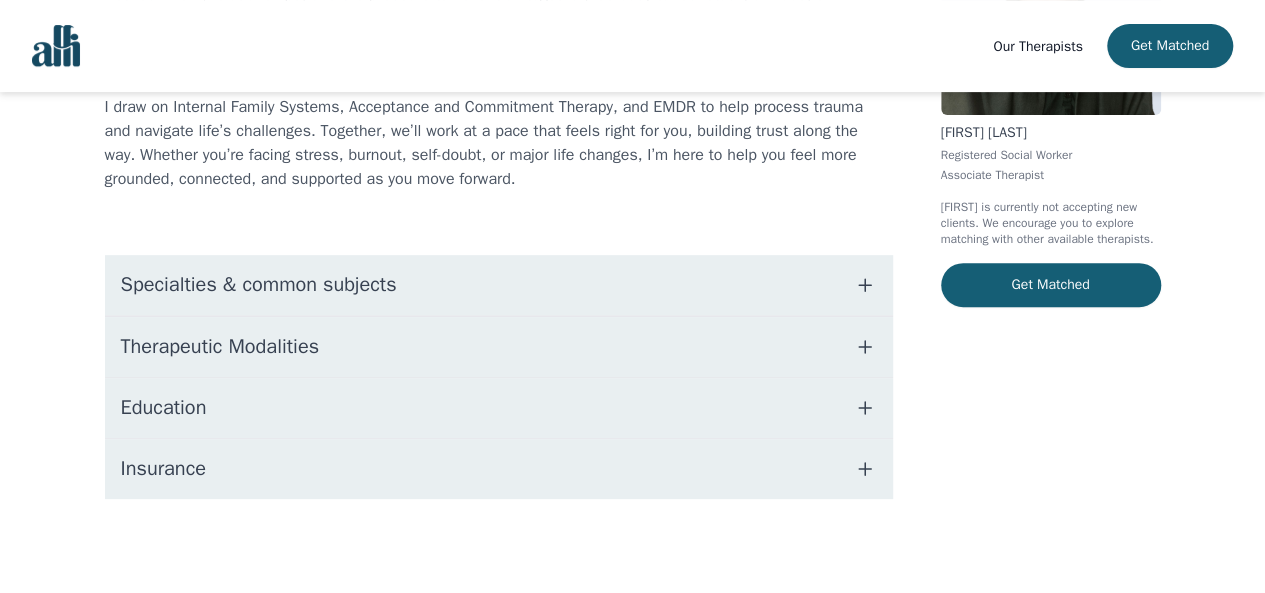 click on "Specialties & common subjects" at bounding box center [499, 285] 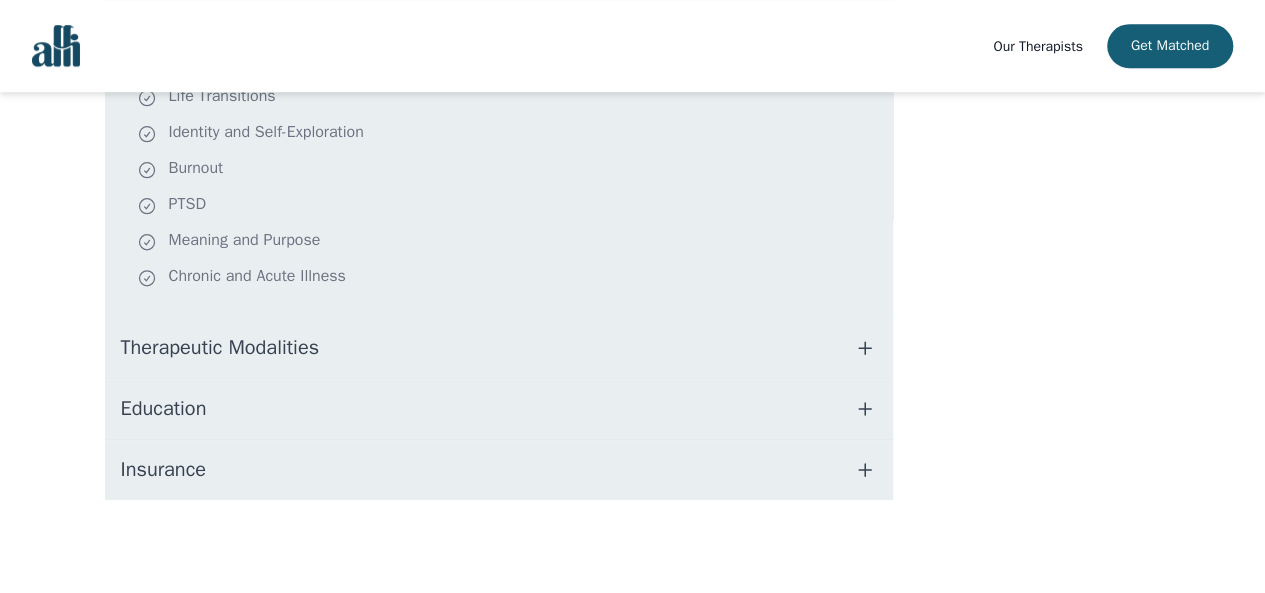 scroll, scrollTop: 697, scrollLeft: 0, axis: vertical 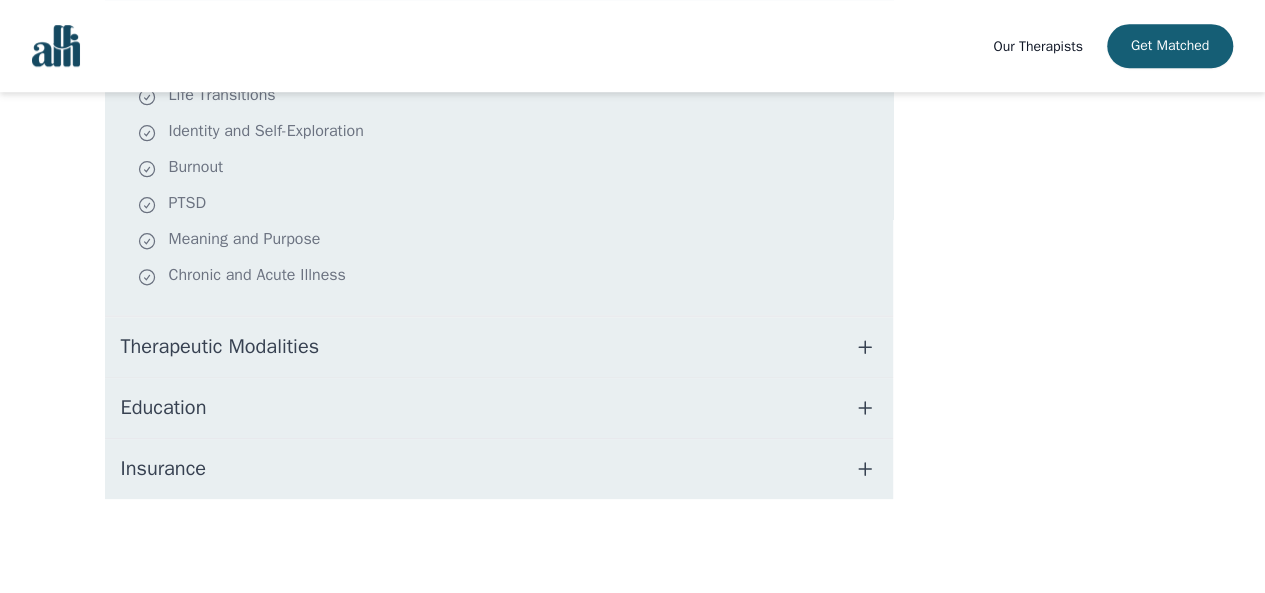 click on "Therapeutic Modalities" at bounding box center [499, 347] 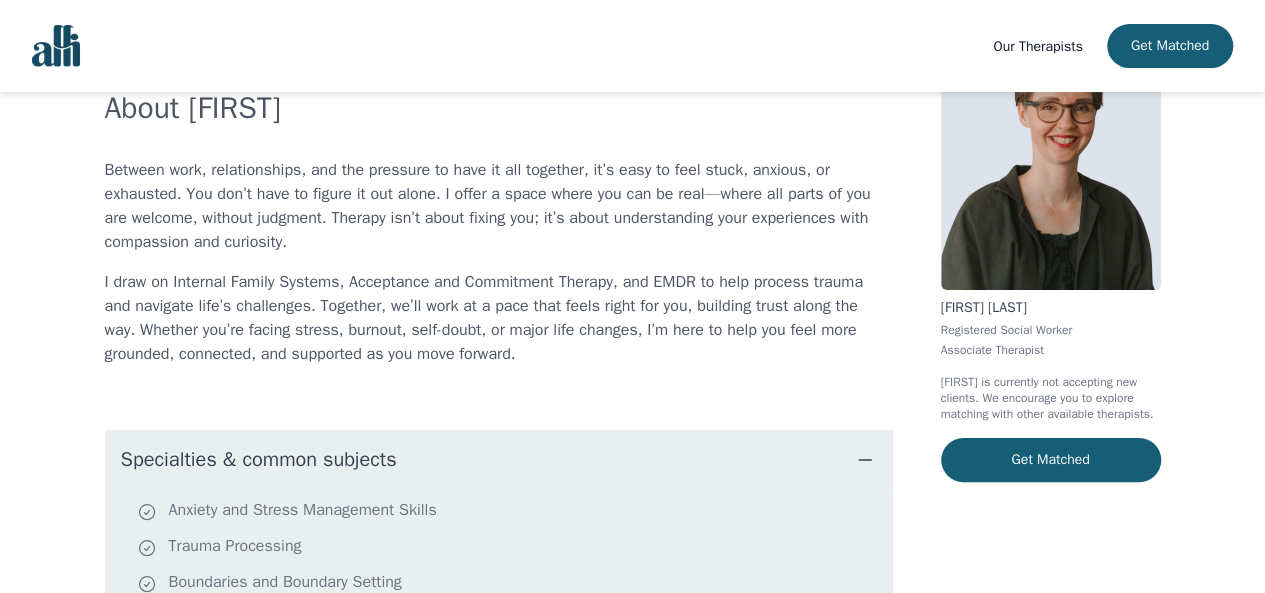 scroll, scrollTop: 0, scrollLeft: 0, axis: both 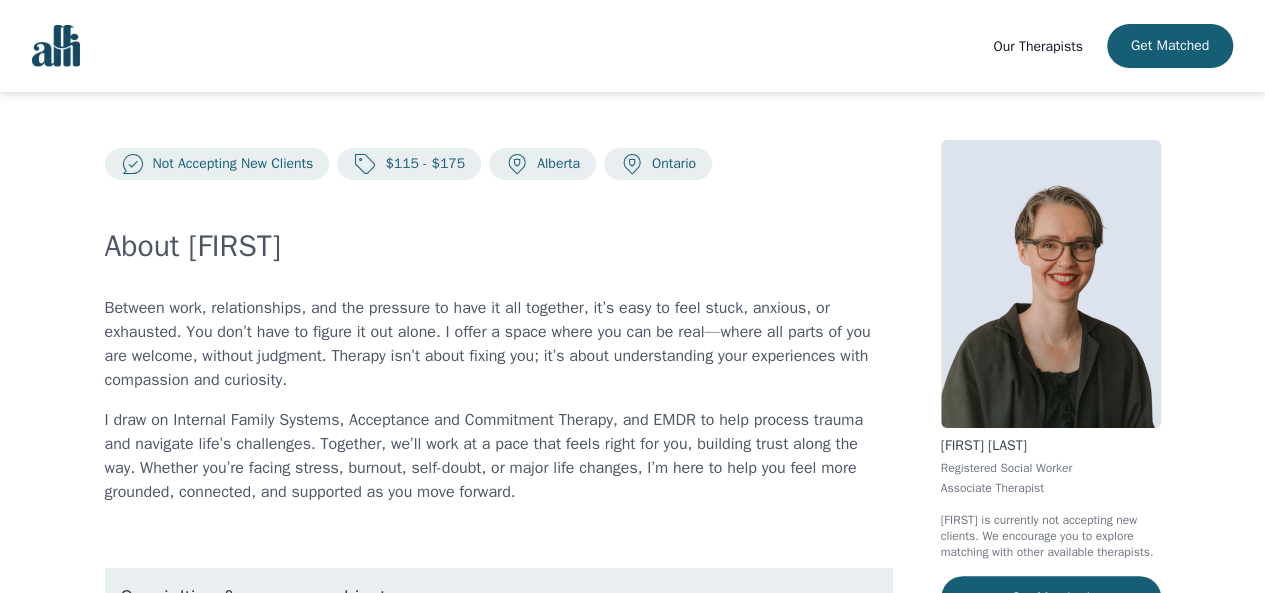 click on "Our Therapists" at bounding box center [1037, 46] 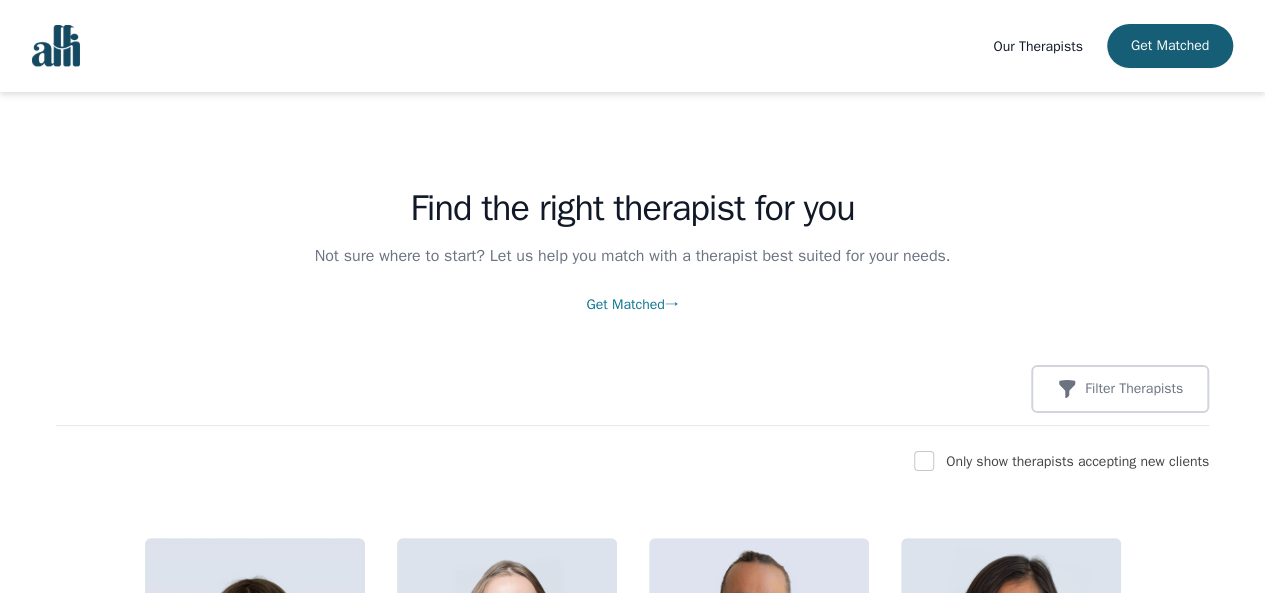 click on "Only show therapists accepting new clients" at bounding box center [1077, 461] 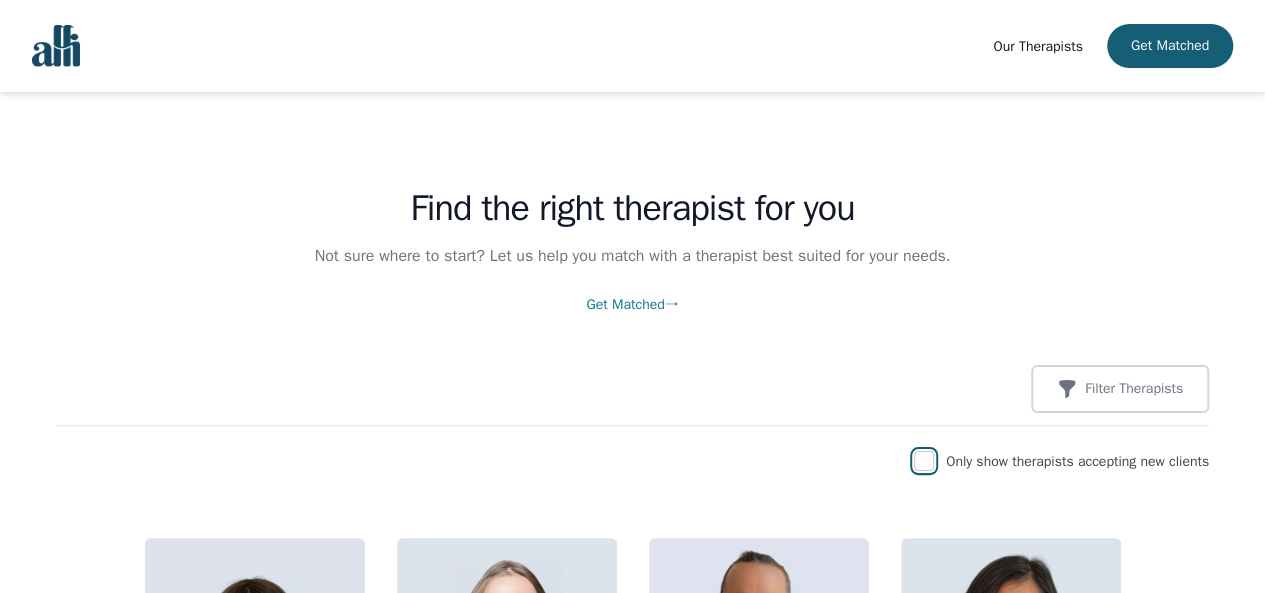 click at bounding box center (924, 461) 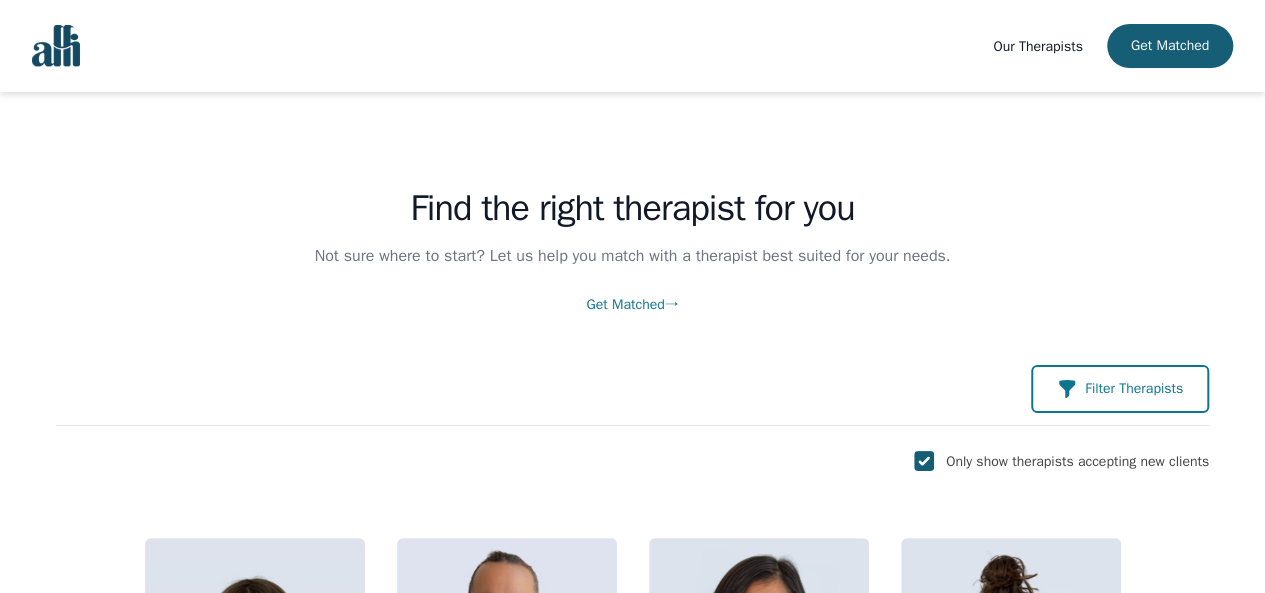 click on "Filter Therapists" at bounding box center [1134, 389] 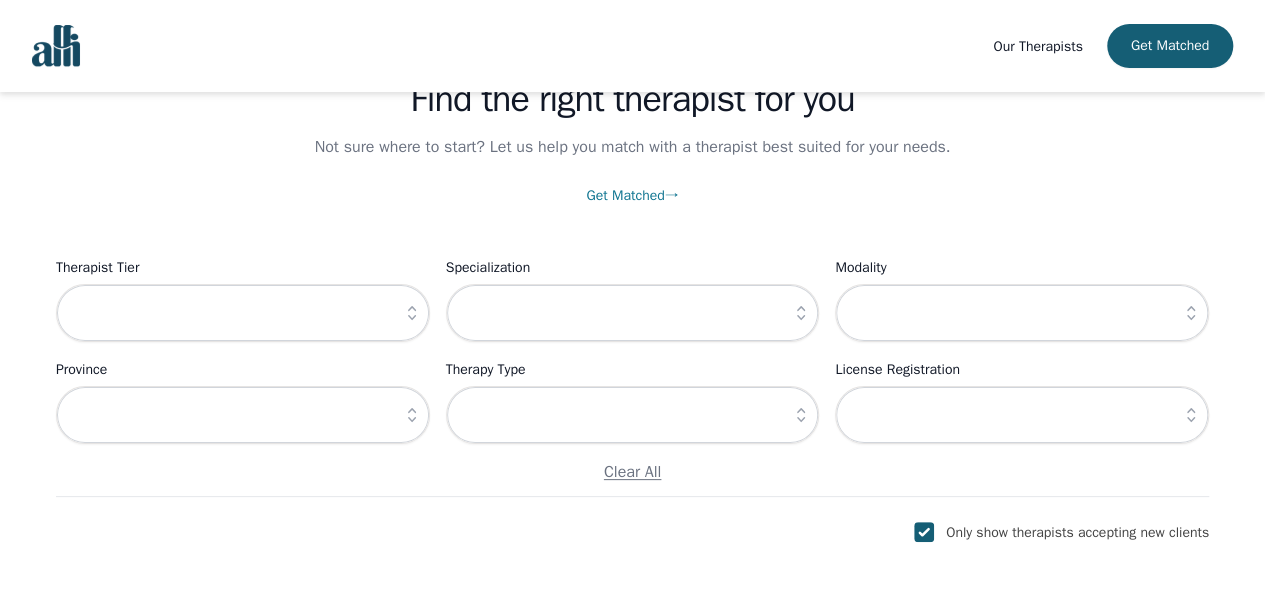 scroll, scrollTop: 110, scrollLeft: 0, axis: vertical 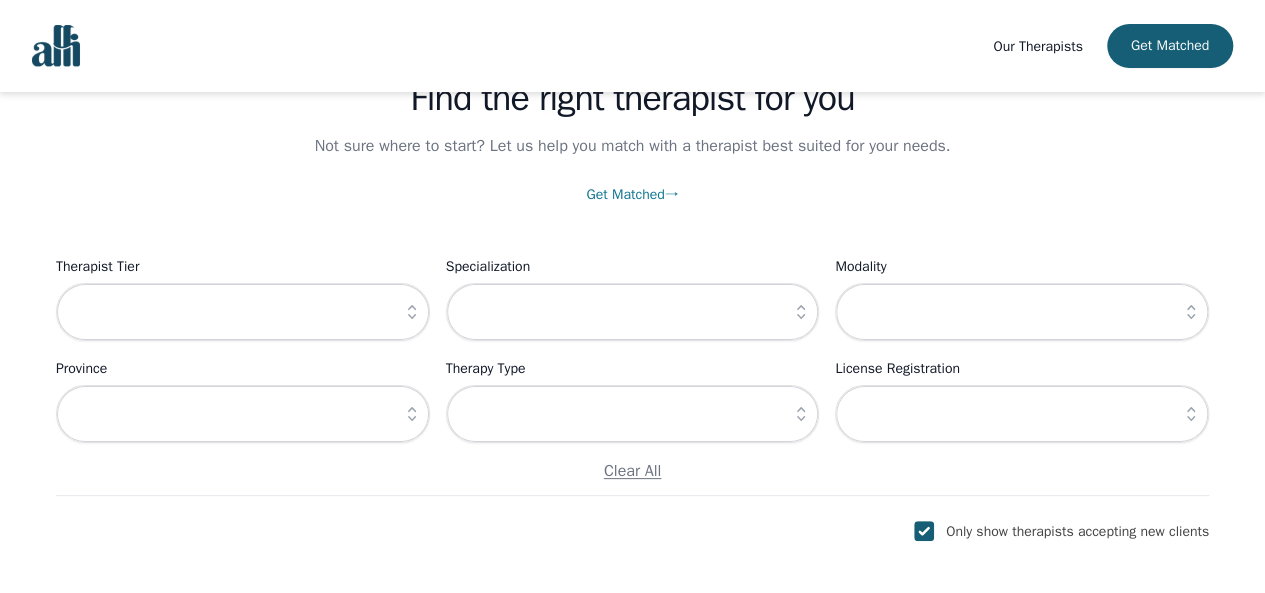 click at bounding box center [801, 414] 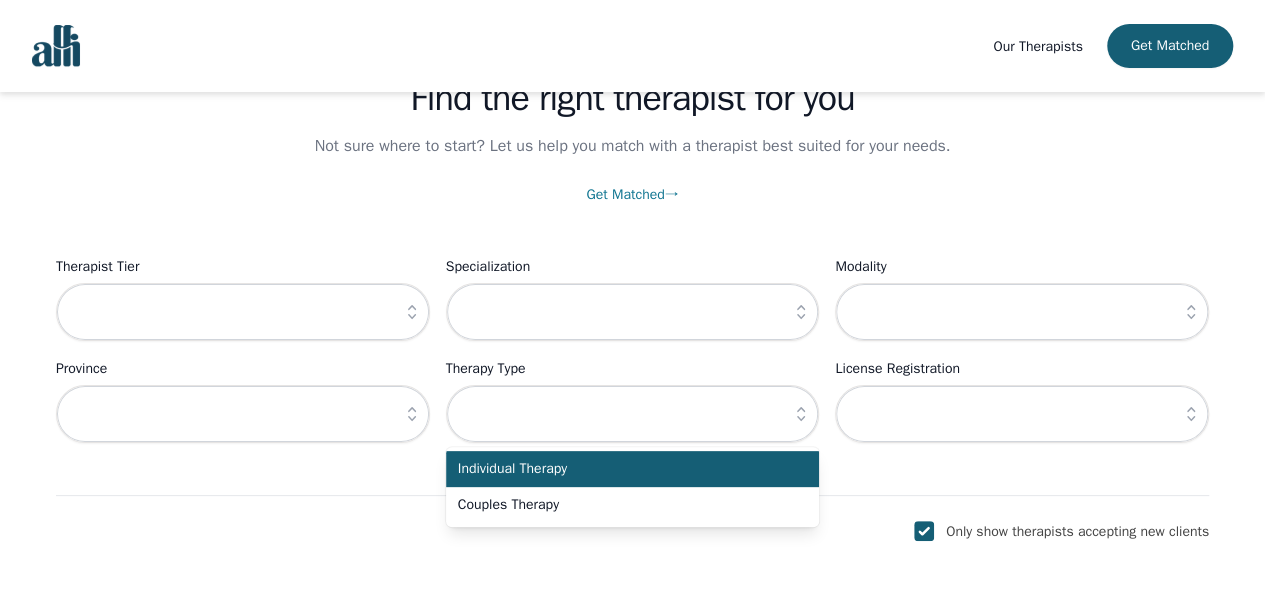 click at bounding box center (801, 414) 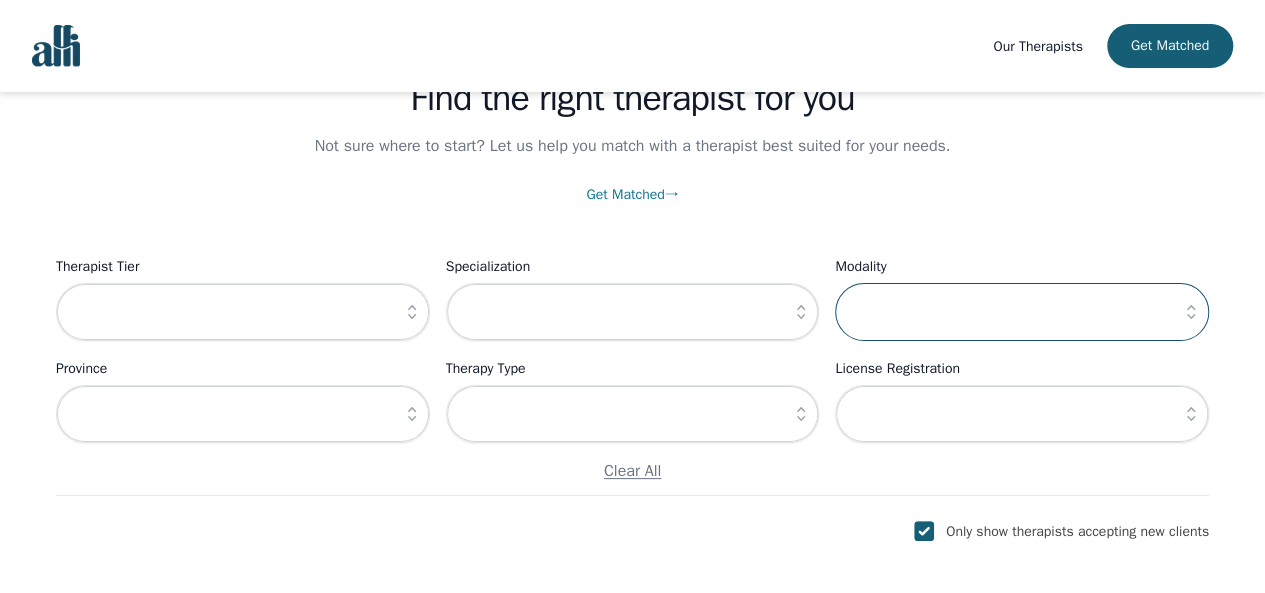 click at bounding box center [1022, 312] 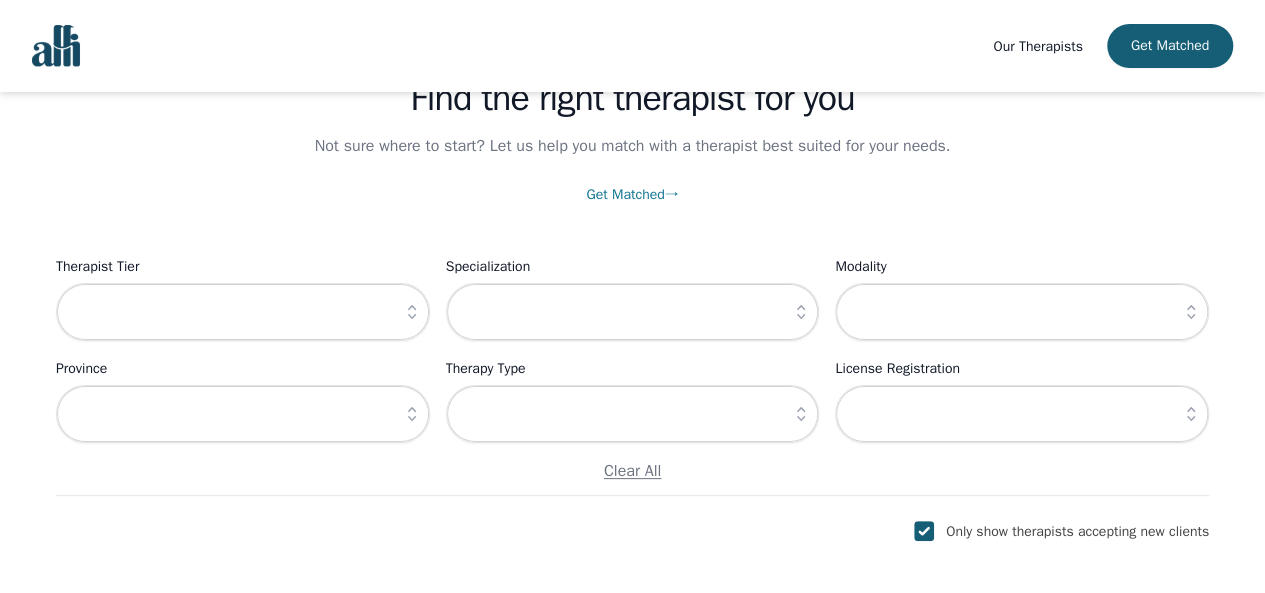 click 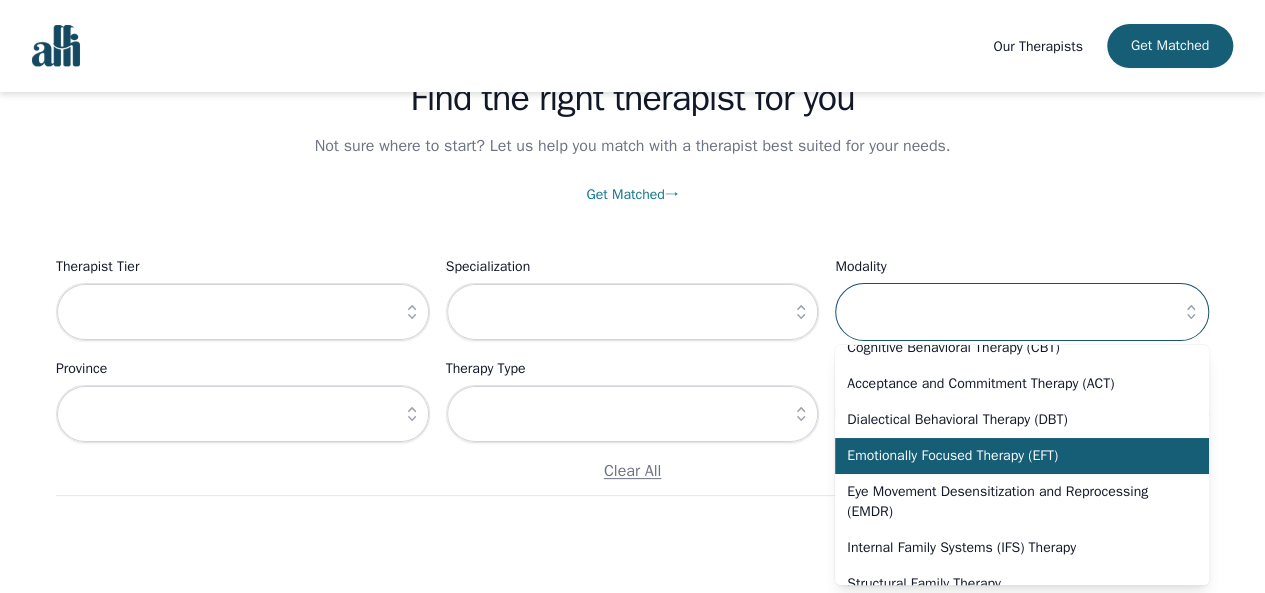scroll, scrollTop: 56, scrollLeft: 0, axis: vertical 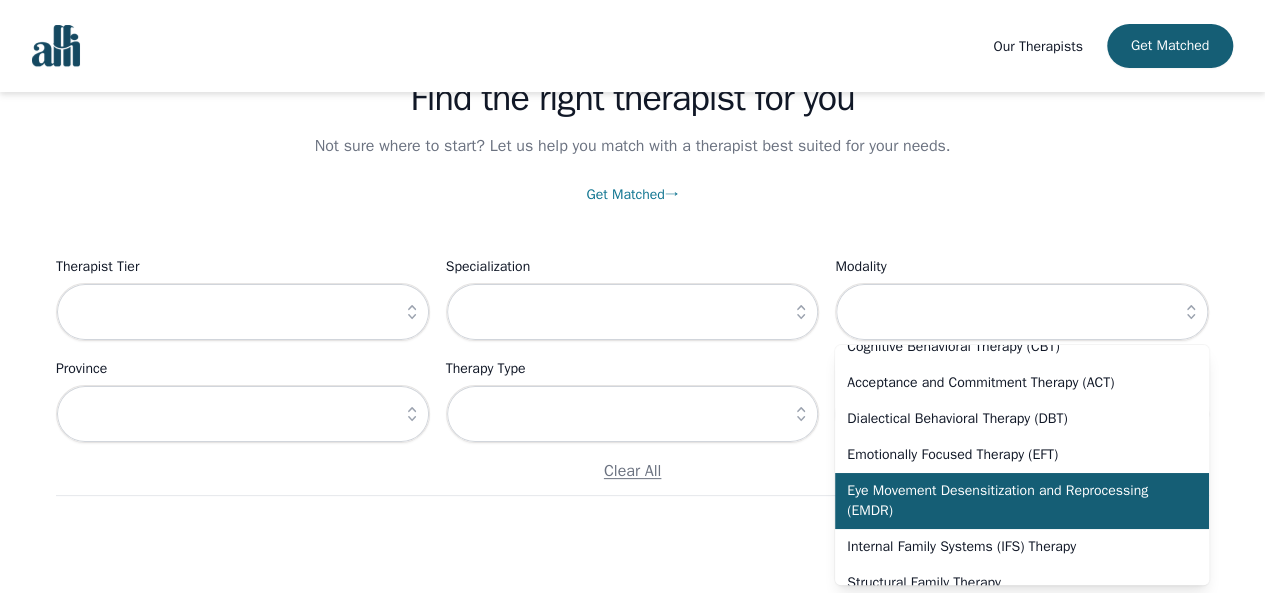 click on "Eye Movement Desensitization and Reprocessing (EMDR)" at bounding box center (1010, 501) 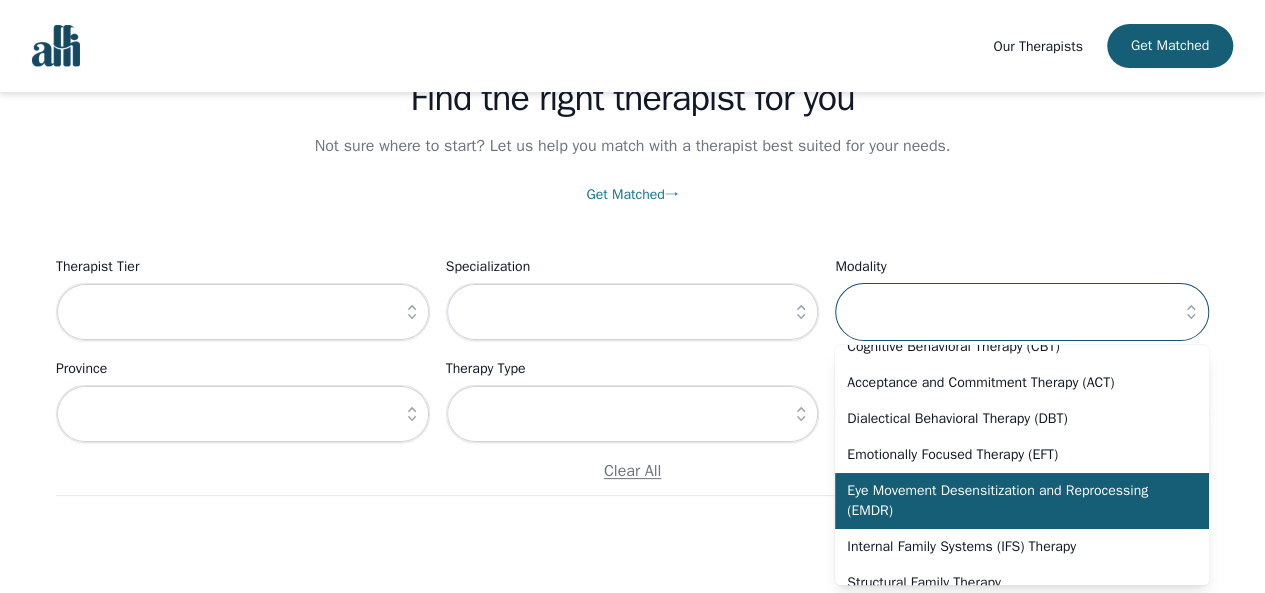 type on "Eye Movement Desensitization and Reprocessing (EMDR)" 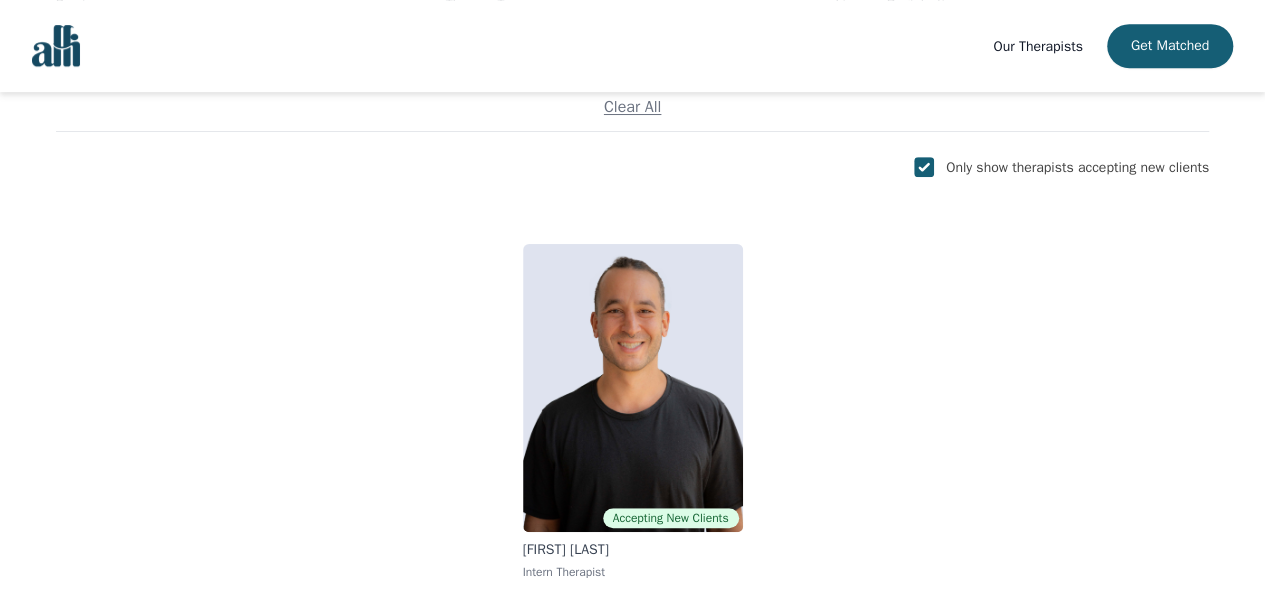 scroll, scrollTop: 570, scrollLeft: 0, axis: vertical 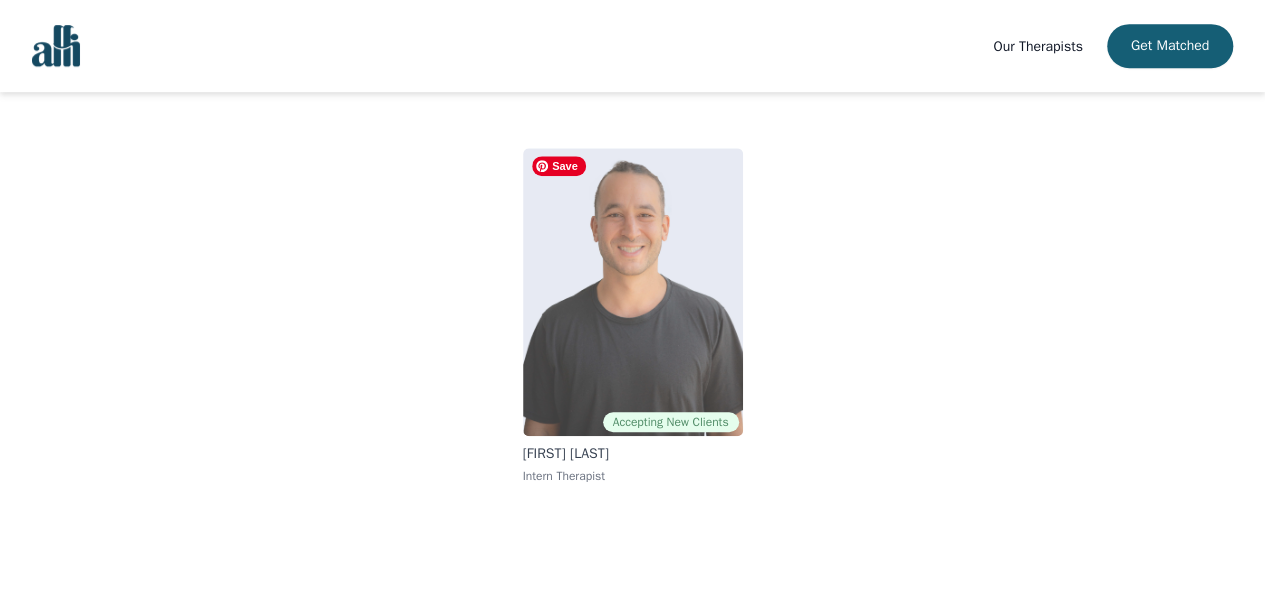 click at bounding box center [633, 292] 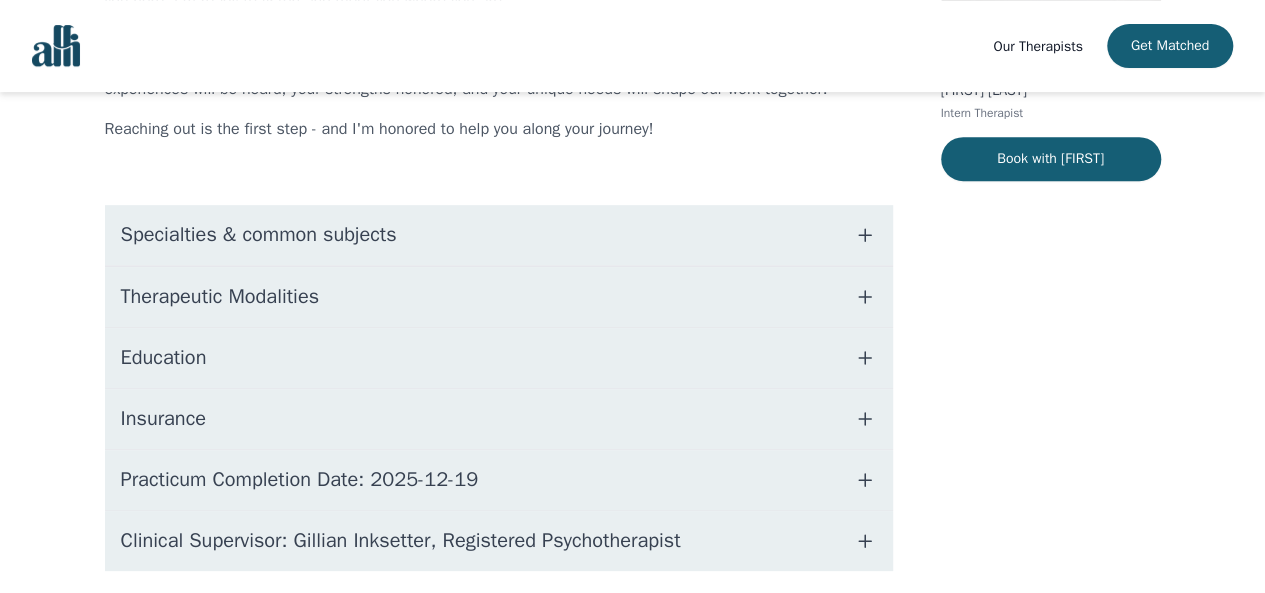 scroll, scrollTop: 359, scrollLeft: 0, axis: vertical 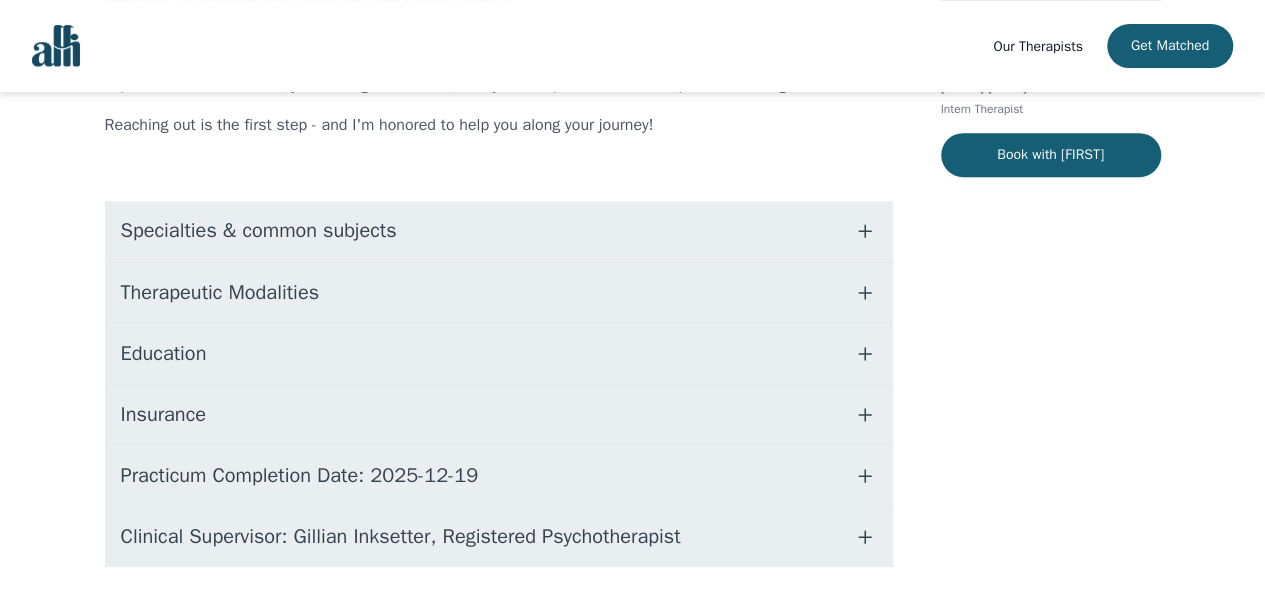click on "Specialties & common subjects" at bounding box center [499, 231] 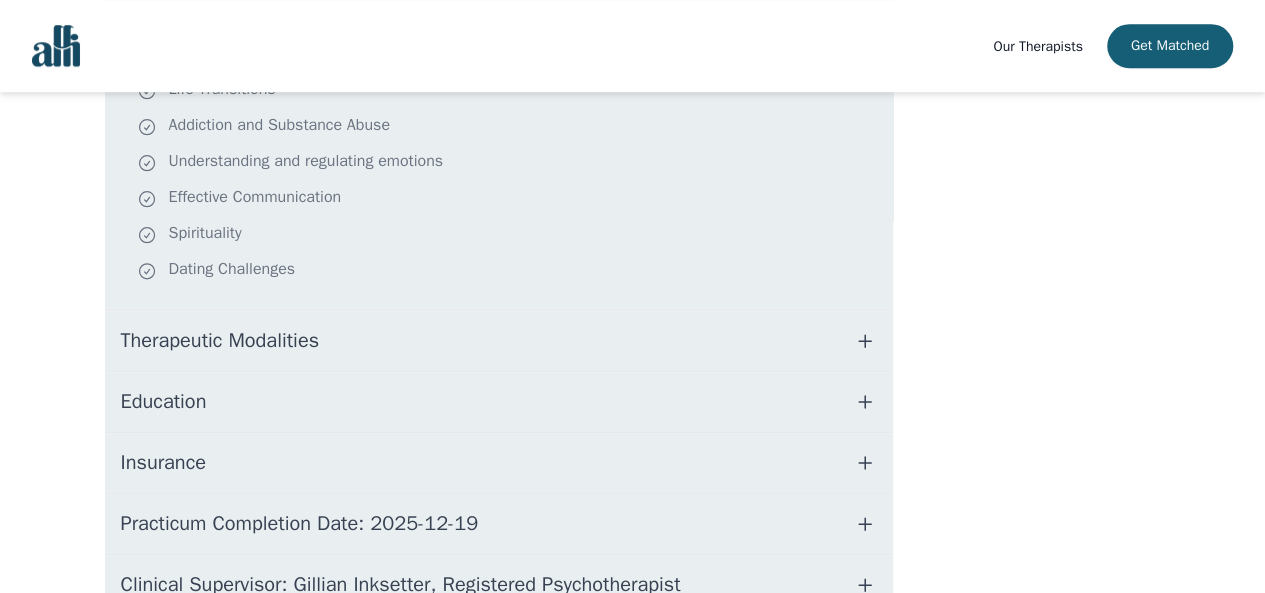 scroll, scrollTop: 699, scrollLeft: 0, axis: vertical 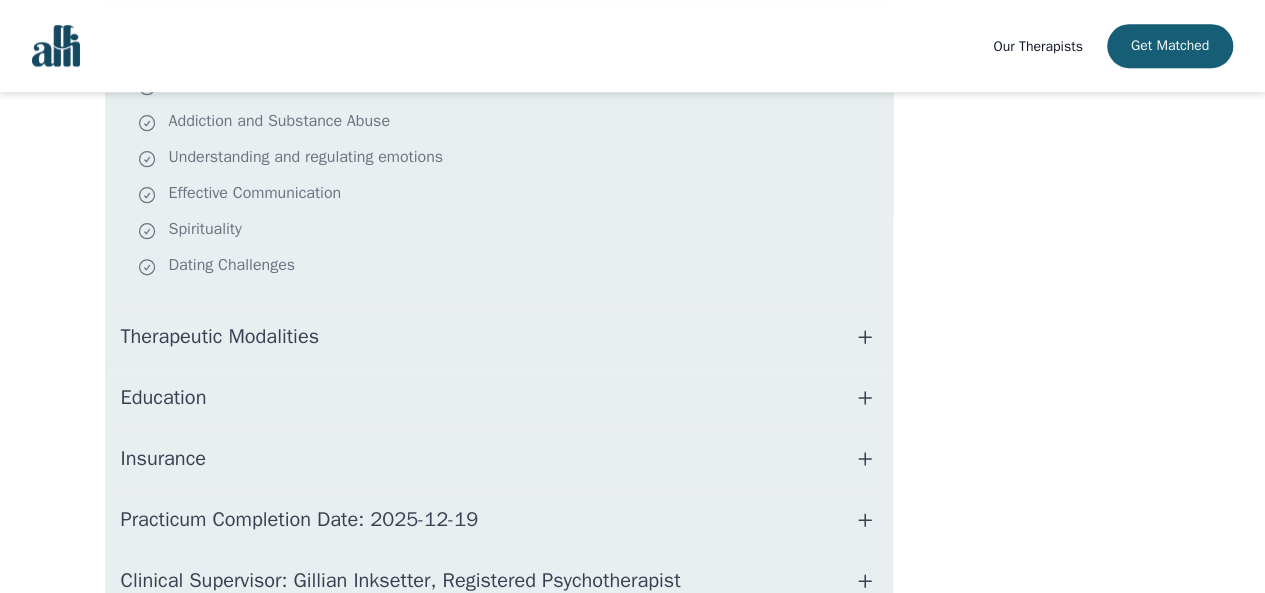 click on "Therapeutic Modalities" at bounding box center [499, 337] 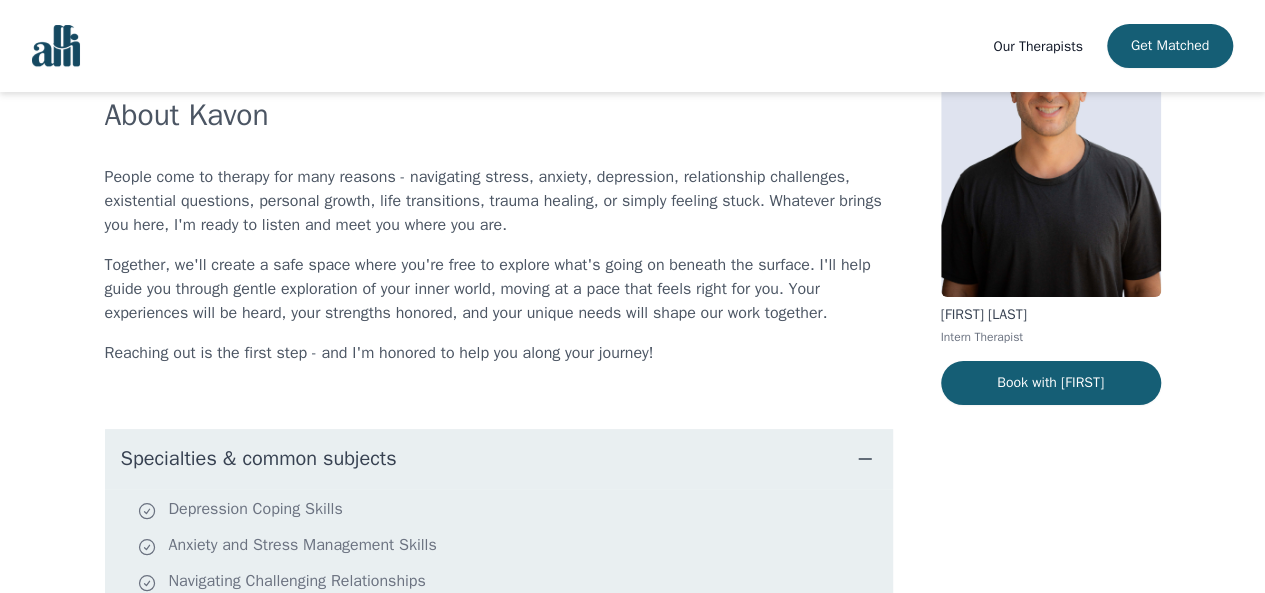 scroll, scrollTop: 0, scrollLeft: 0, axis: both 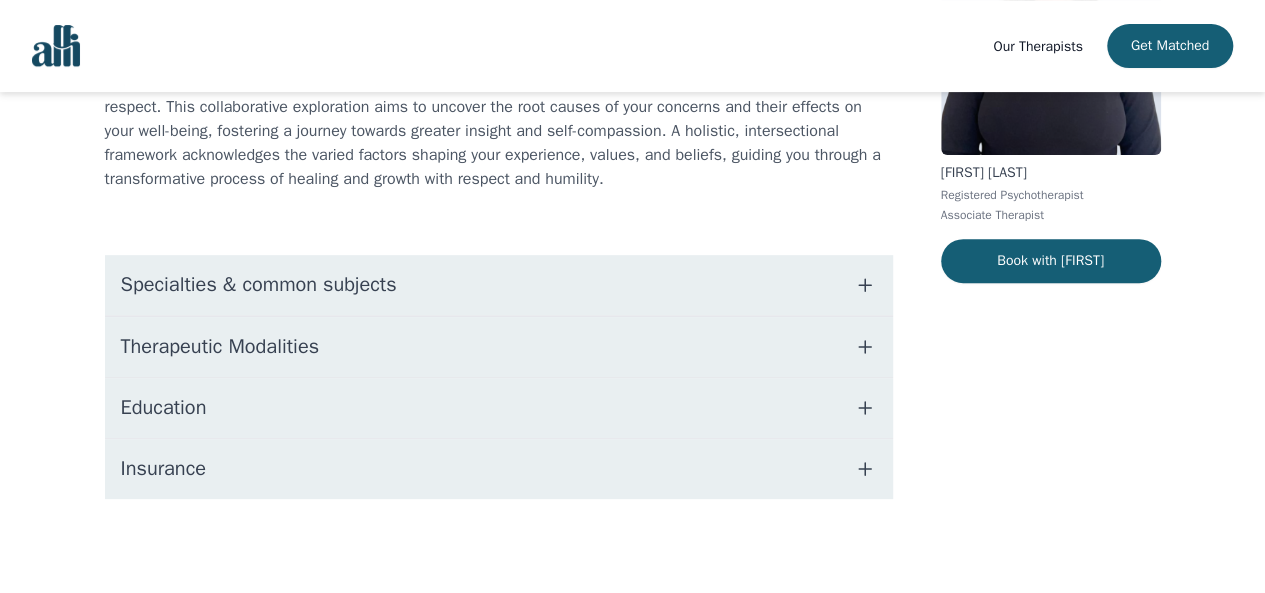 click on "Specialties & common subjects" at bounding box center [259, 285] 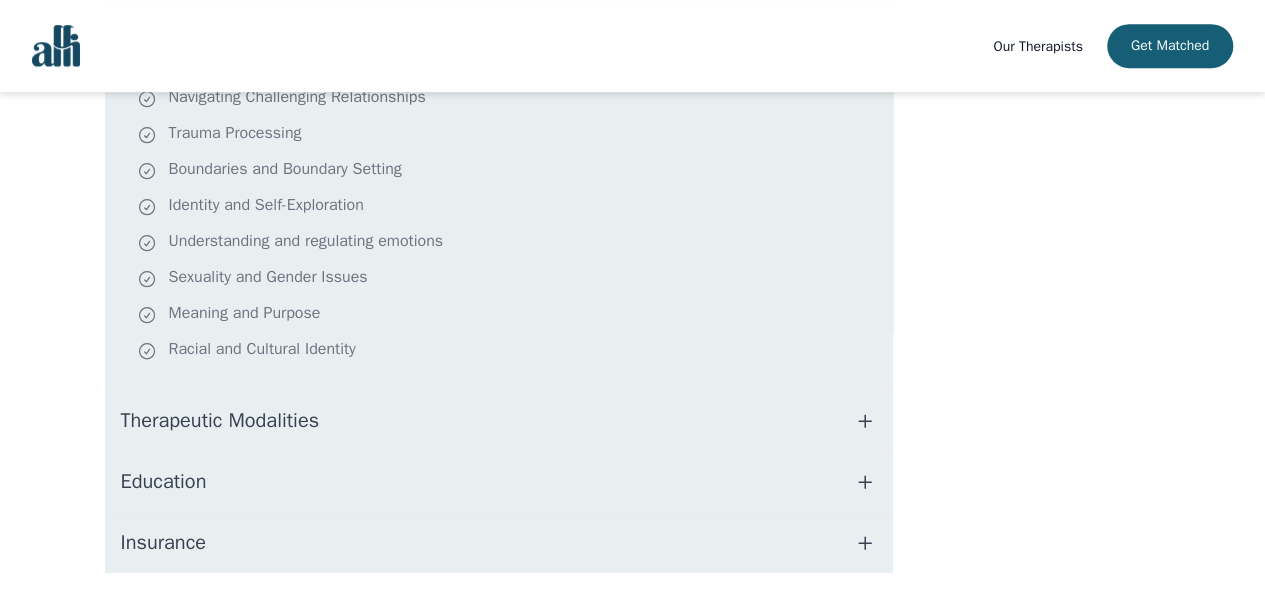 scroll, scrollTop: 657, scrollLeft: 0, axis: vertical 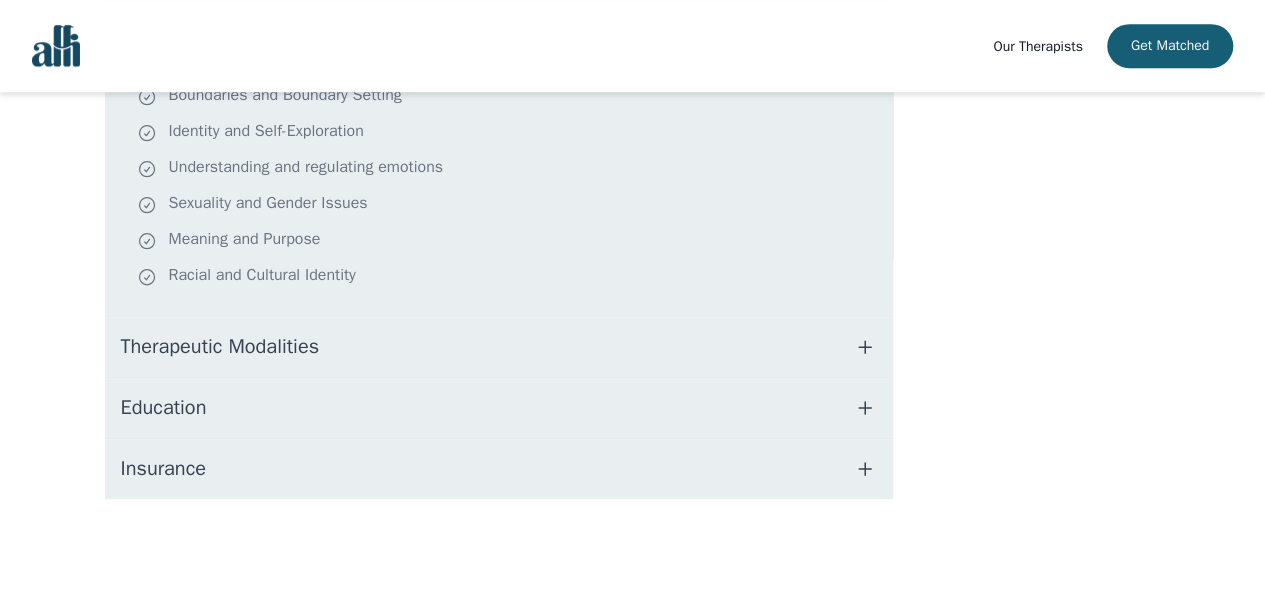 click on "Therapeutic Modalities" at bounding box center (220, 347) 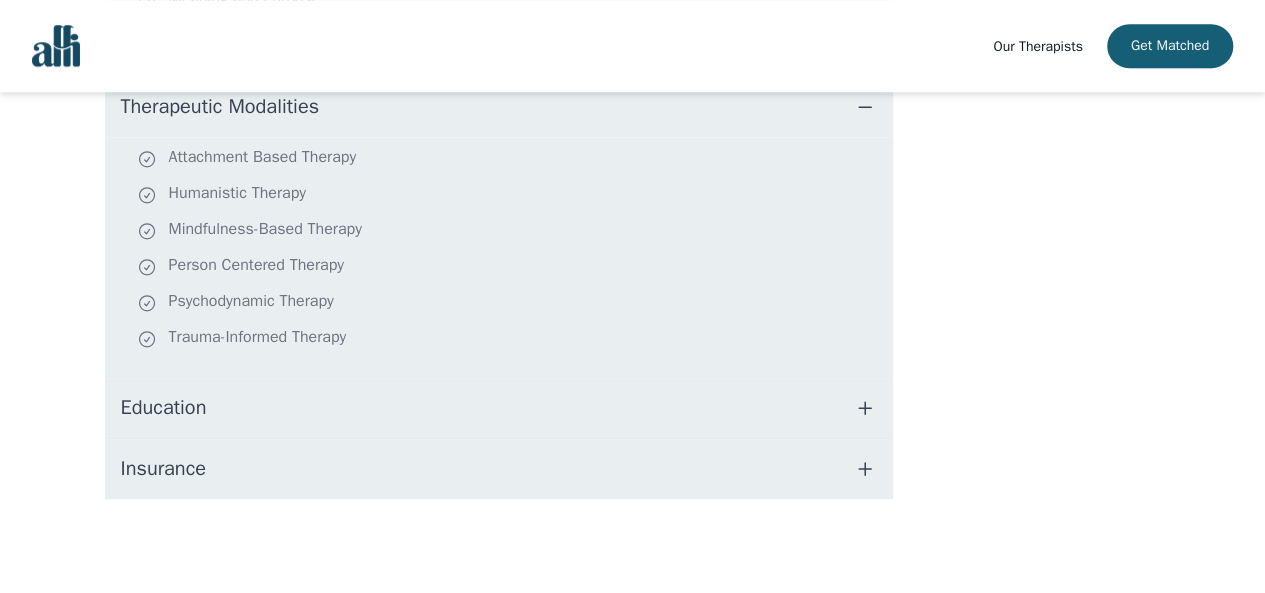 scroll, scrollTop: 0, scrollLeft: 0, axis: both 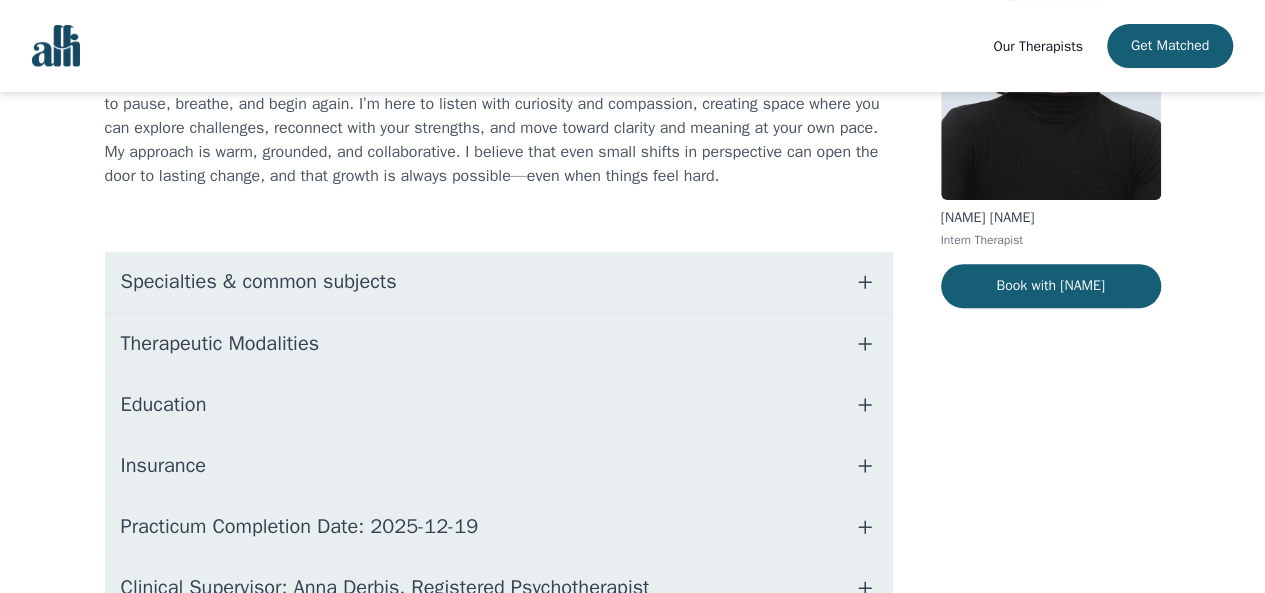 click on "Specialties & common subjects" at bounding box center [259, 282] 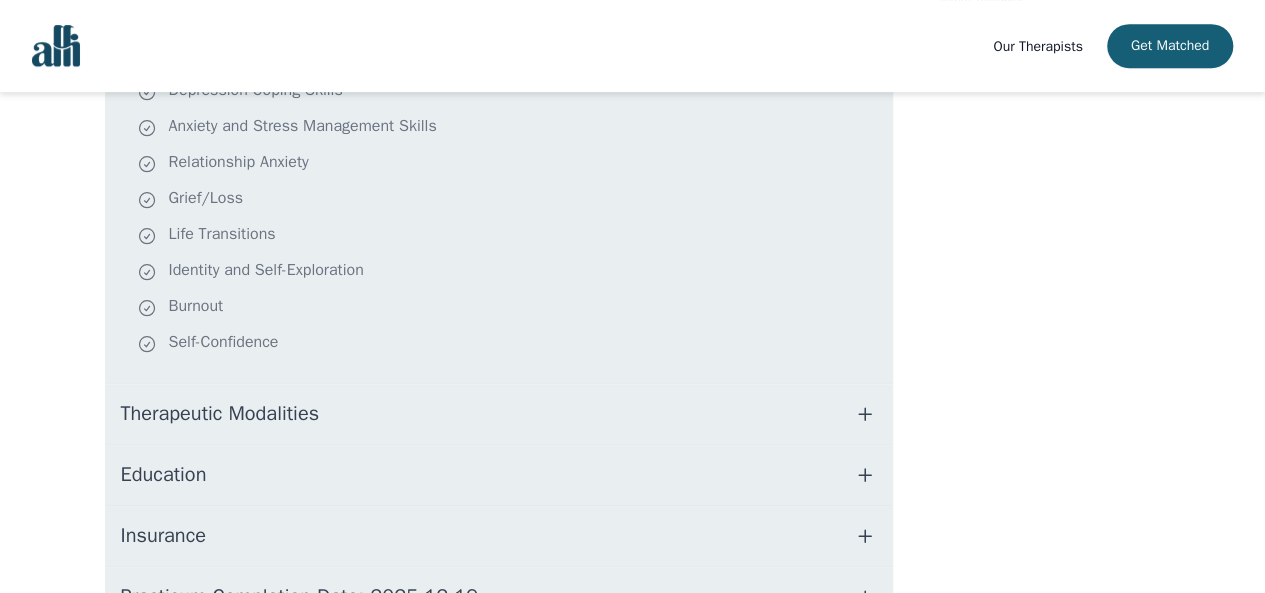 scroll, scrollTop: 472, scrollLeft: 0, axis: vertical 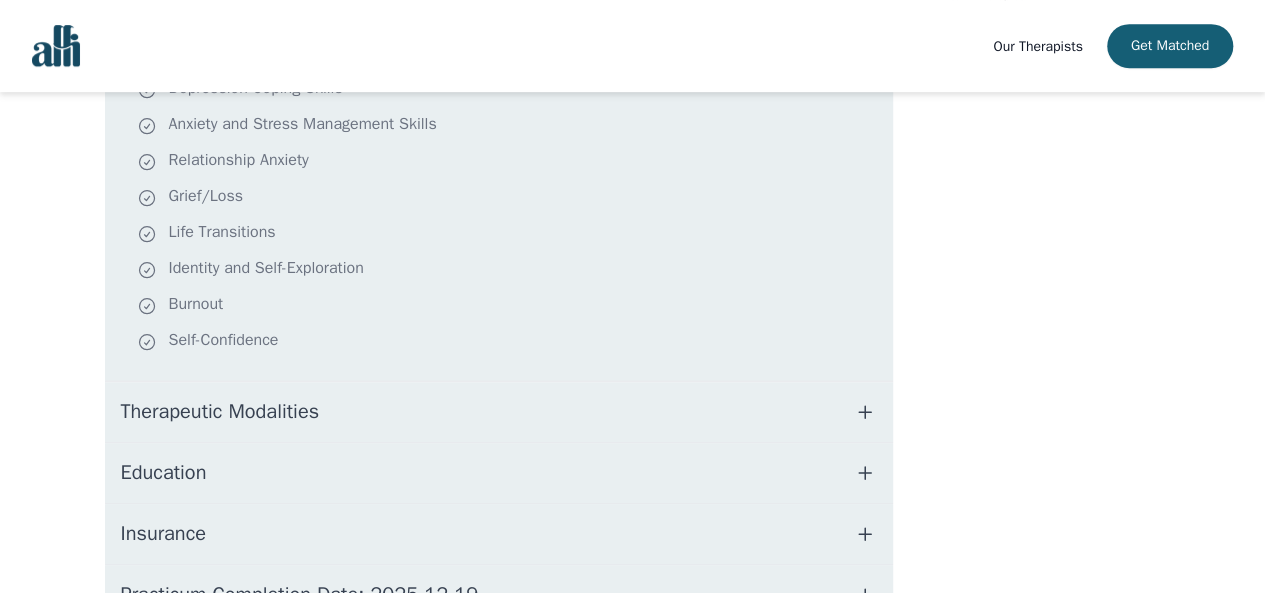click on "Therapeutic Modalities" at bounding box center [499, 412] 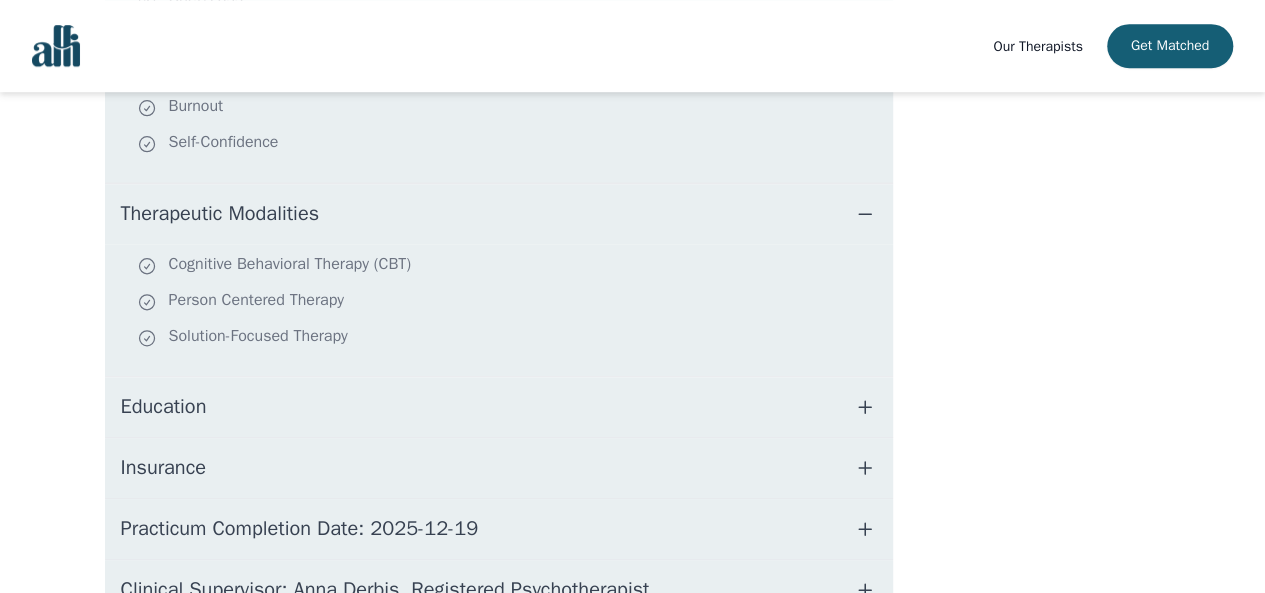 scroll, scrollTop: 666, scrollLeft: 0, axis: vertical 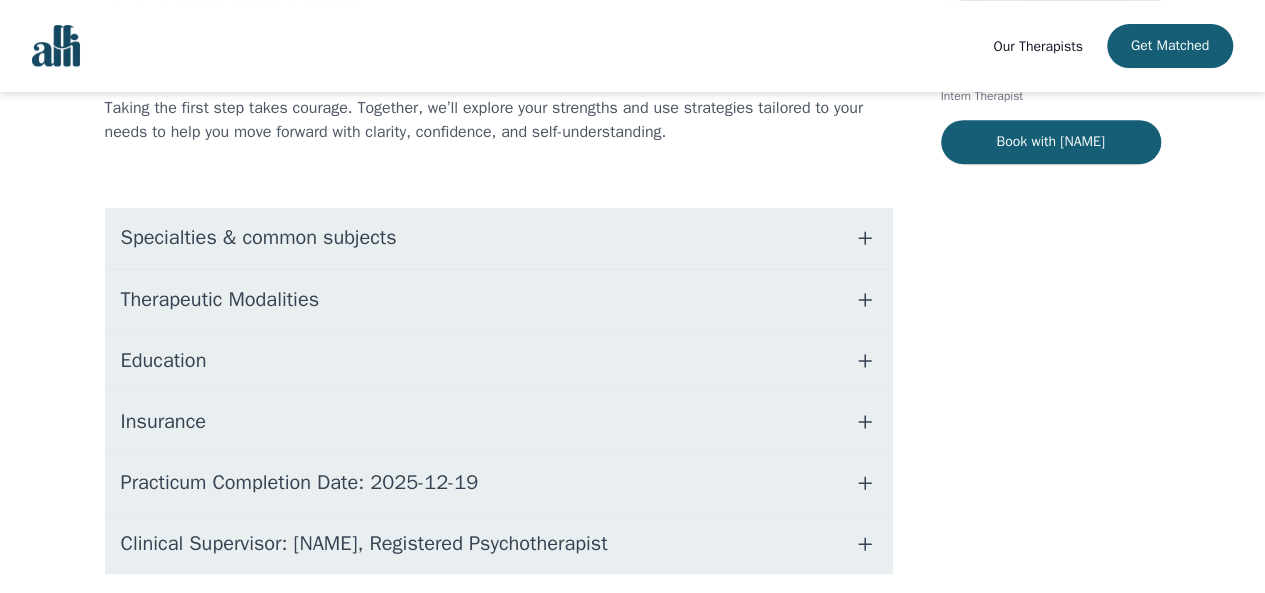 click on "Specialties & common subjects" at bounding box center (259, 238) 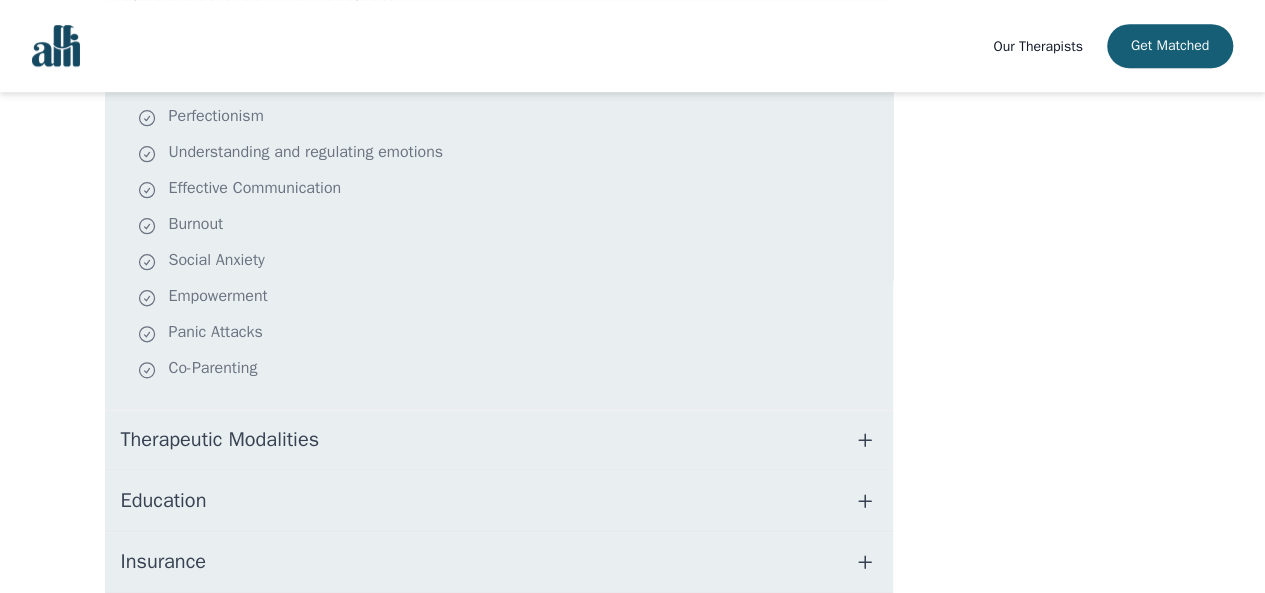 scroll, scrollTop: 637, scrollLeft: 0, axis: vertical 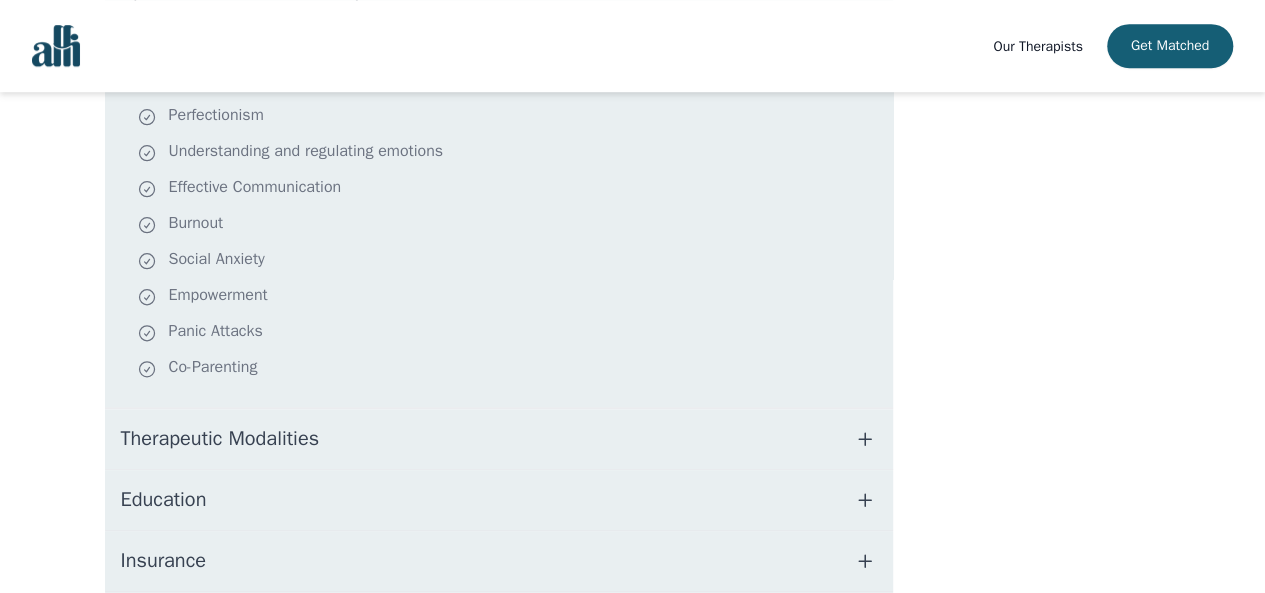 click on "Therapeutic Modalities" at bounding box center (220, 439) 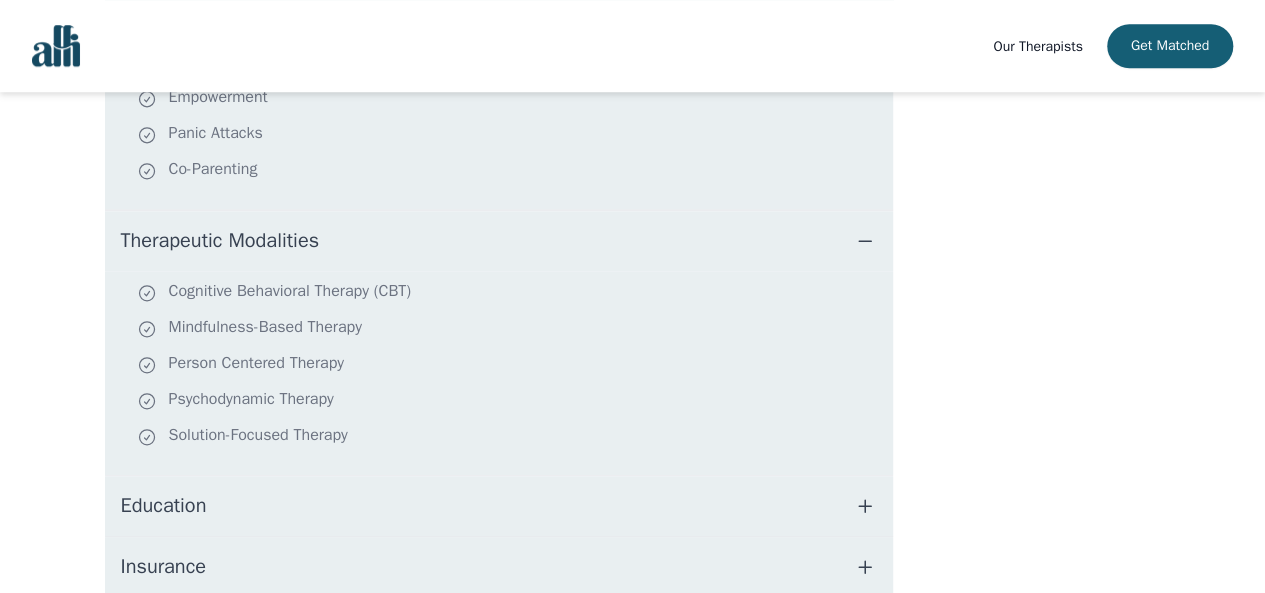 scroll, scrollTop: 839, scrollLeft: 0, axis: vertical 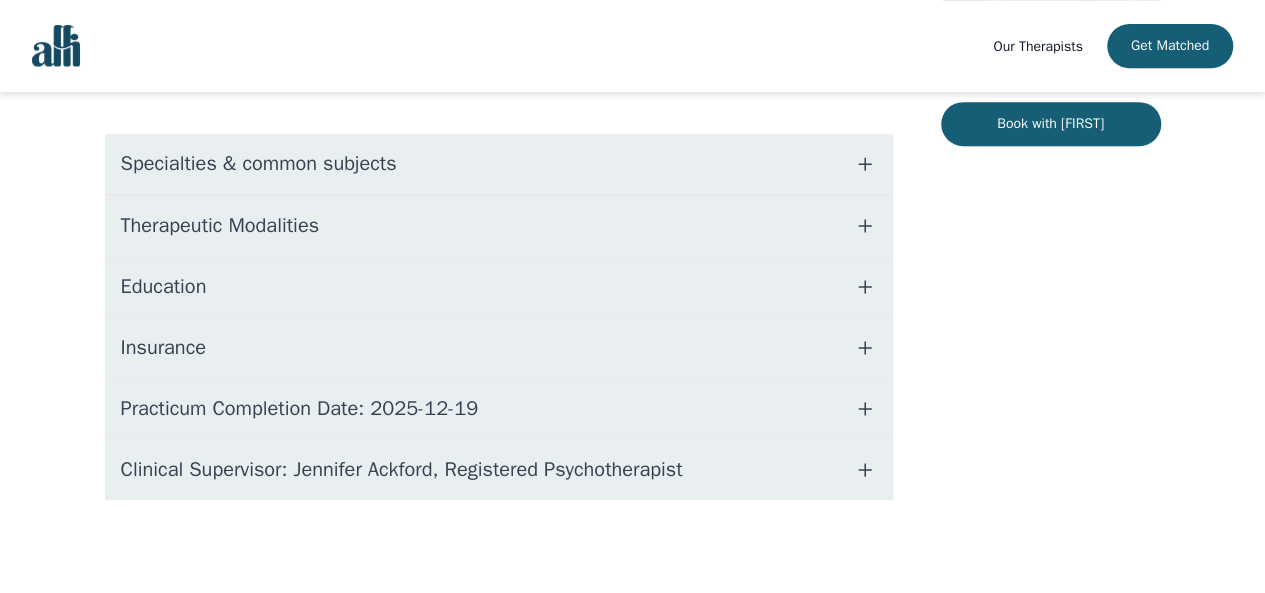 click on "Specialties & common subjects" at bounding box center (259, 164) 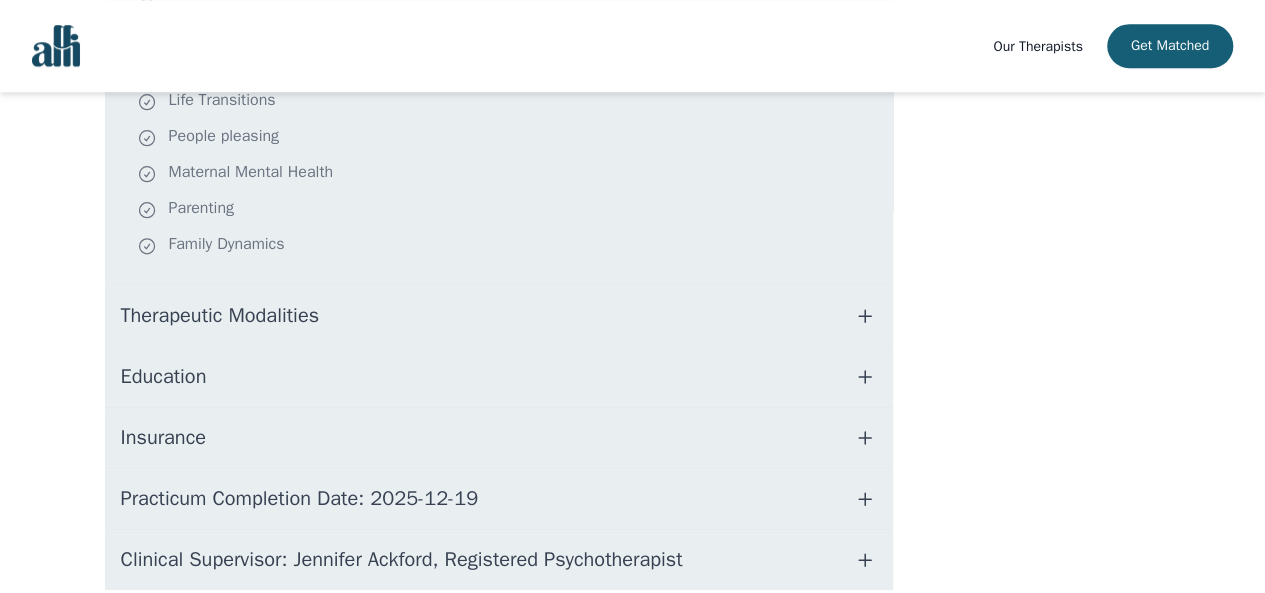 scroll, scrollTop: 706, scrollLeft: 0, axis: vertical 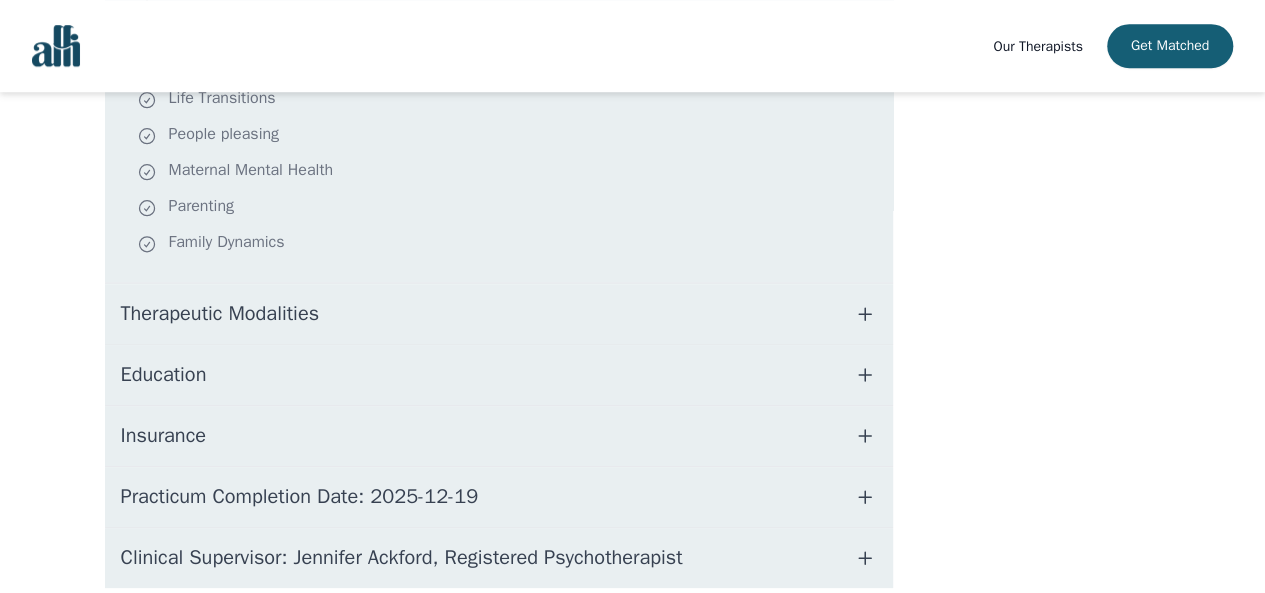 click on "Therapeutic Modalities" at bounding box center [499, 314] 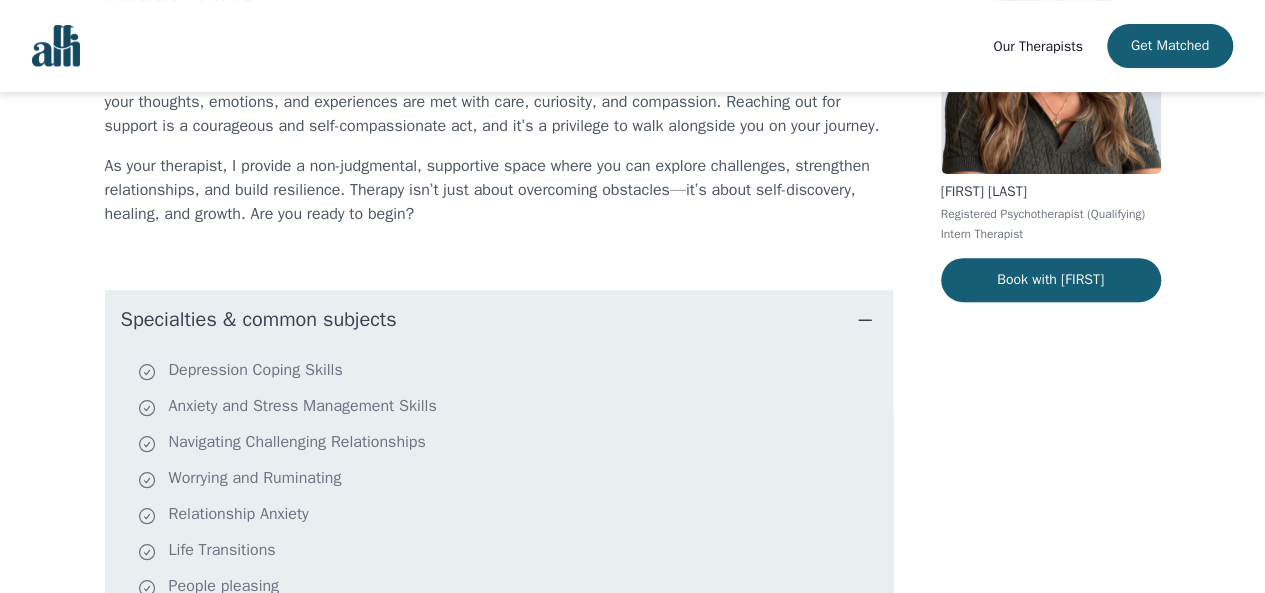 scroll, scrollTop: 0, scrollLeft: 0, axis: both 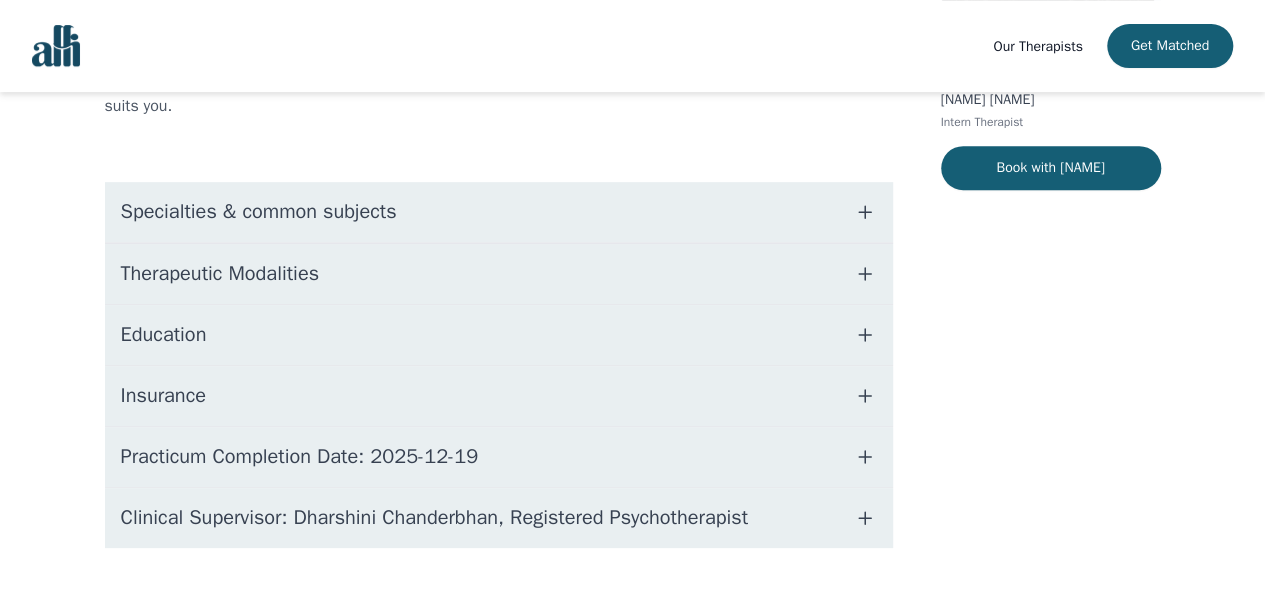 click on "Specialties & common subjects" at bounding box center (259, 212) 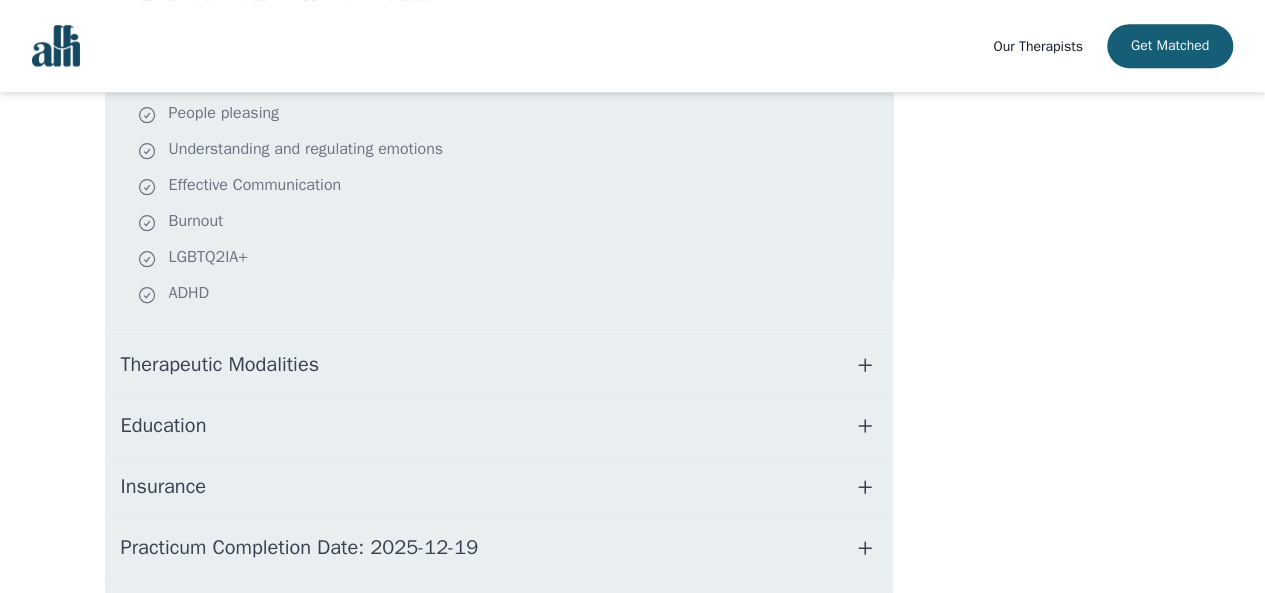 scroll, scrollTop: 648, scrollLeft: 0, axis: vertical 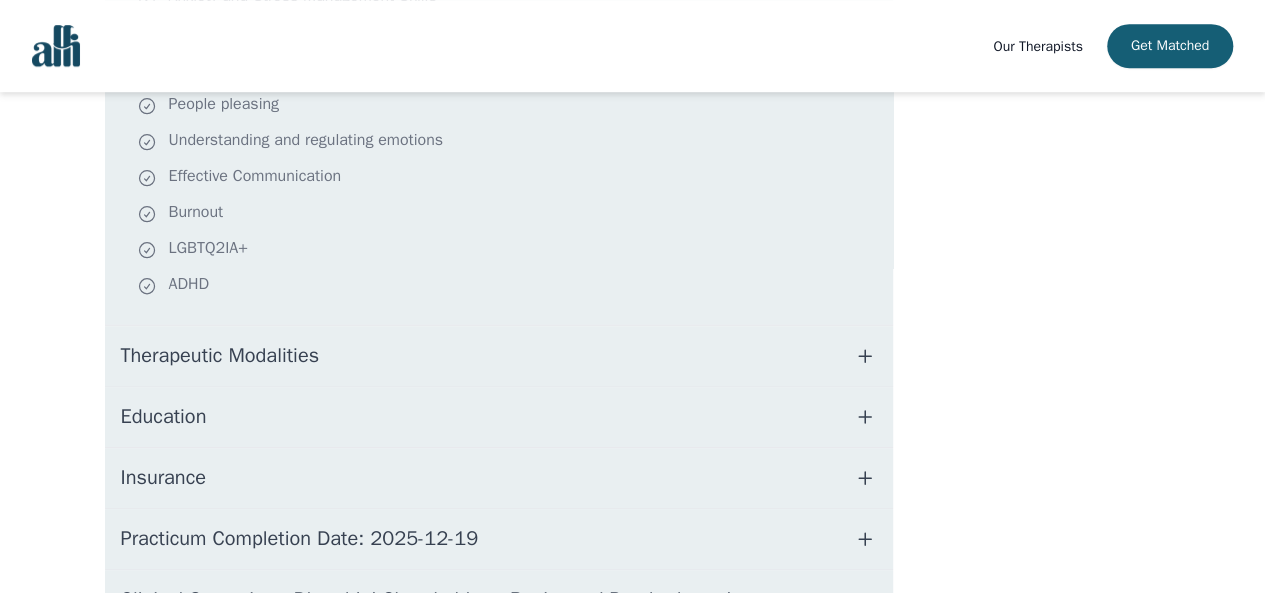 click on "Therapeutic Modalities" at bounding box center [220, 356] 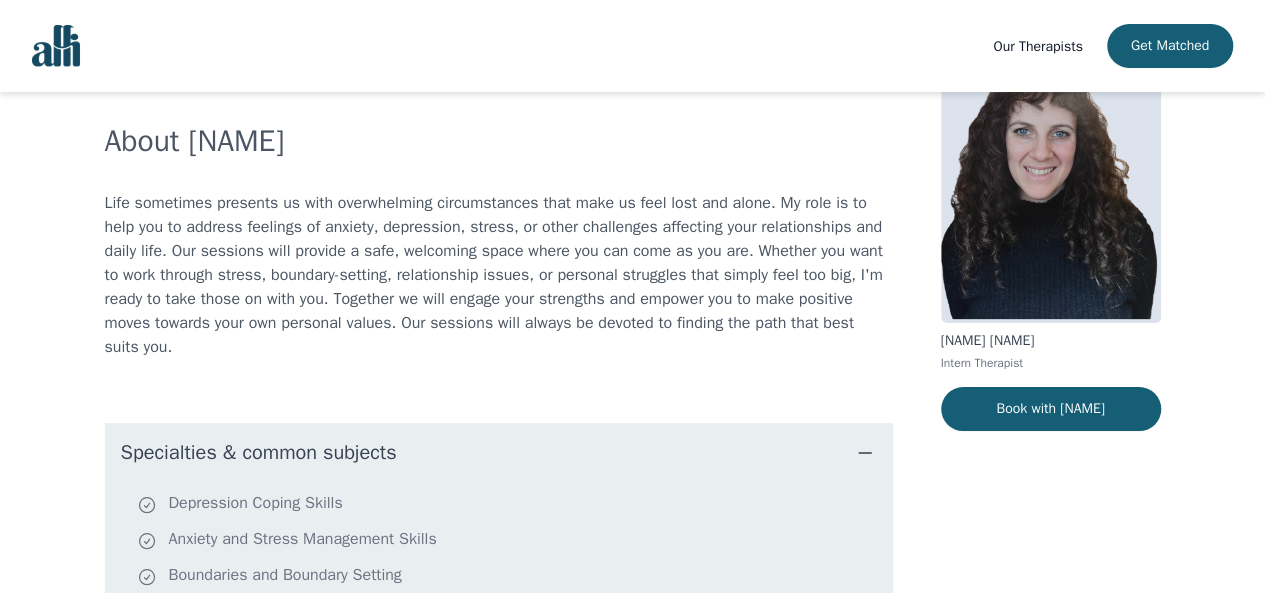 scroll, scrollTop: 0, scrollLeft: 0, axis: both 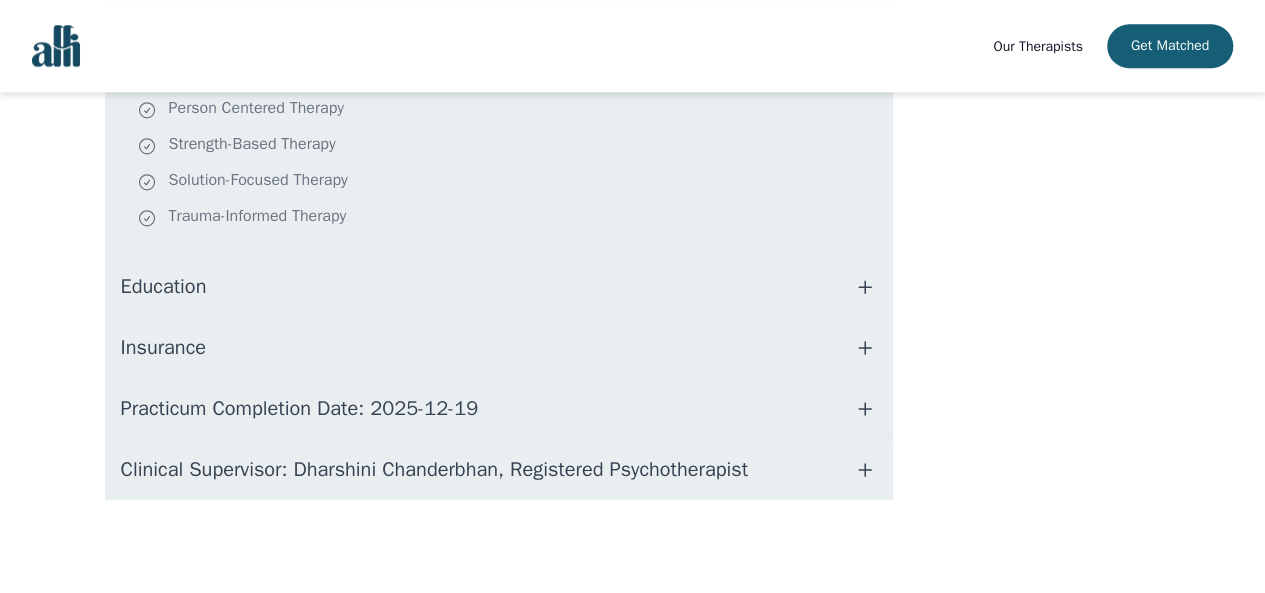 click on "Education" at bounding box center [499, 287] 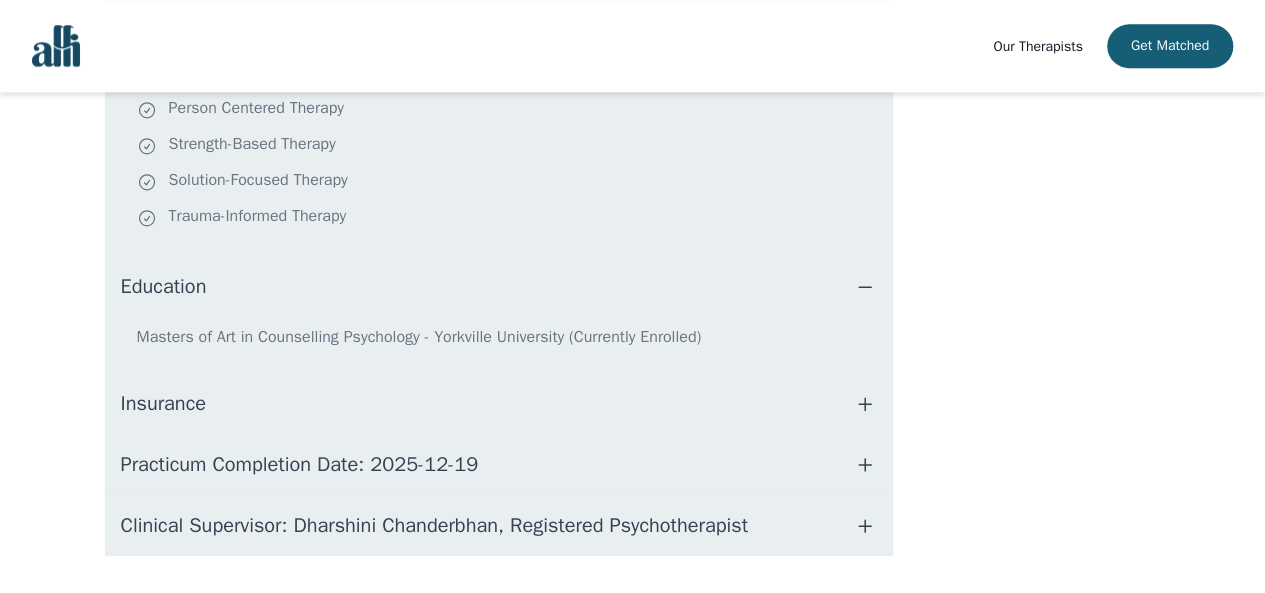 click on "Clinical Supervisor: Dharshini Chanderbhan, Registered Psychotherapist" at bounding box center [434, 526] 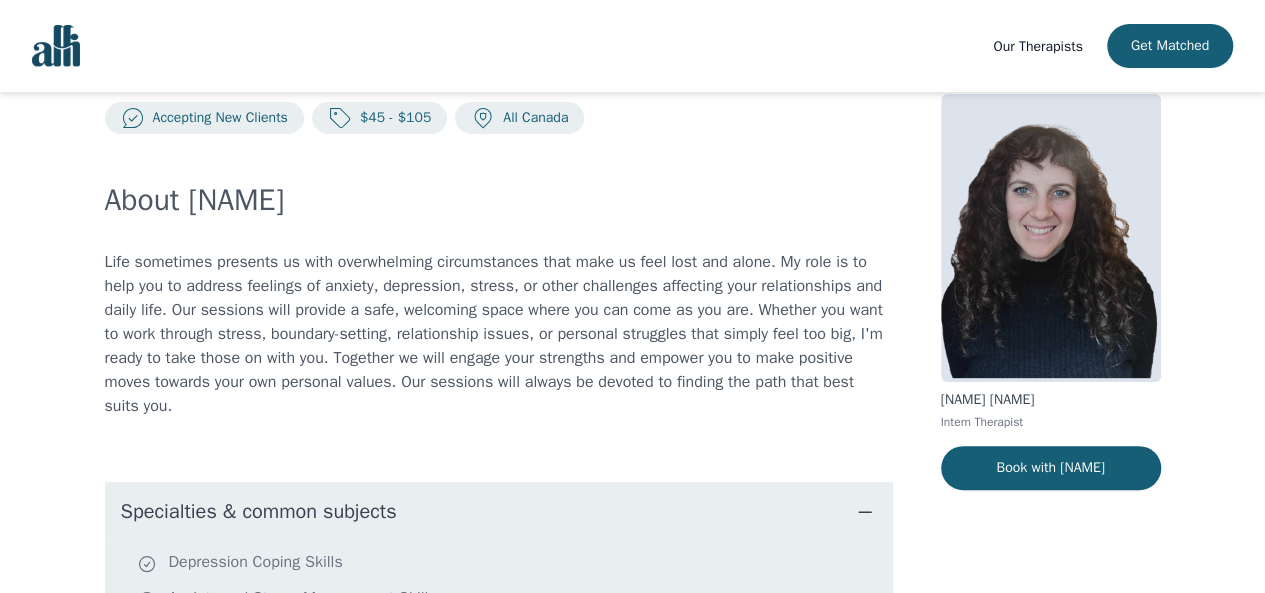 scroll, scrollTop: 0, scrollLeft: 0, axis: both 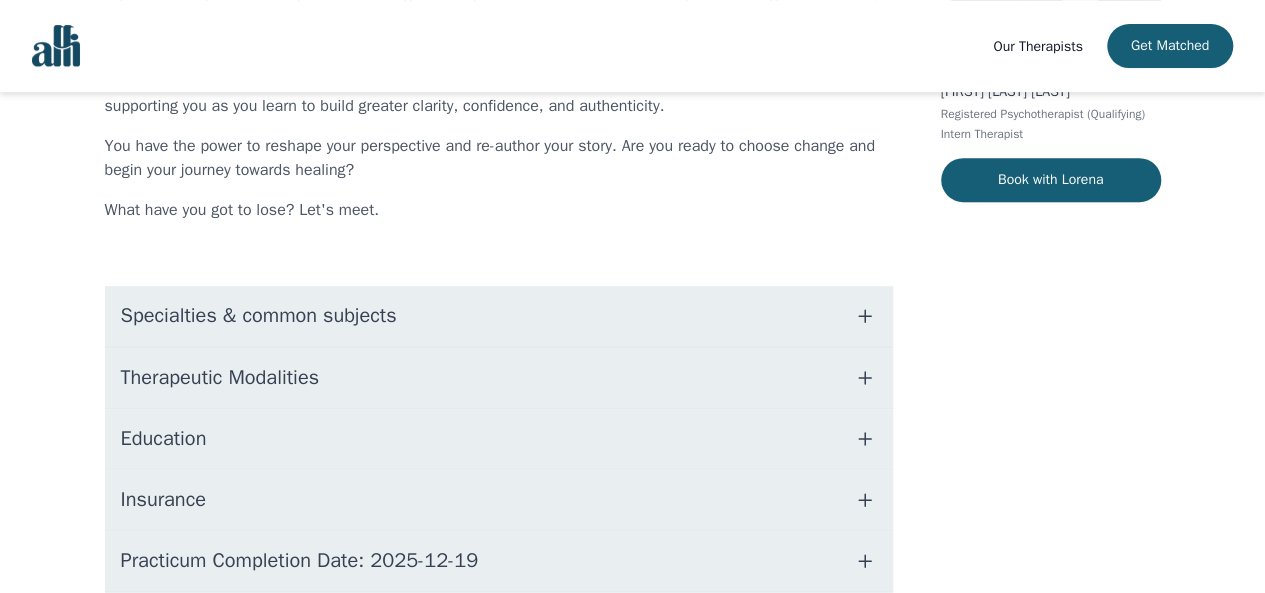 click on "Specialties & common subjects" at bounding box center [259, 316] 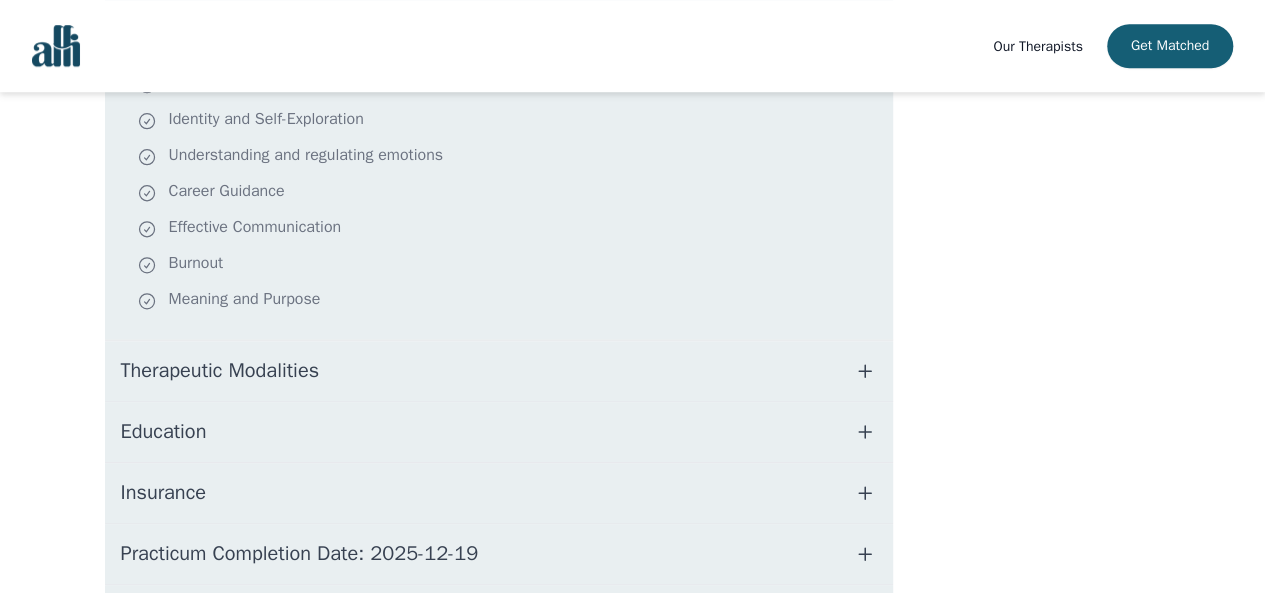 scroll, scrollTop: 746, scrollLeft: 0, axis: vertical 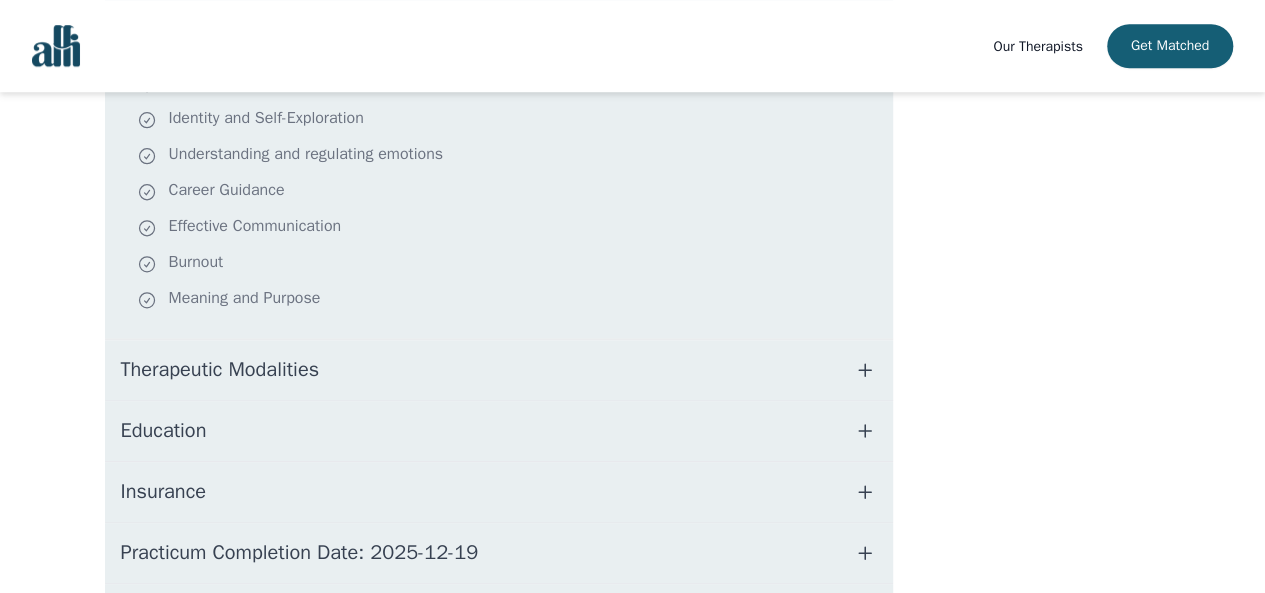 click on "Therapeutic Modalities" at bounding box center (220, 370) 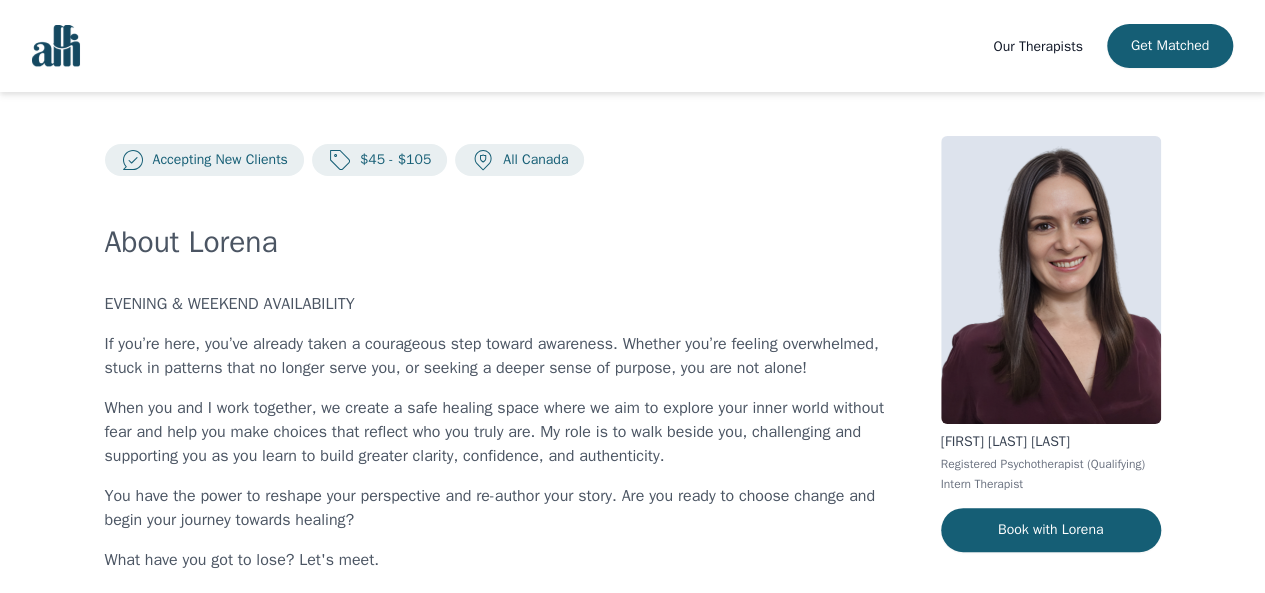 scroll, scrollTop: 0, scrollLeft: 0, axis: both 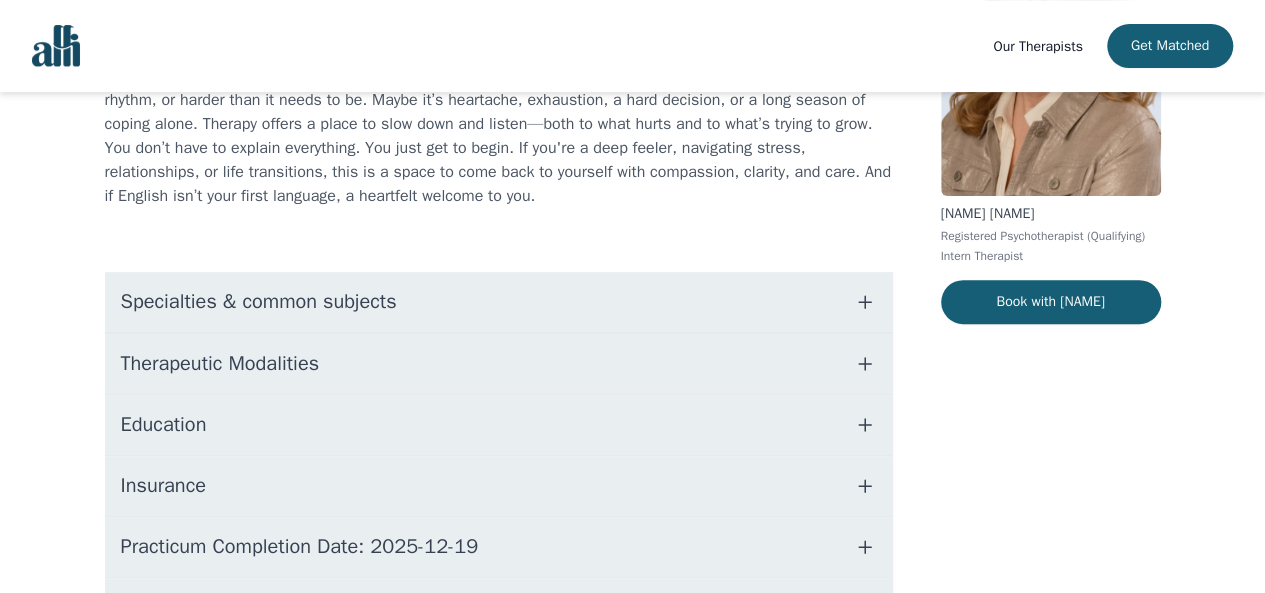 click on "Specialties & common subjects" at bounding box center (499, 302) 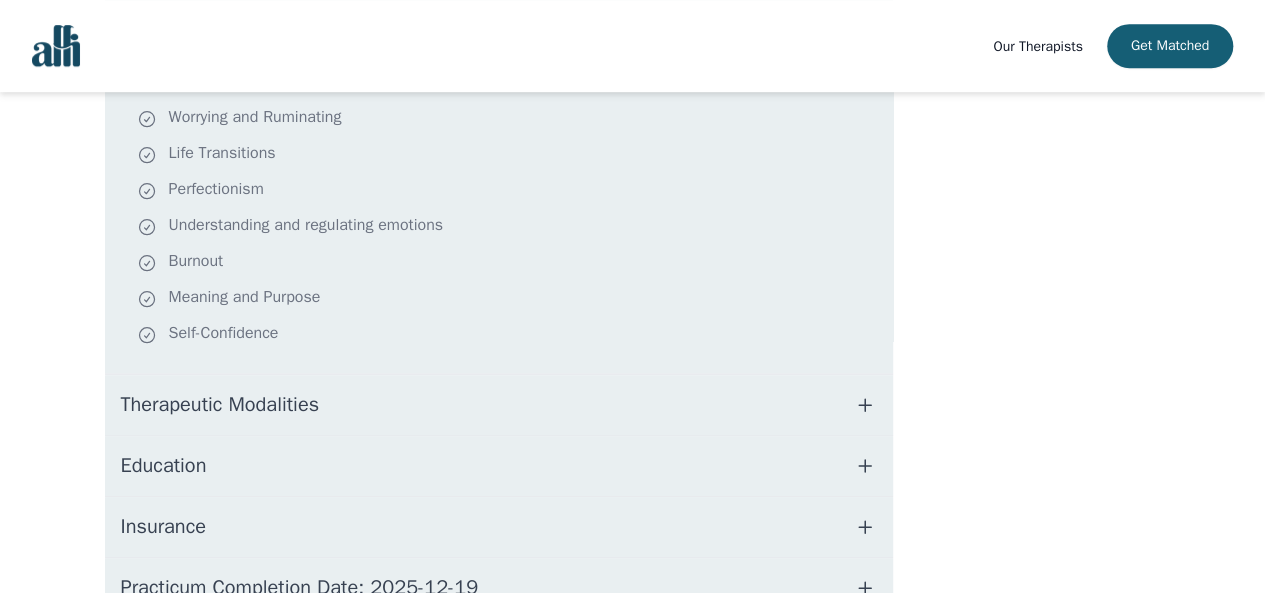 scroll, scrollTop: 576, scrollLeft: 0, axis: vertical 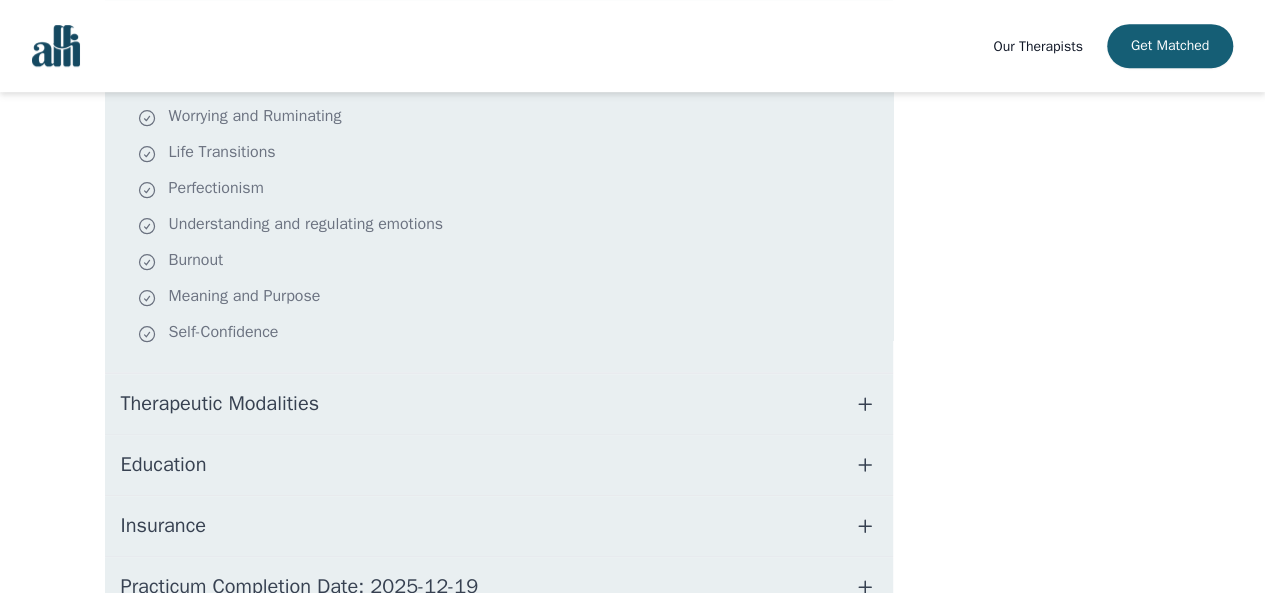 click on "Therapeutic Modalities" at bounding box center [220, 404] 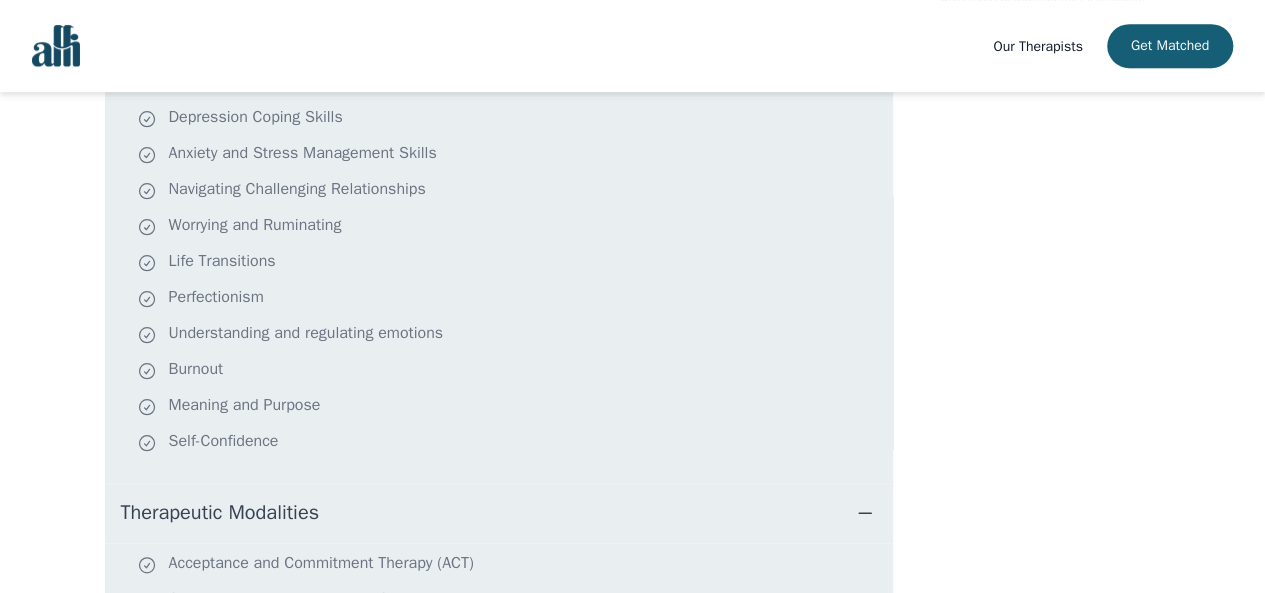 scroll, scrollTop: 0, scrollLeft: 0, axis: both 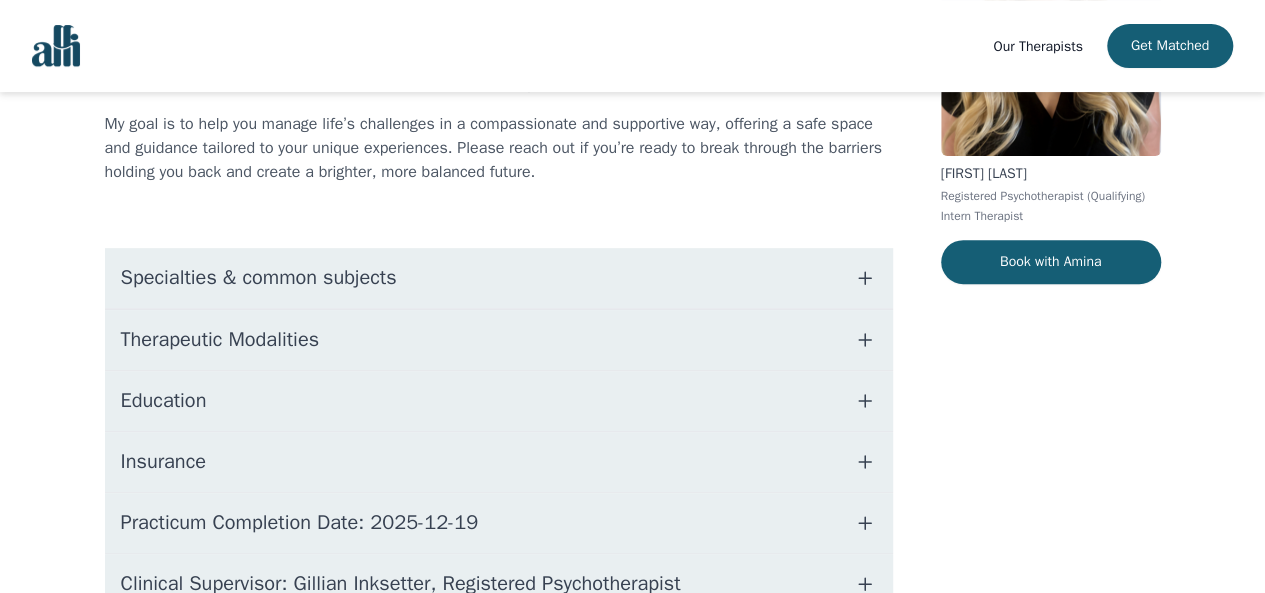 click on "Specialties & common subjects" at bounding box center (499, 278) 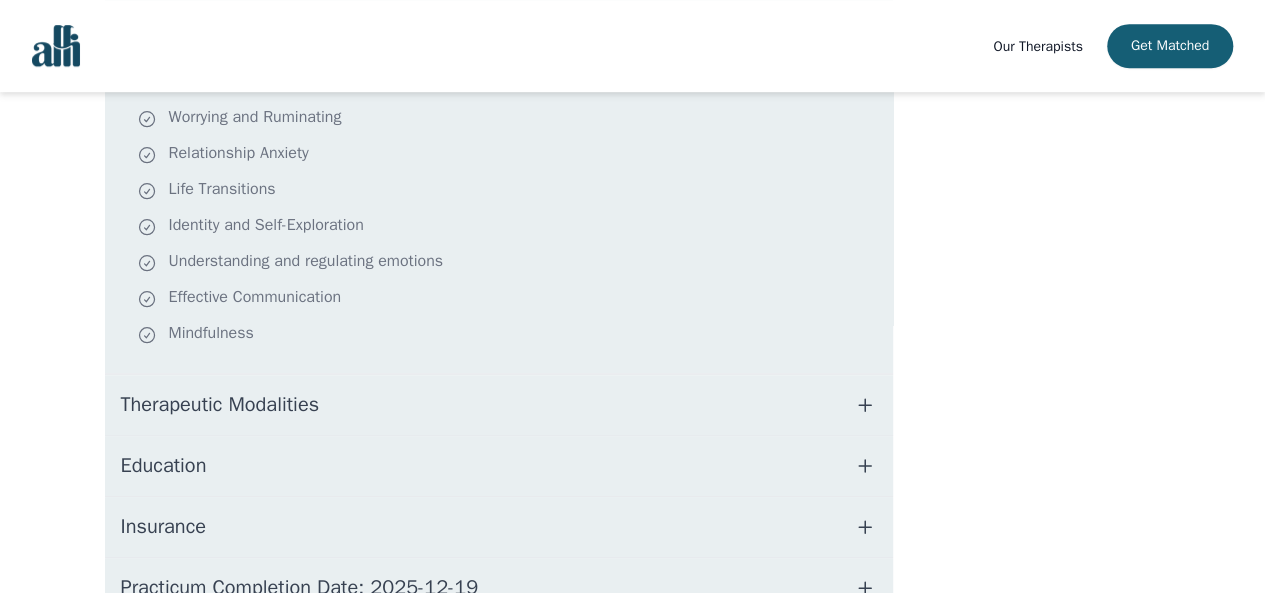 scroll, scrollTop: 618, scrollLeft: 0, axis: vertical 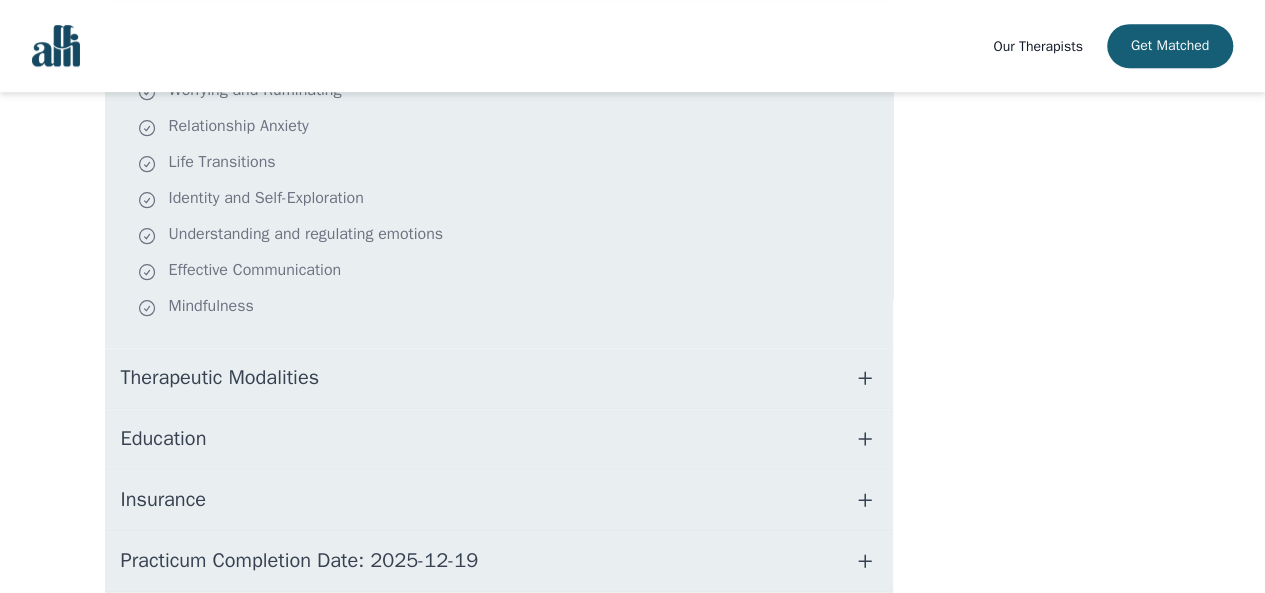 click on "Therapeutic Modalities" at bounding box center (499, 378) 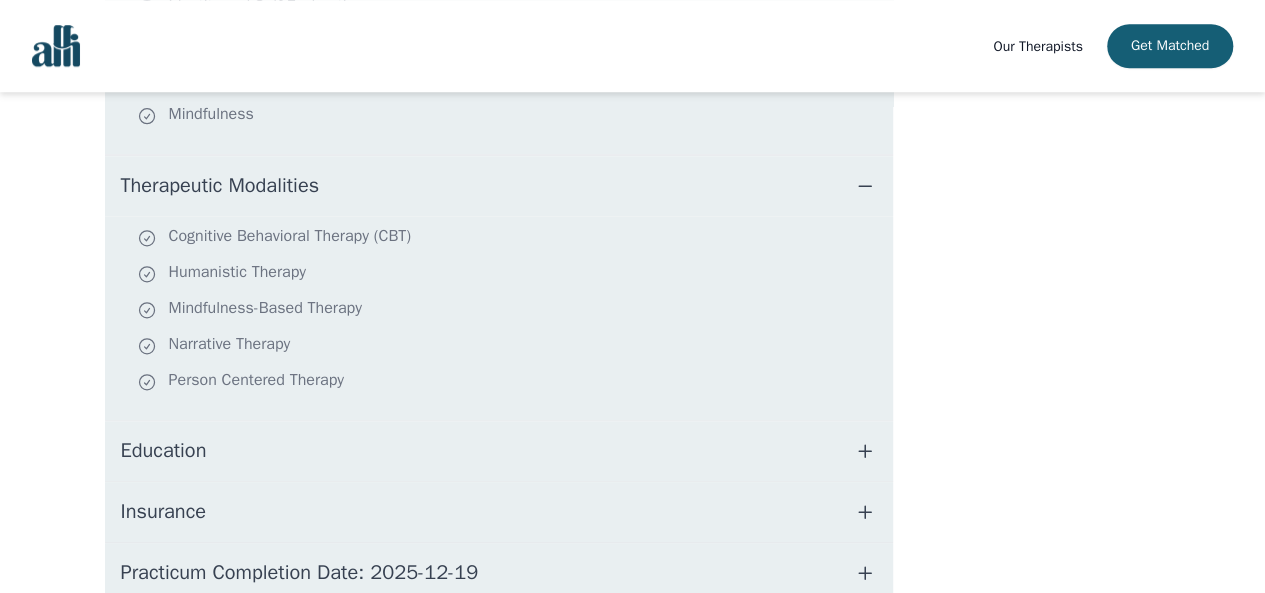 scroll, scrollTop: 814, scrollLeft: 0, axis: vertical 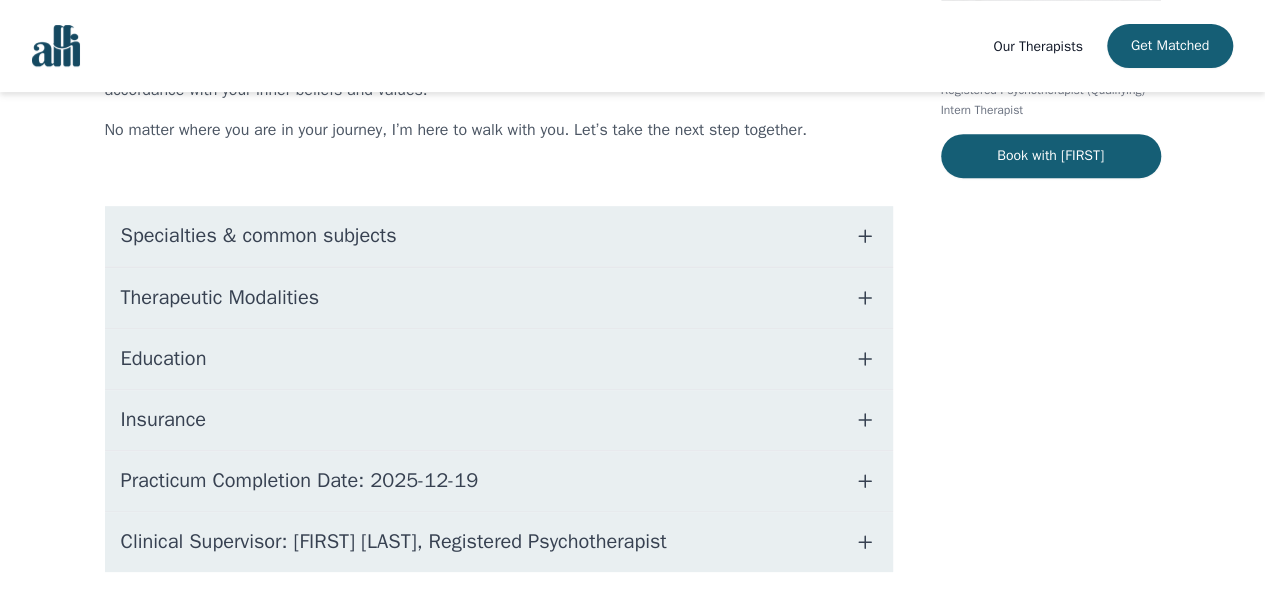 click on "Specialties & common subjects" at bounding box center (499, 236) 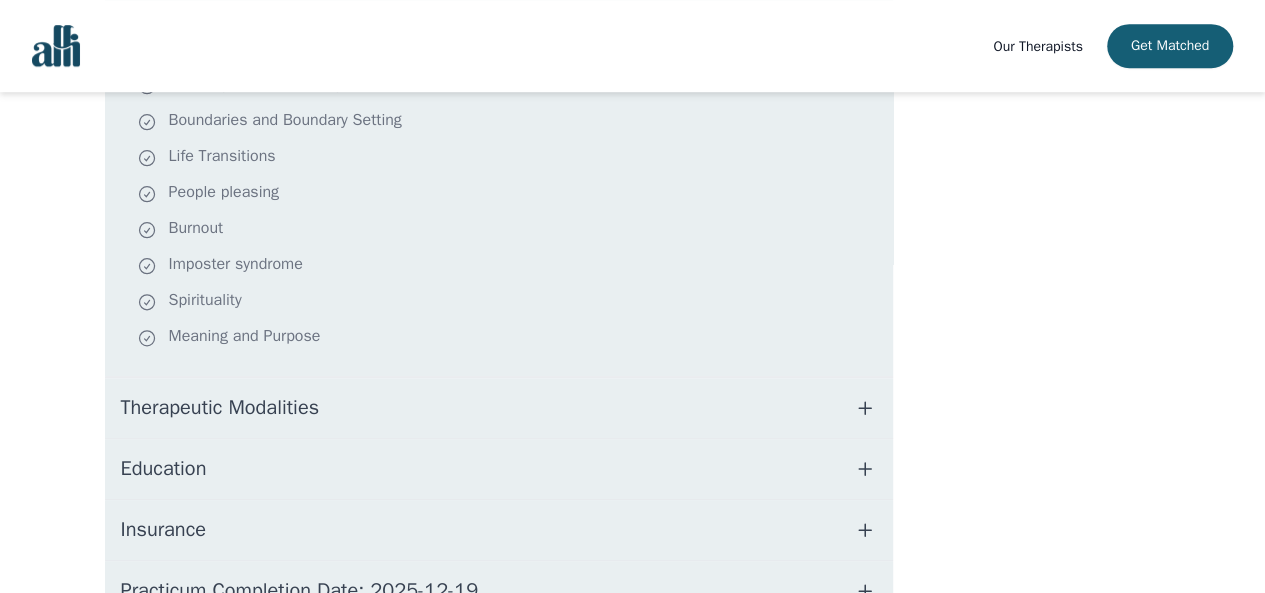 scroll, scrollTop: 724, scrollLeft: 0, axis: vertical 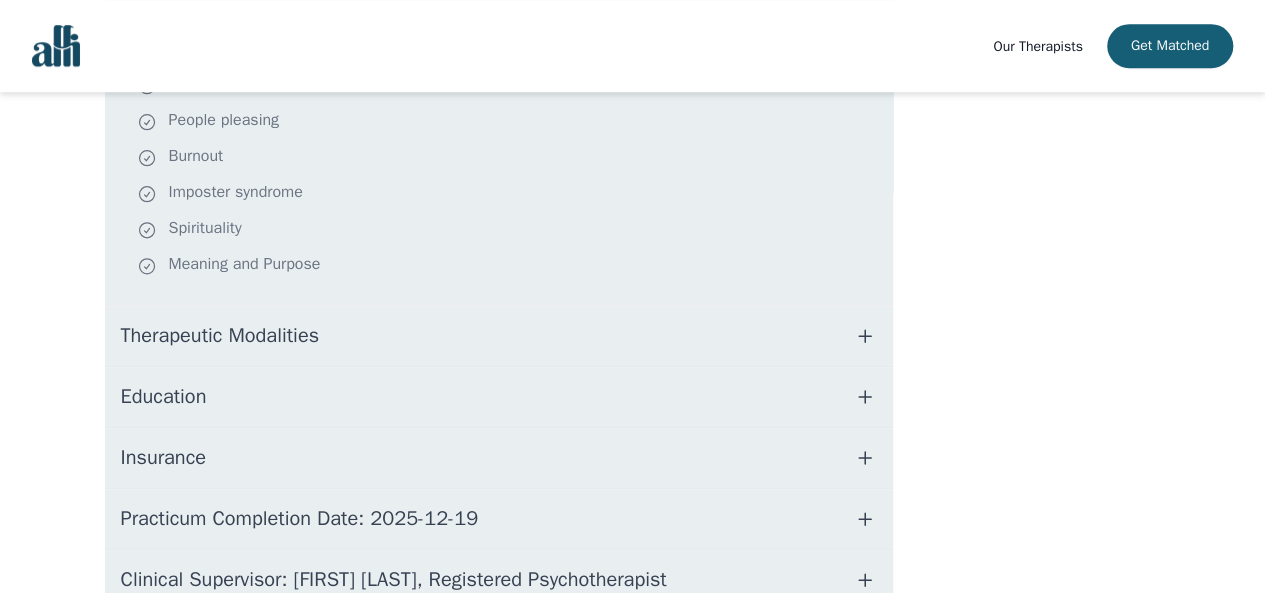 click on "Therapeutic Modalities" at bounding box center [499, 336] 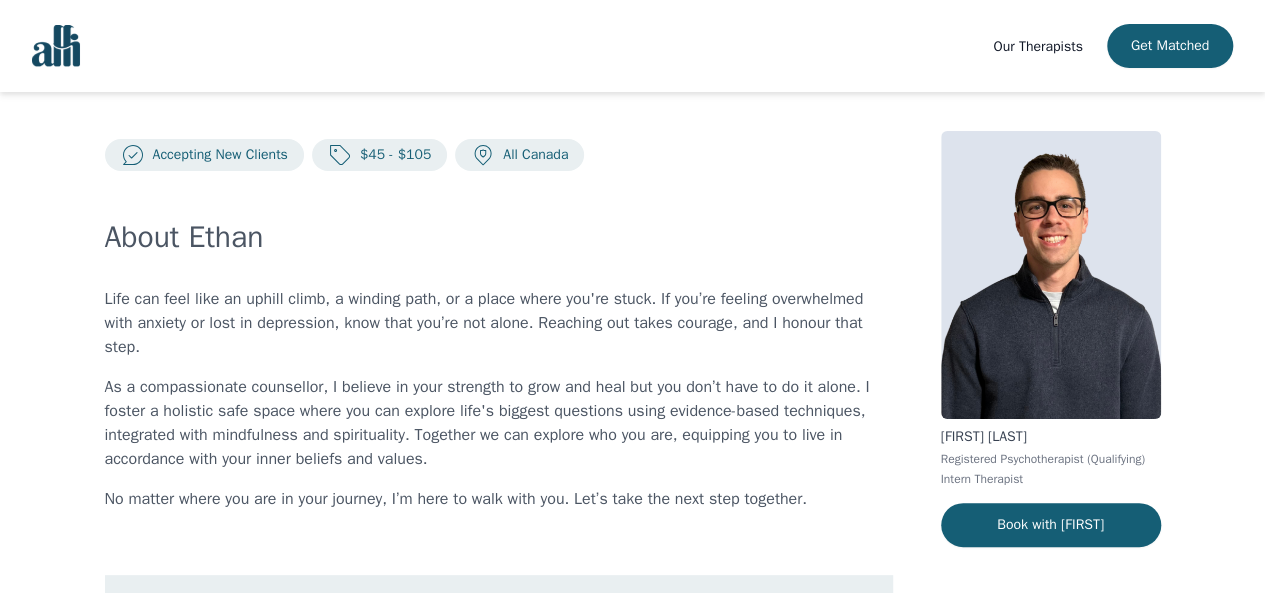 scroll, scrollTop: 11, scrollLeft: 0, axis: vertical 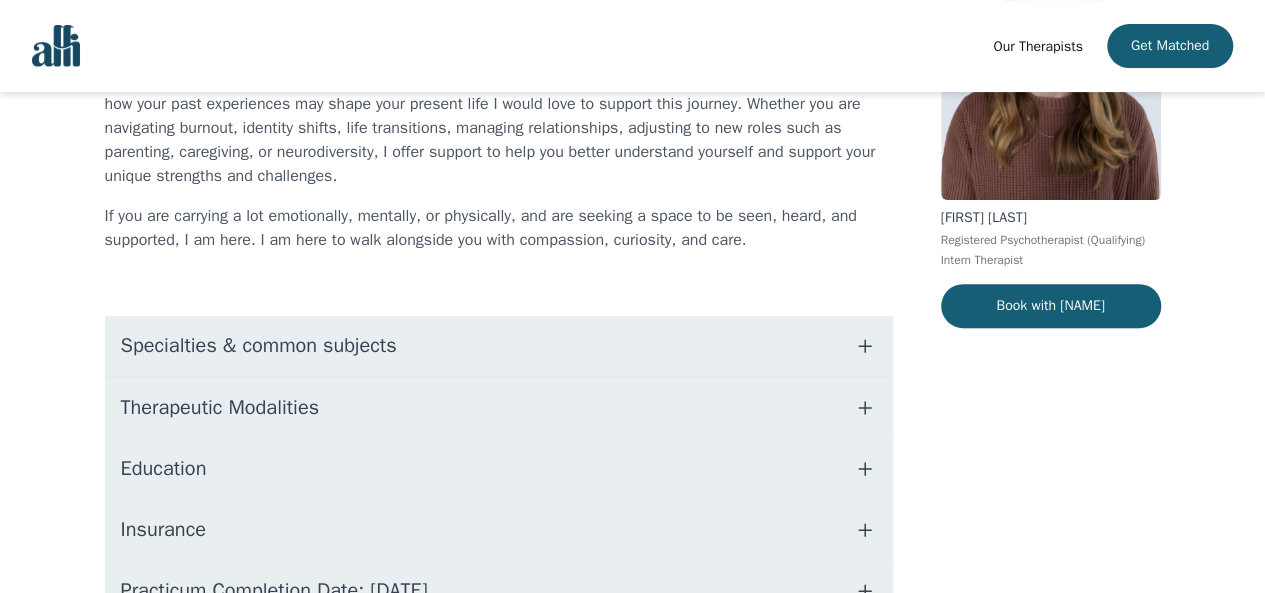click on "Specialties & common subjects" at bounding box center [499, 346] 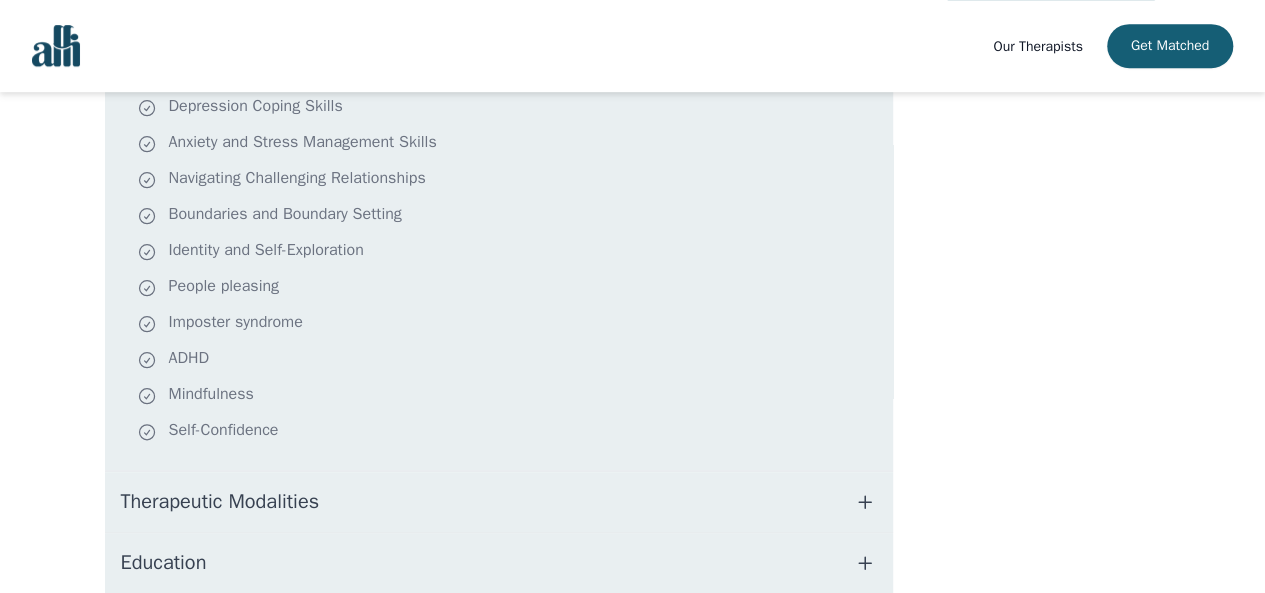 scroll, scrollTop: 541, scrollLeft: 0, axis: vertical 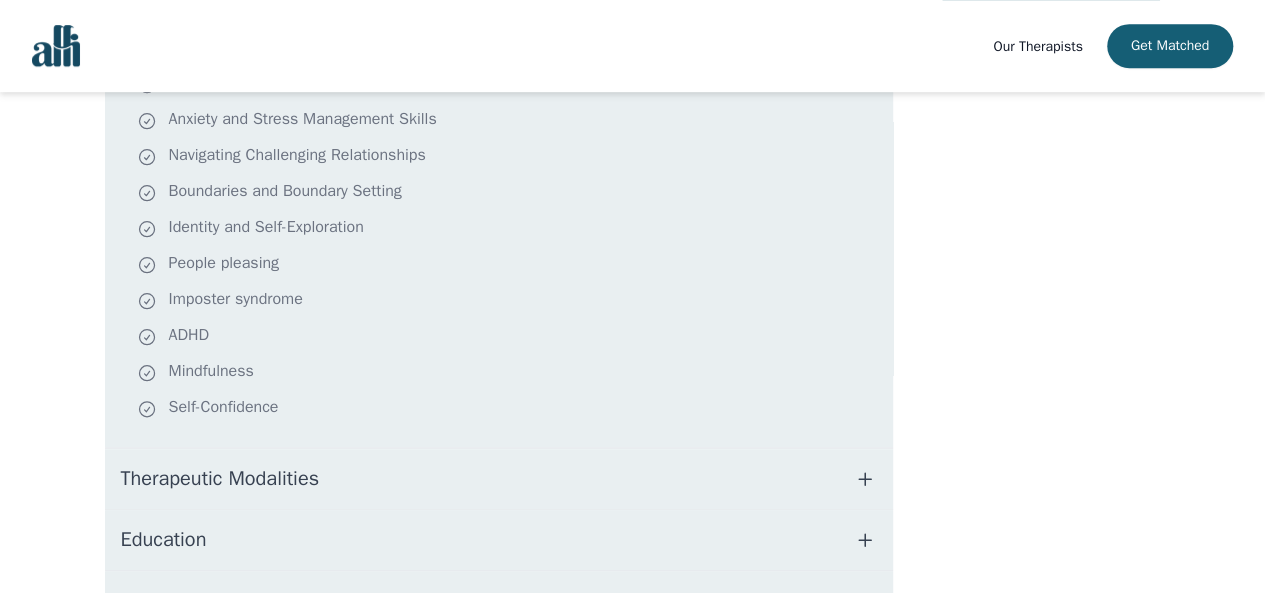 click on "Therapeutic Modalities" at bounding box center (499, 479) 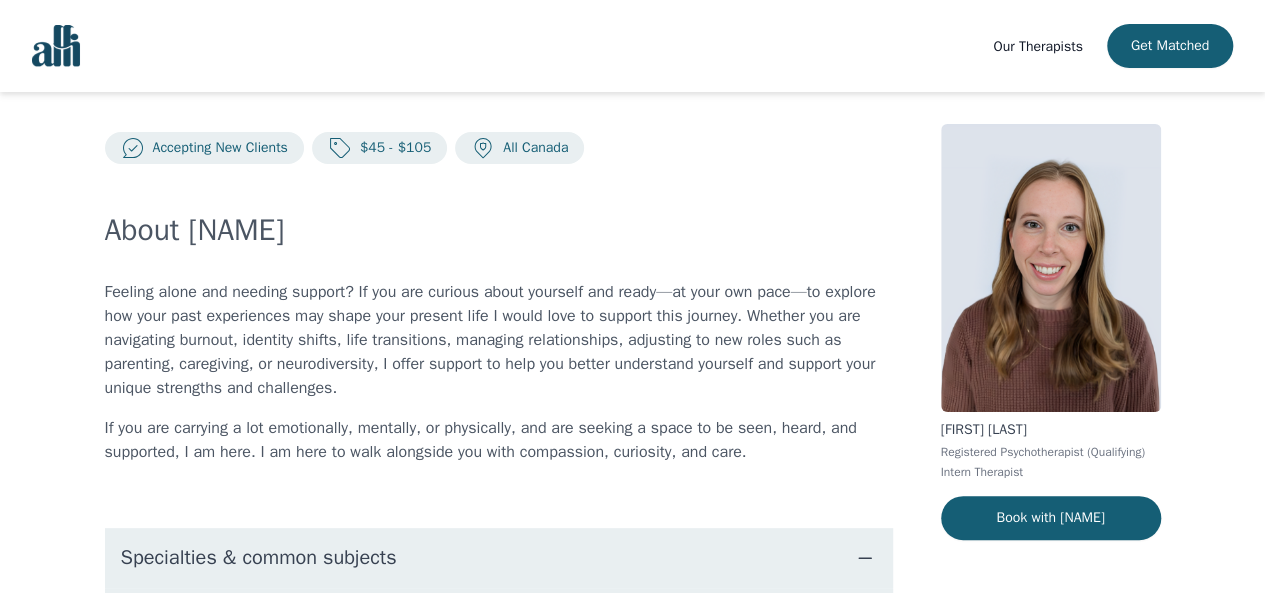 scroll, scrollTop: 0, scrollLeft: 0, axis: both 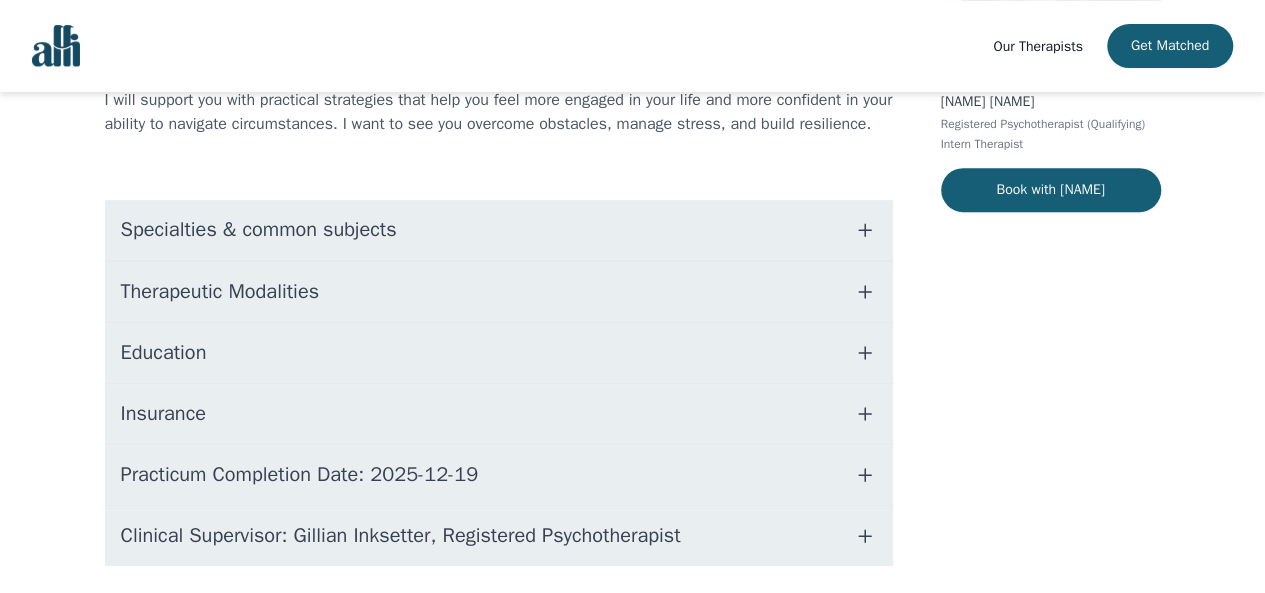 click on "Specialties & common subjects" at bounding box center (499, 230) 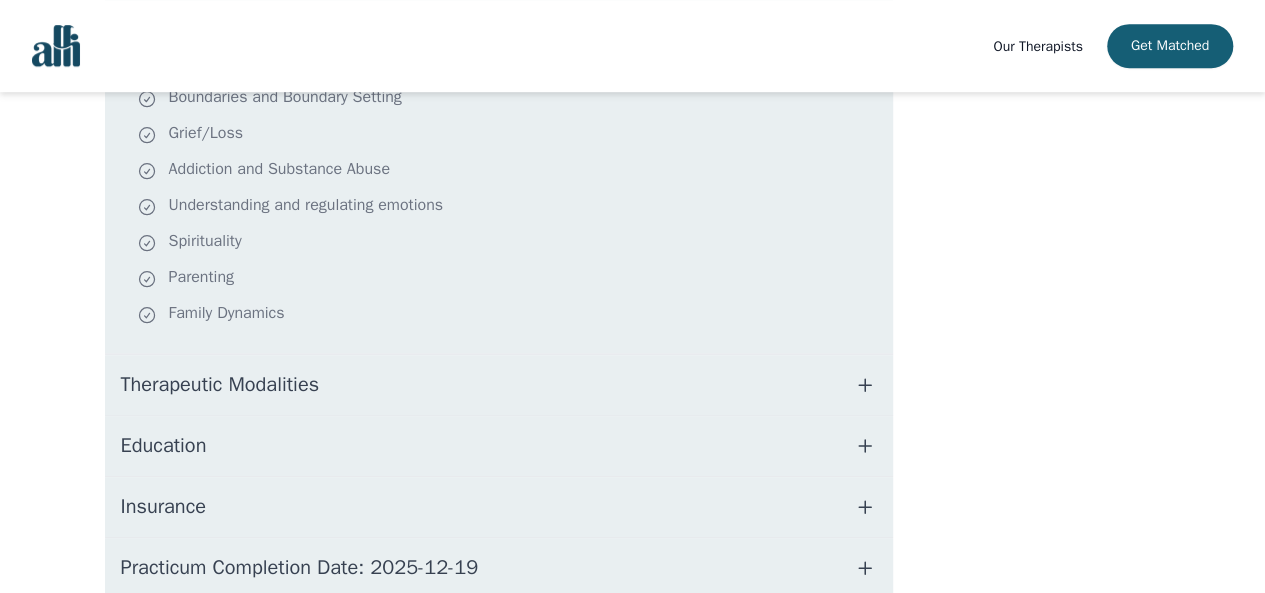 scroll, scrollTop: 602, scrollLeft: 0, axis: vertical 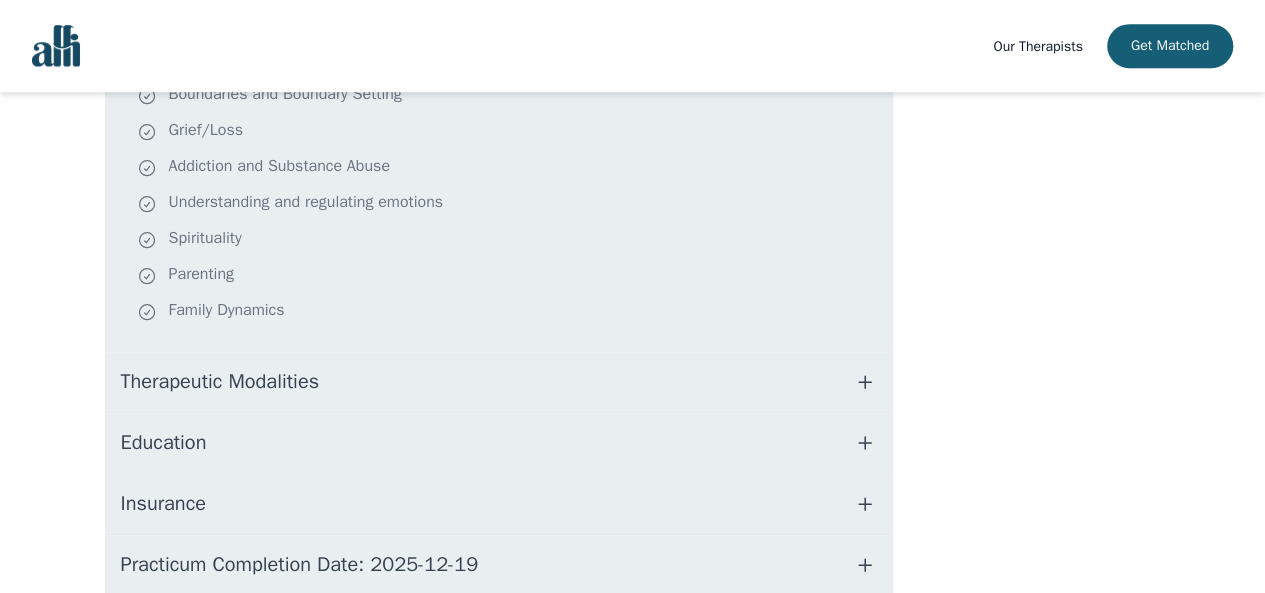 click on "Therapeutic Modalities" at bounding box center (499, 382) 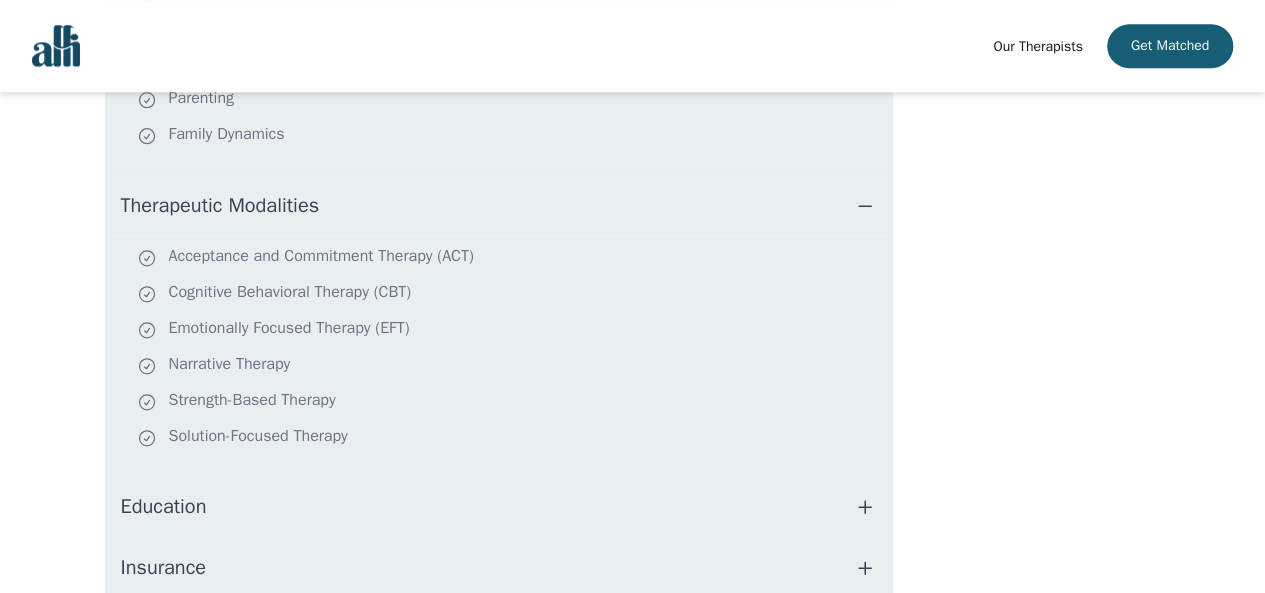 scroll, scrollTop: 0, scrollLeft: 0, axis: both 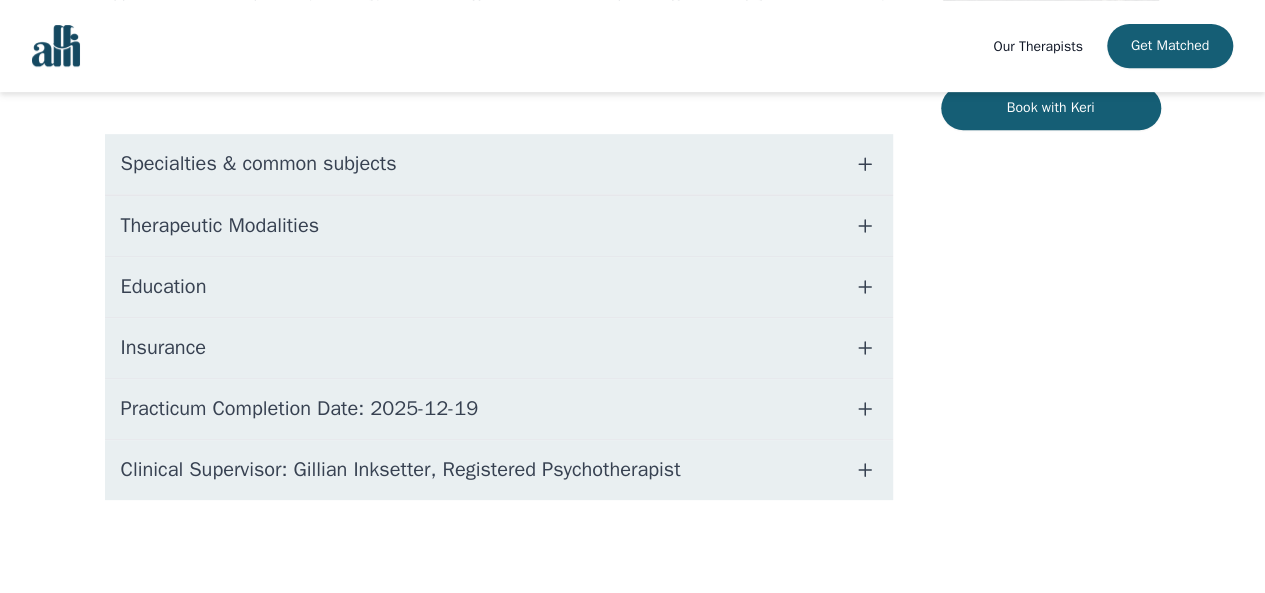 click on "Specialties & common subjects" at bounding box center (499, 164) 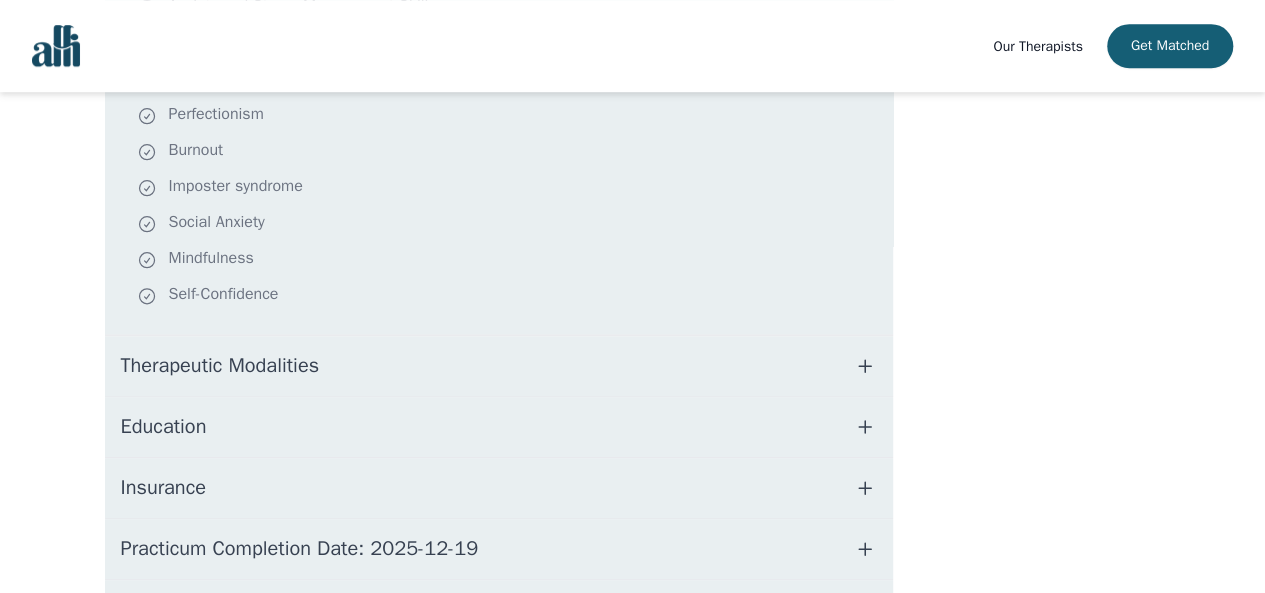 scroll, scrollTop: 684, scrollLeft: 0, axis: vertical 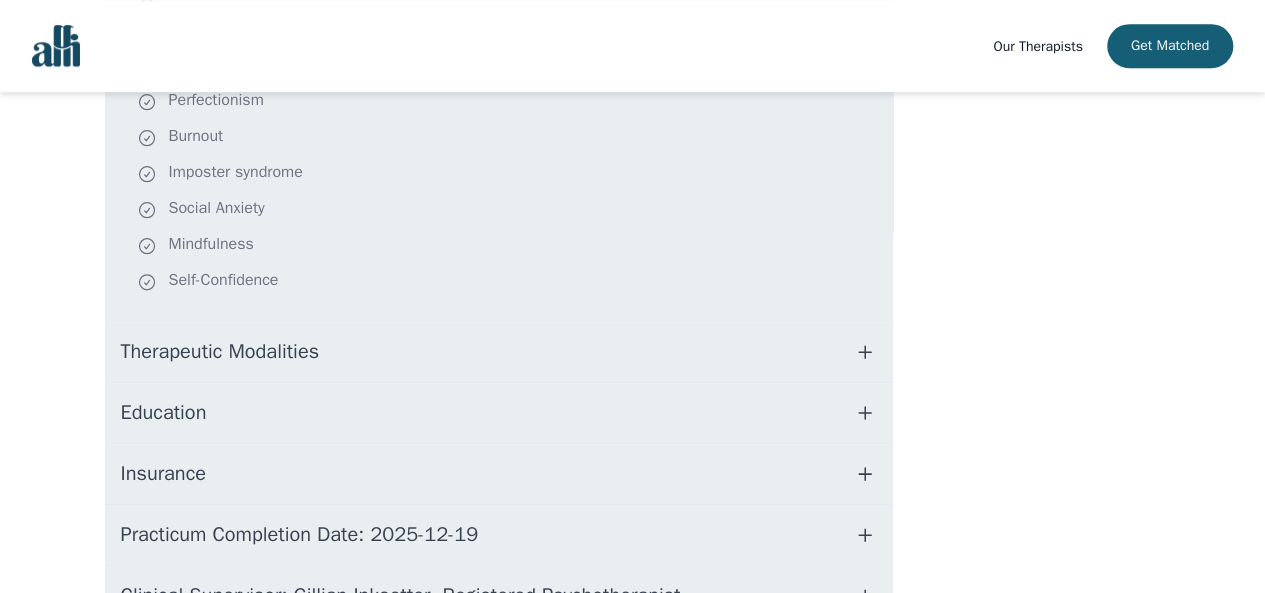 click on "Therapeutic Modalities" at bounding box center (499, 352) 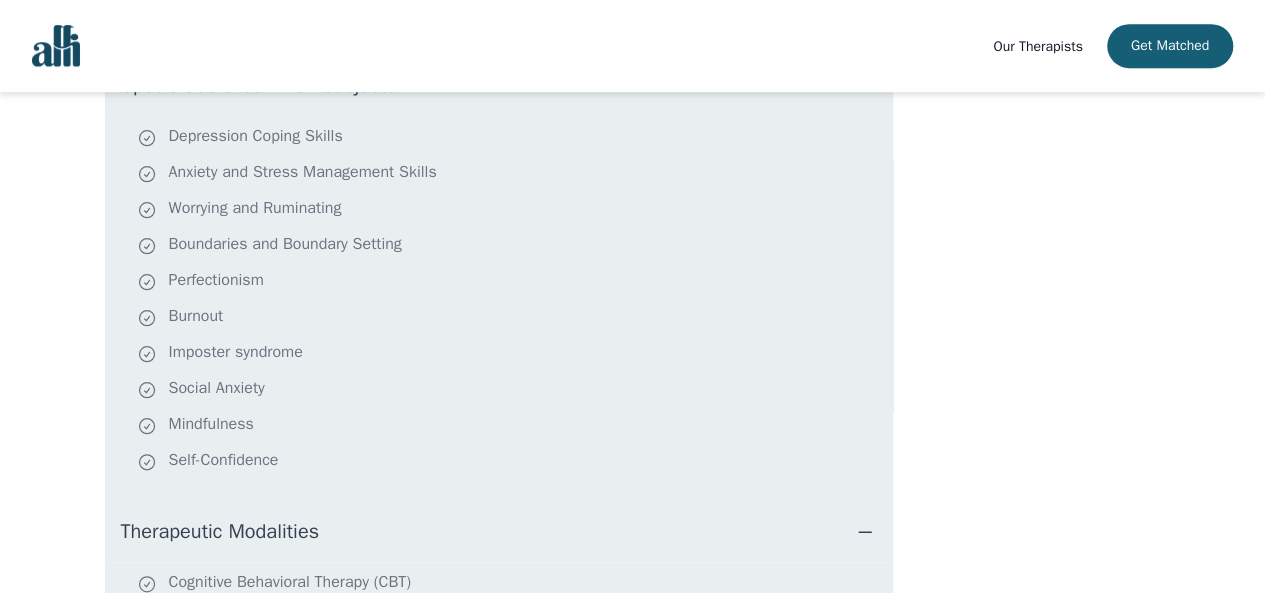 scroll, scrollTop: 0, scrollLeft: 0, axis: both 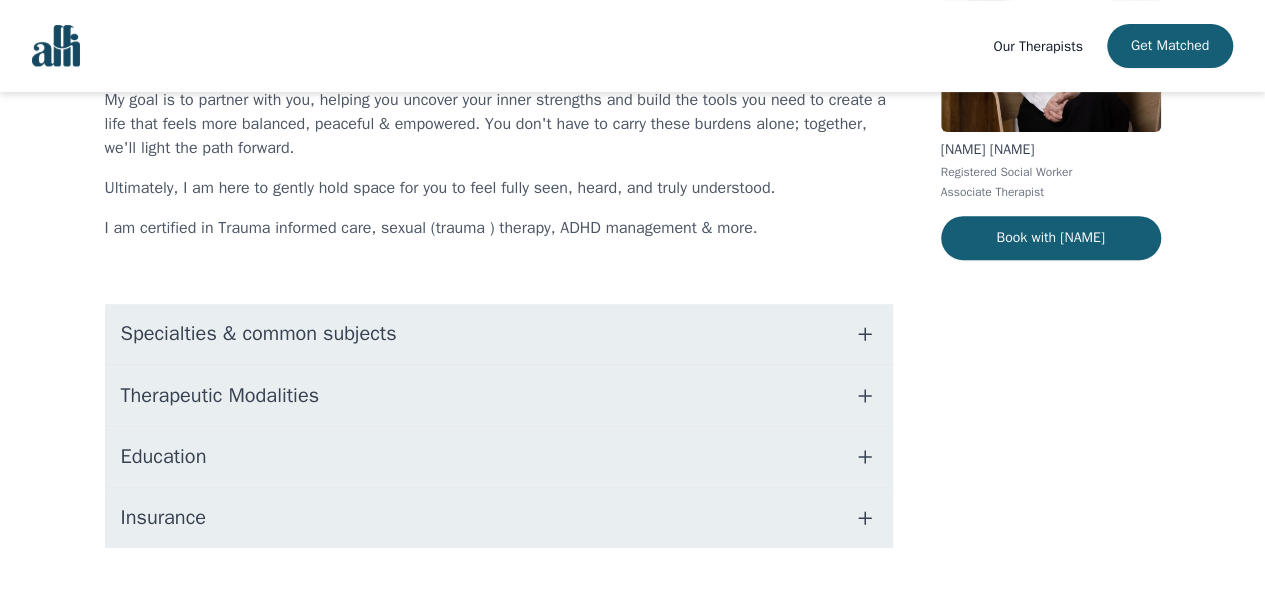 click on "Specialties & common subjects" at bounding box center [499, 334] 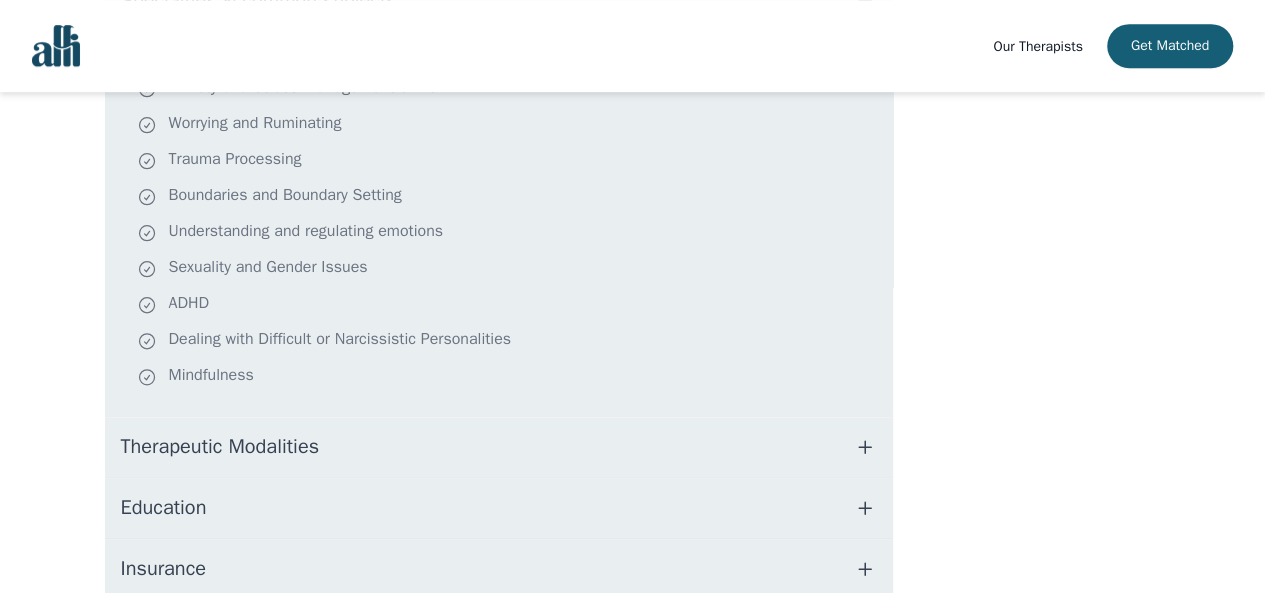 scroll, scrollTop: 640, scrollLeft: 0, axis: vertical 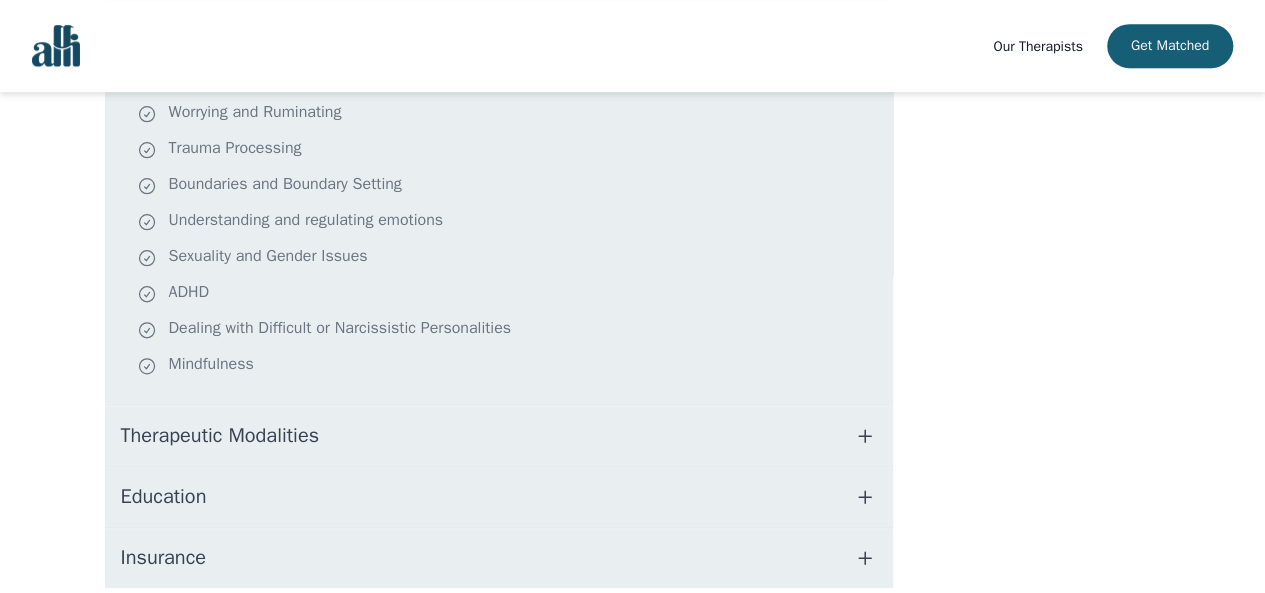 click on "Therapeutic Modalities" at bounding box center (499, 436) 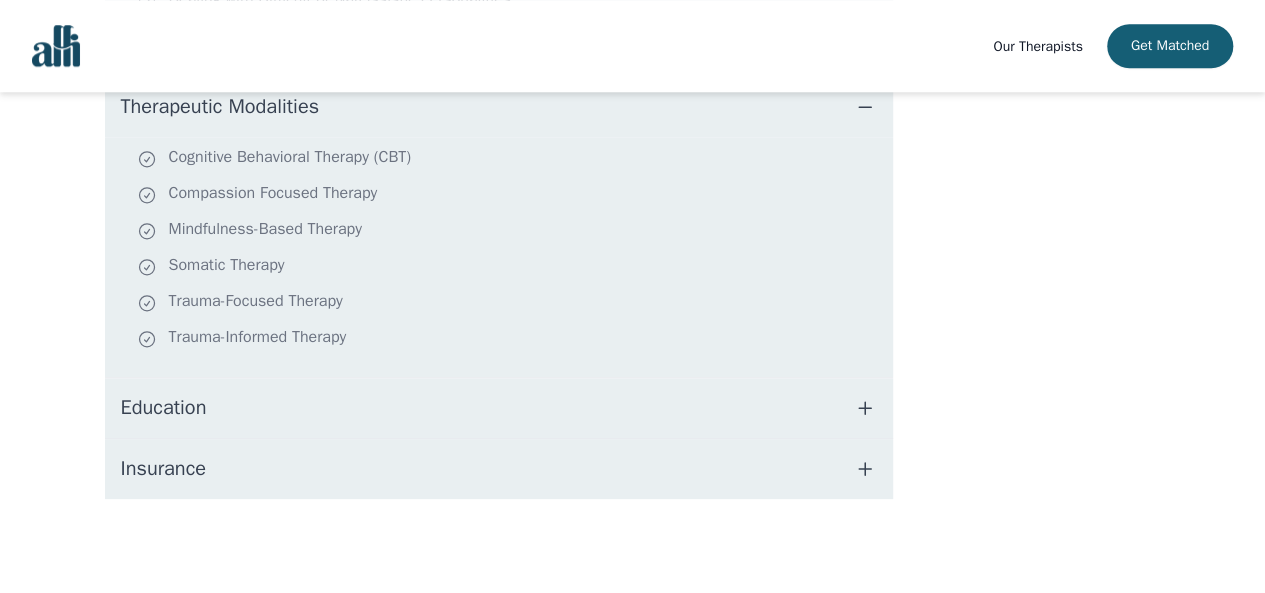 scroll, scrollTop: 0, scrollLeft: 0, axis: both 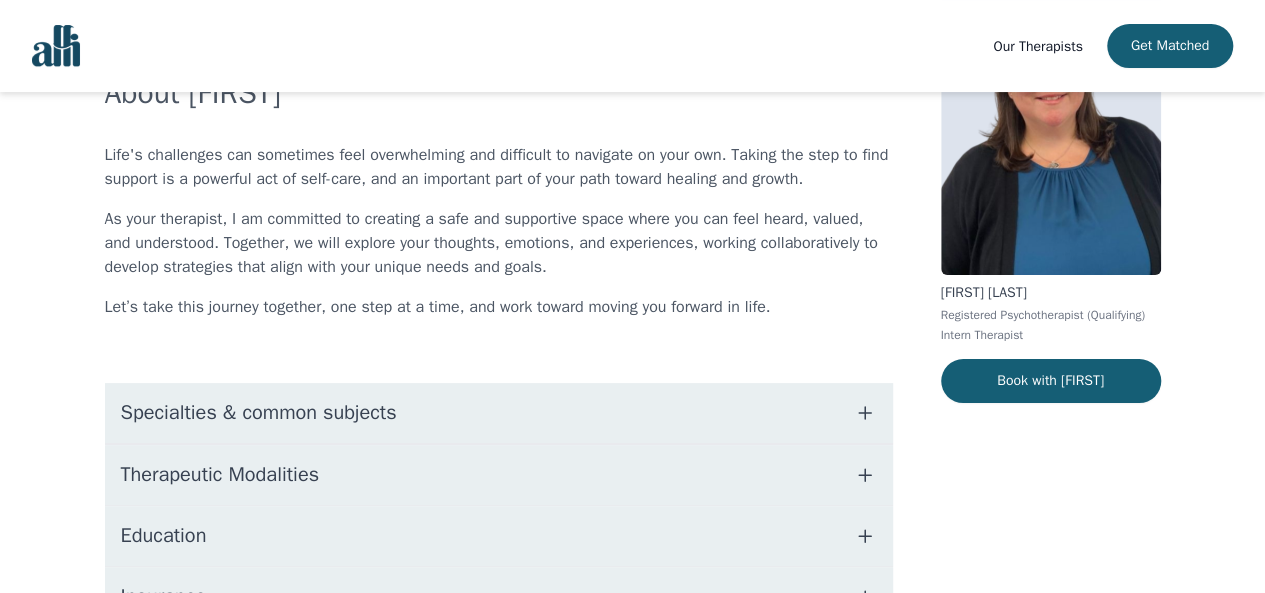 click on "Specialties & common subjects" at bounding box center [499, 413] 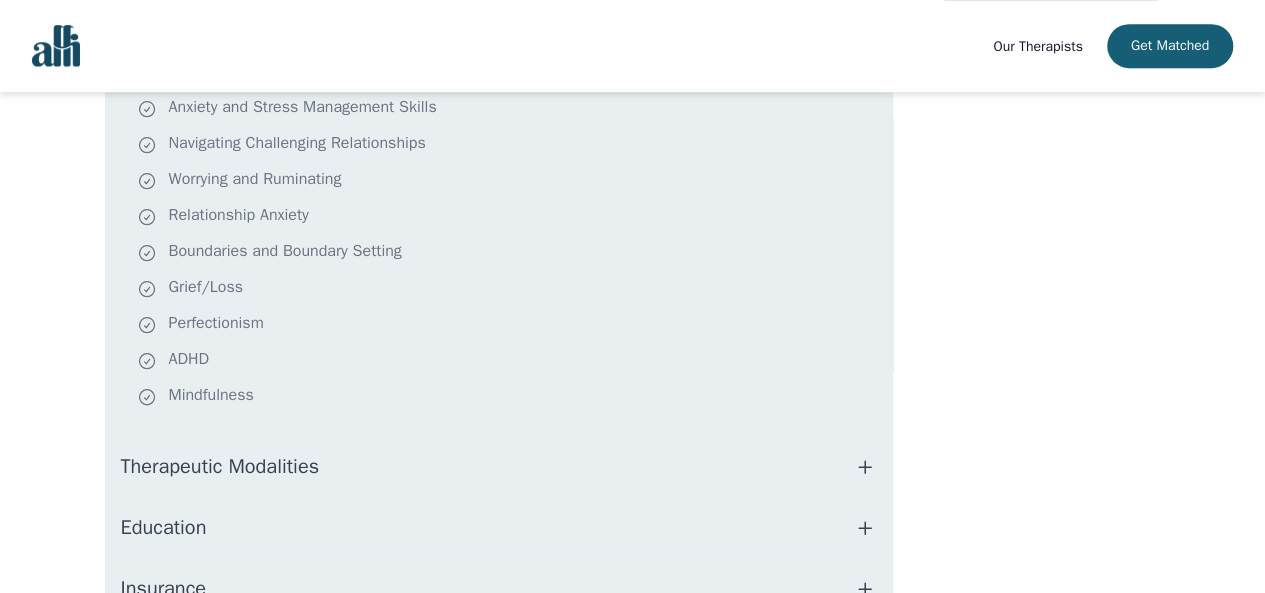 scroll, scrollTop: 546, scrollLeft: 0, axis: vertical 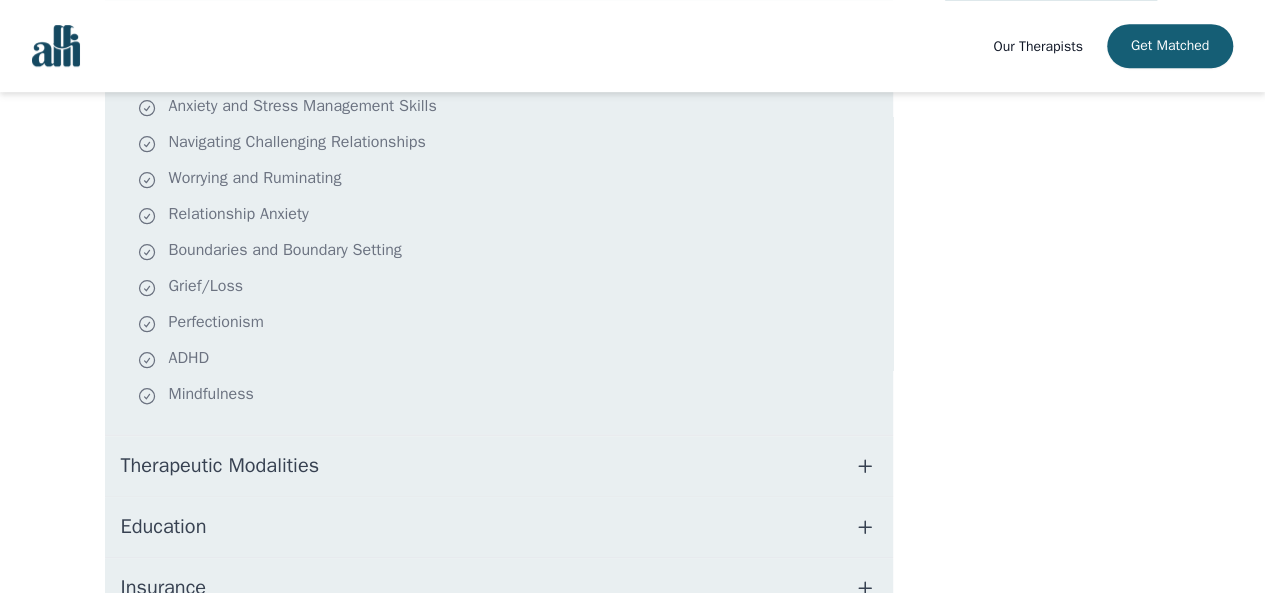 click on "Therapeutic Modalities" at bounding box center [499, 466] 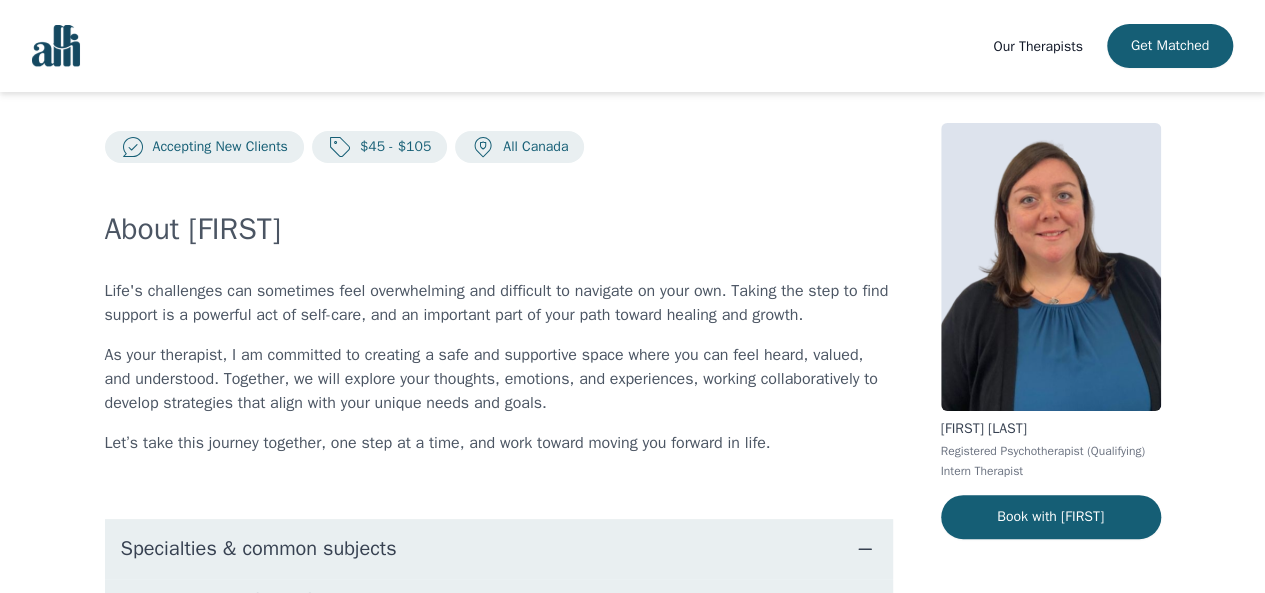 scroll, scrollTop: 0, scrollLeft: 0, axis: both 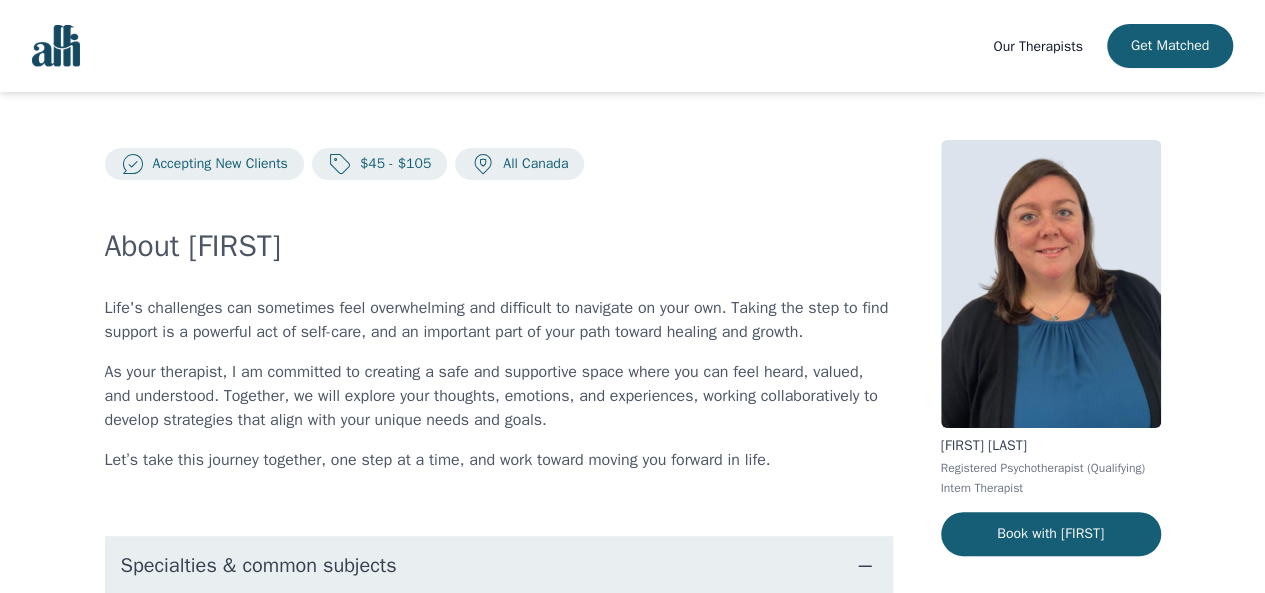 click on "All Canada" at bounding box center (531, 164) 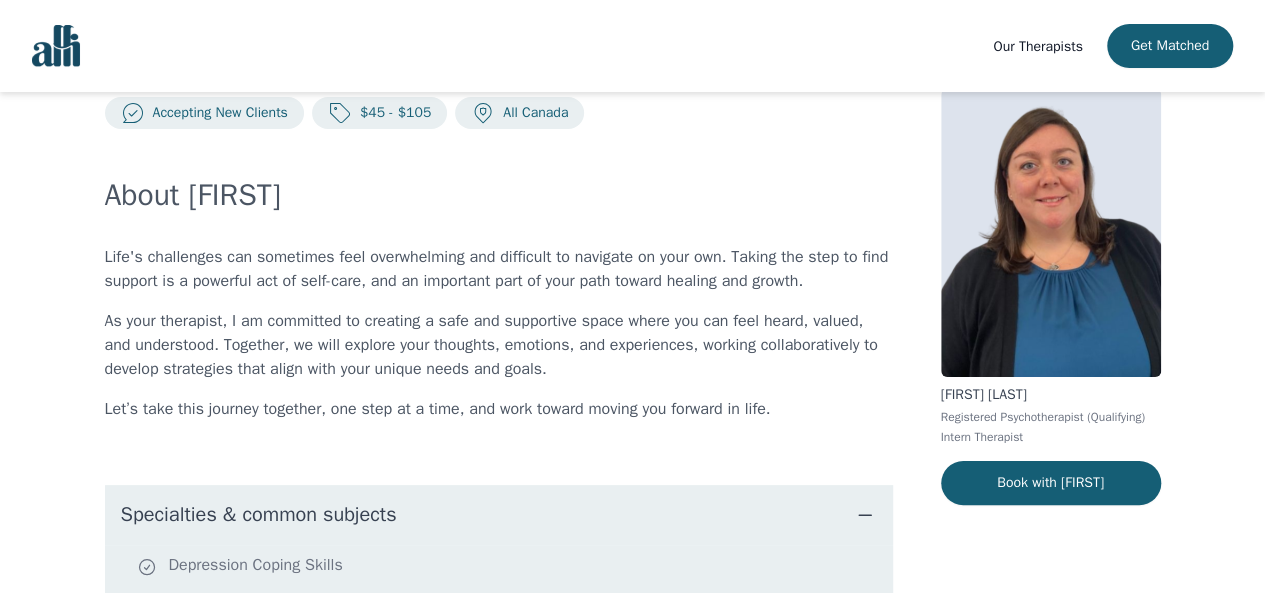 scroll, scrollTop: 0, scrollLeft: 0, axis: both 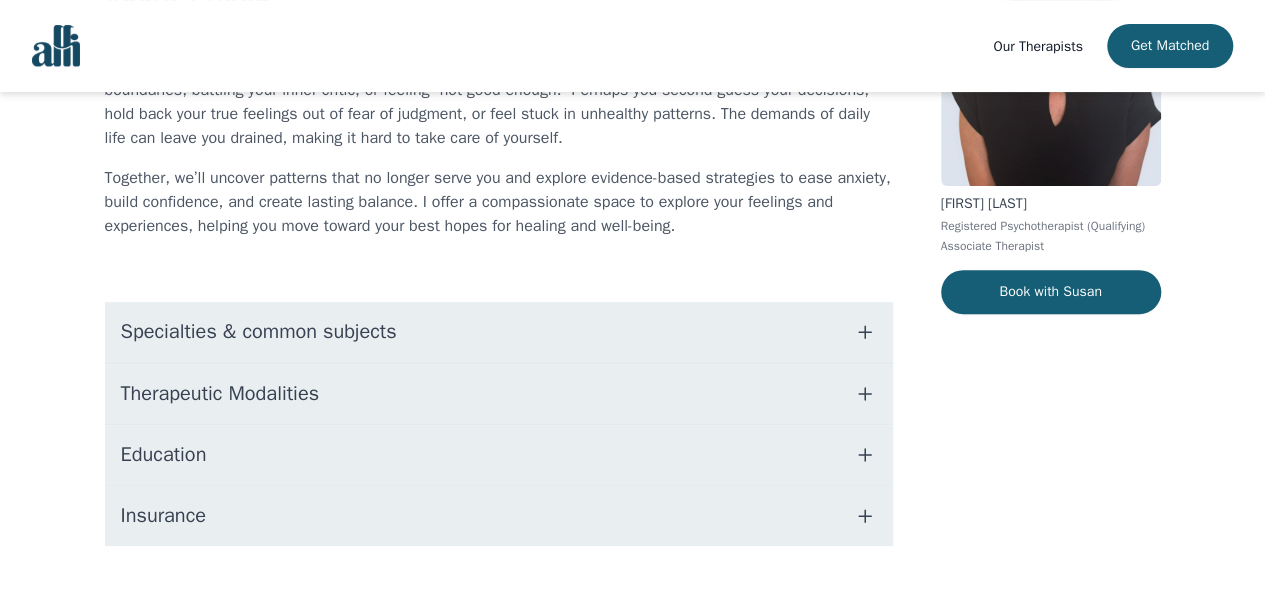 click on "Specialties & common subjects" at bounding box center [499, 332] 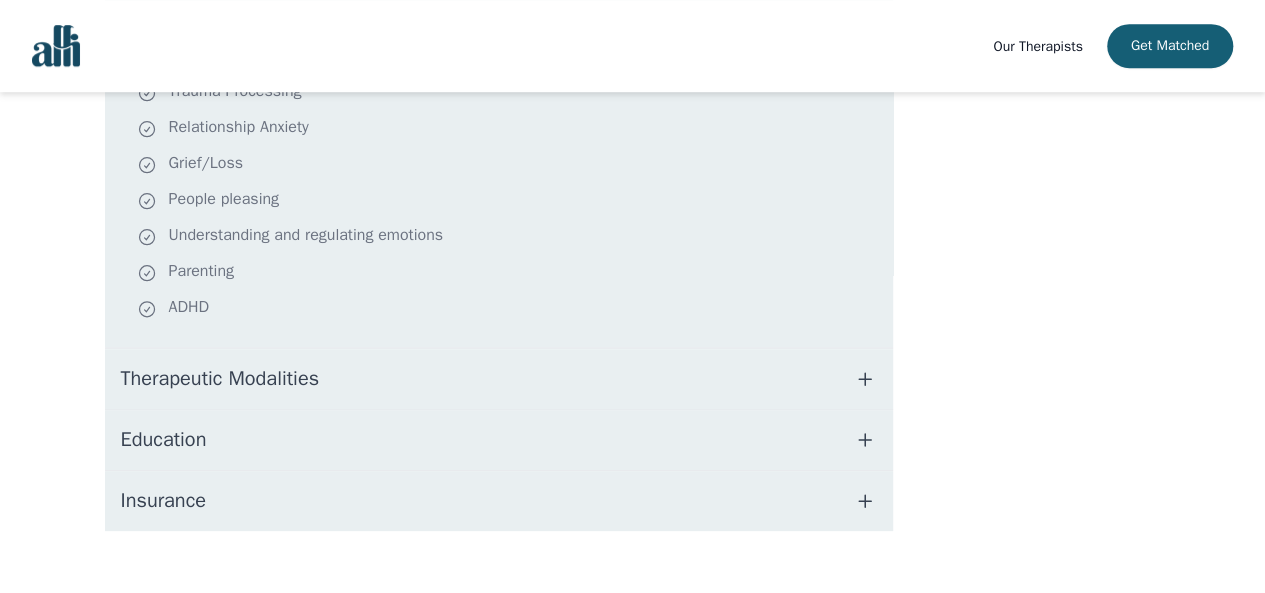 scroll, scrollTop: 651, scrollLeft: 0, axis: vertical 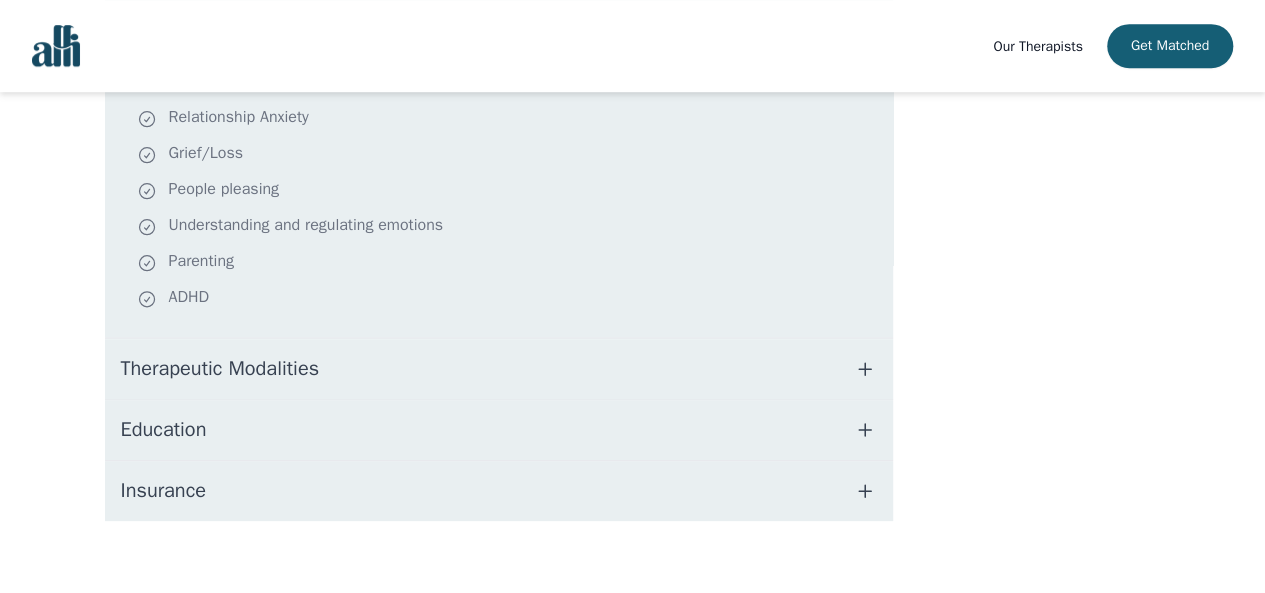 click on "Therapeutic Modalities" at bounding box center [499, 369] 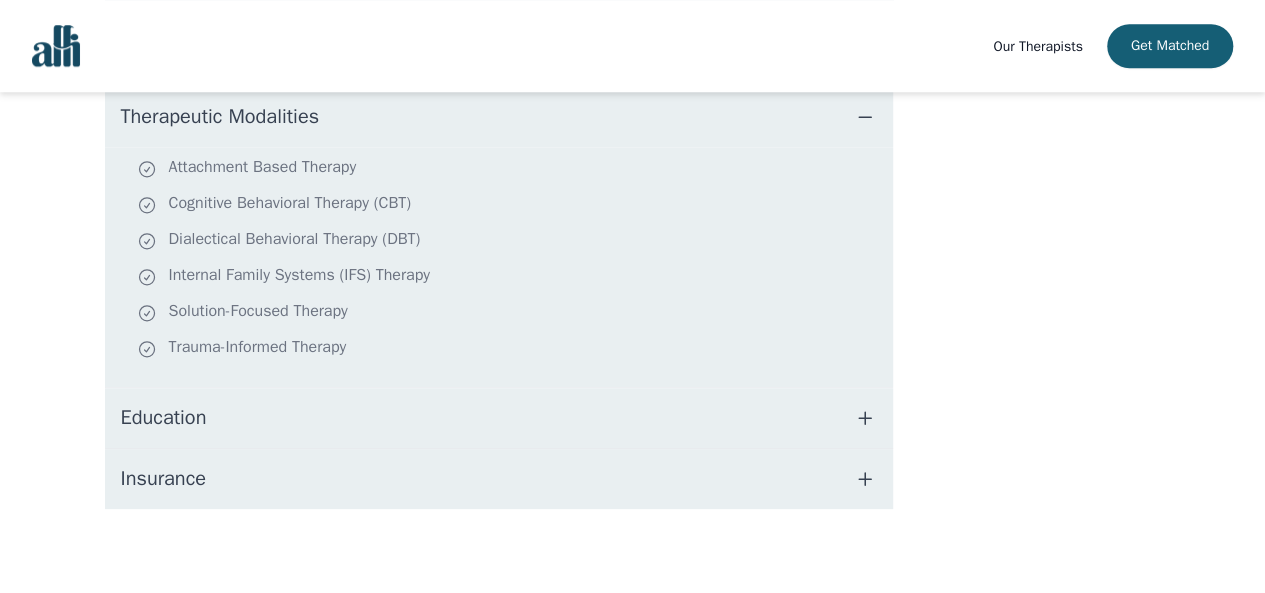 scroll, scrollTop: 0, scrollLeft: 0, axis: both 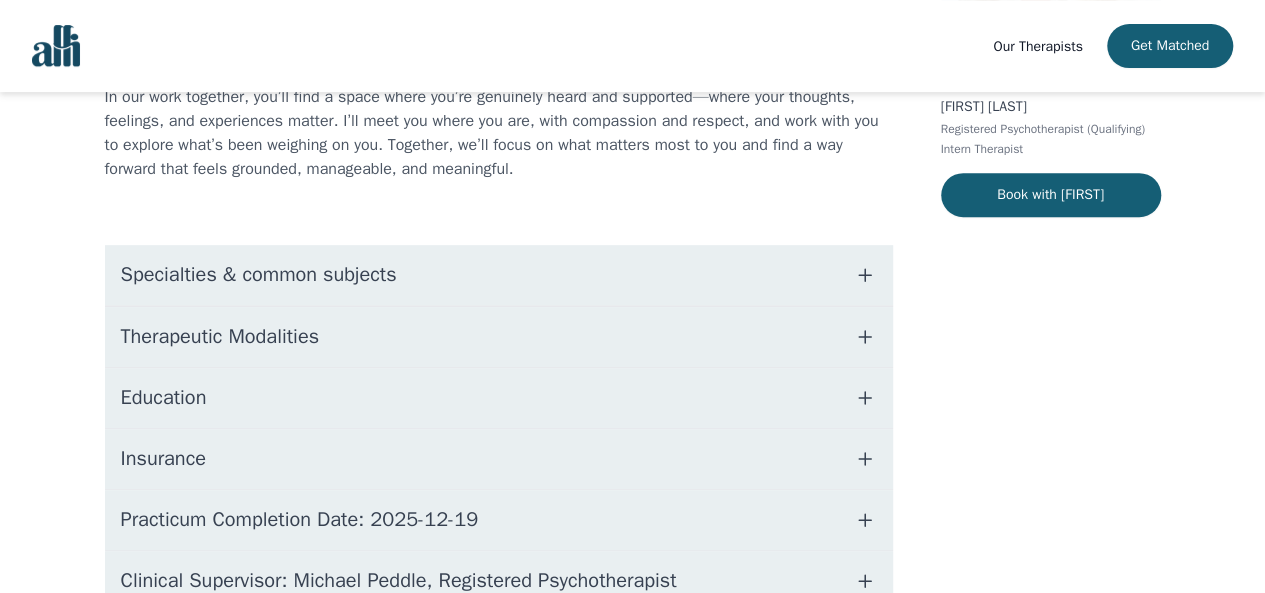 click on "Specialties & common subjects" at bounding box center [499, 275] 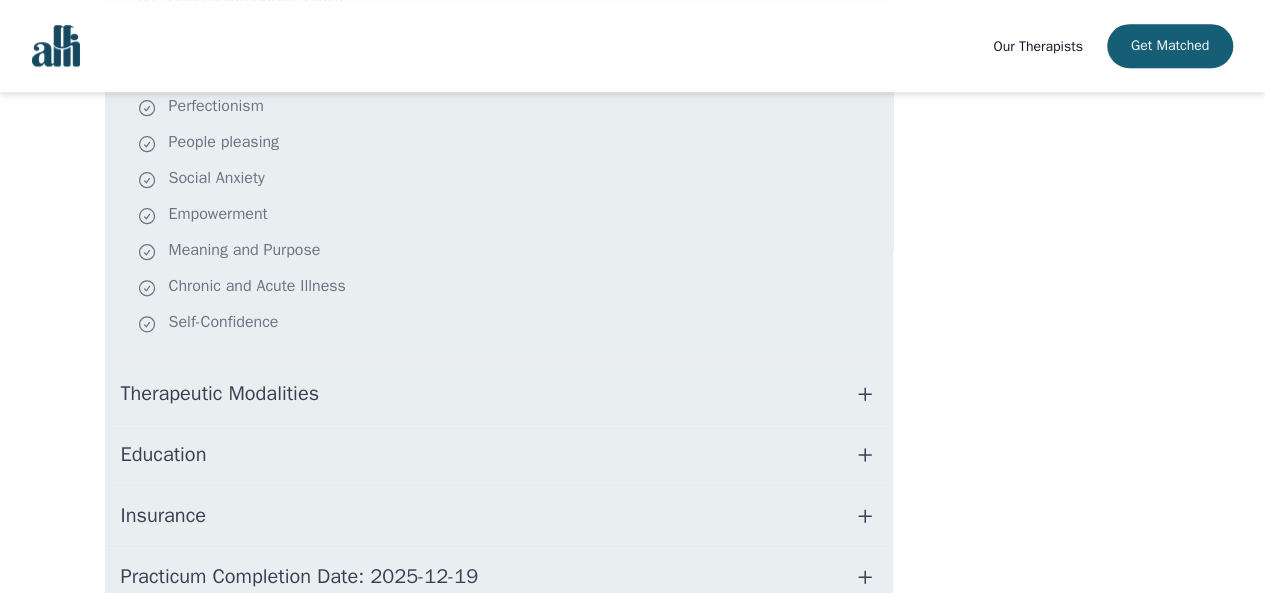 scroll, scrollTop: 693, scrollLeft: 0, axis: vertical 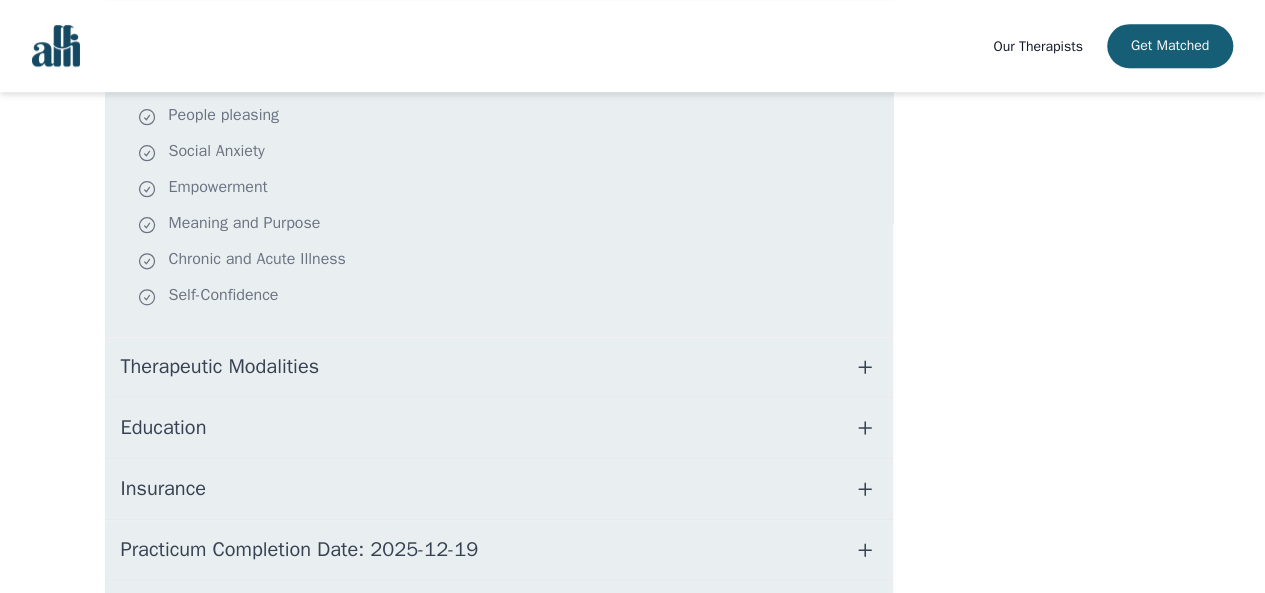 click on "Therapeutic Modalities" at bounding box center [499, 367] 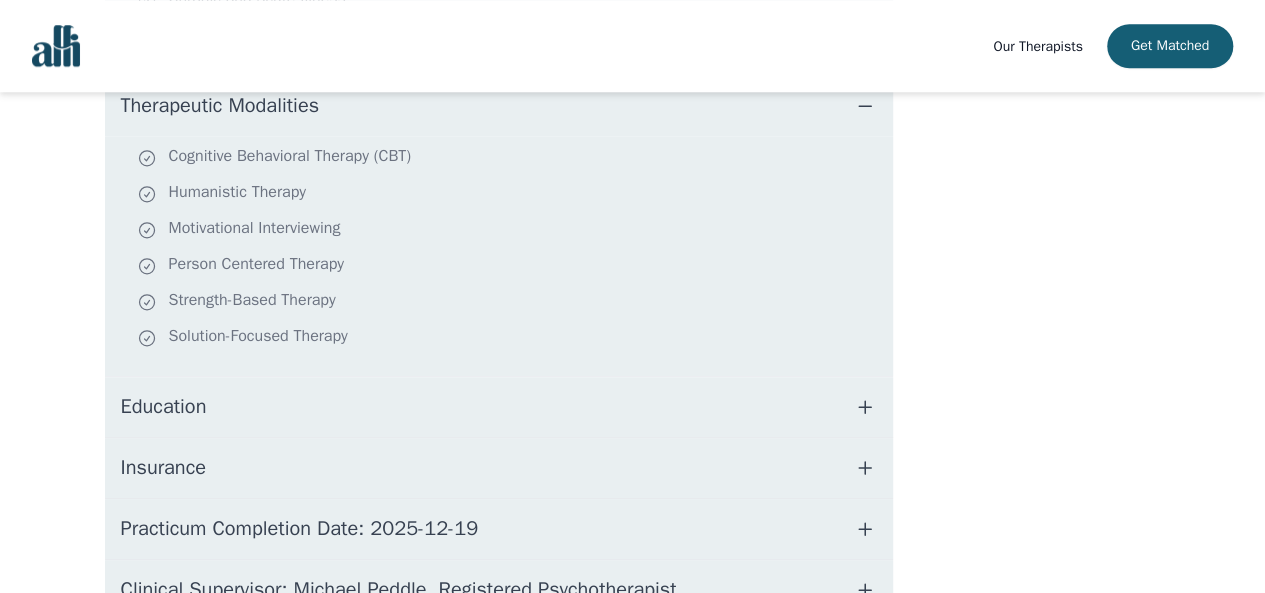 scroll, scrollTop: 945, scrollLeft: 0, axis: vertical 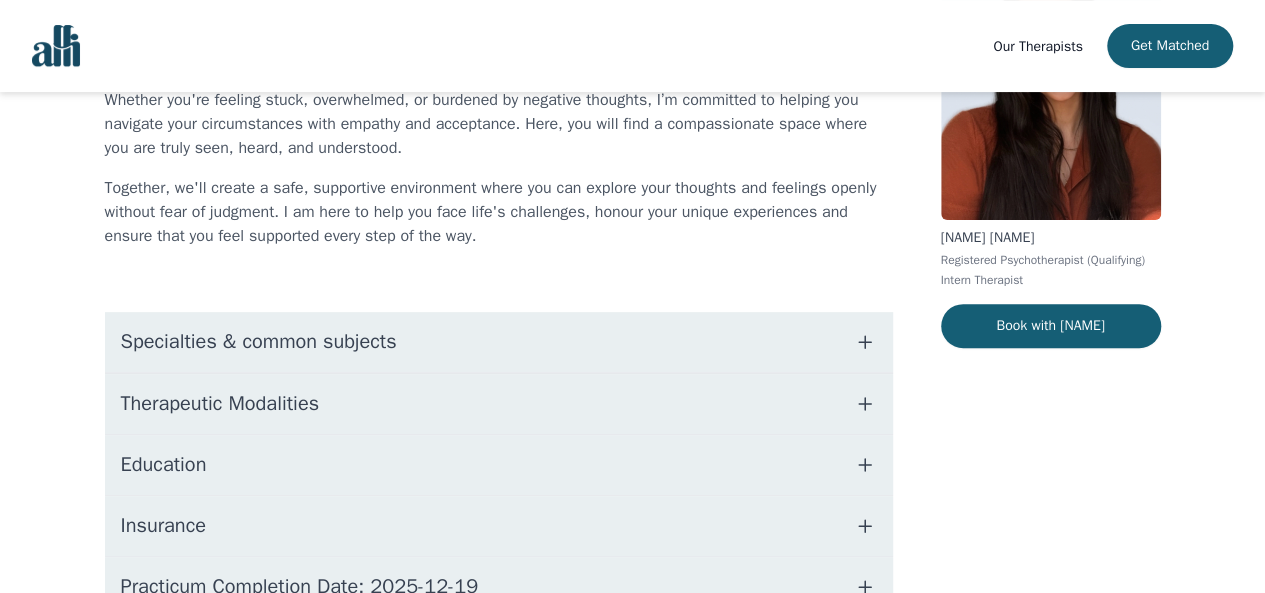 click on "Specialties & common subjects" at bounding box center [499, 342] 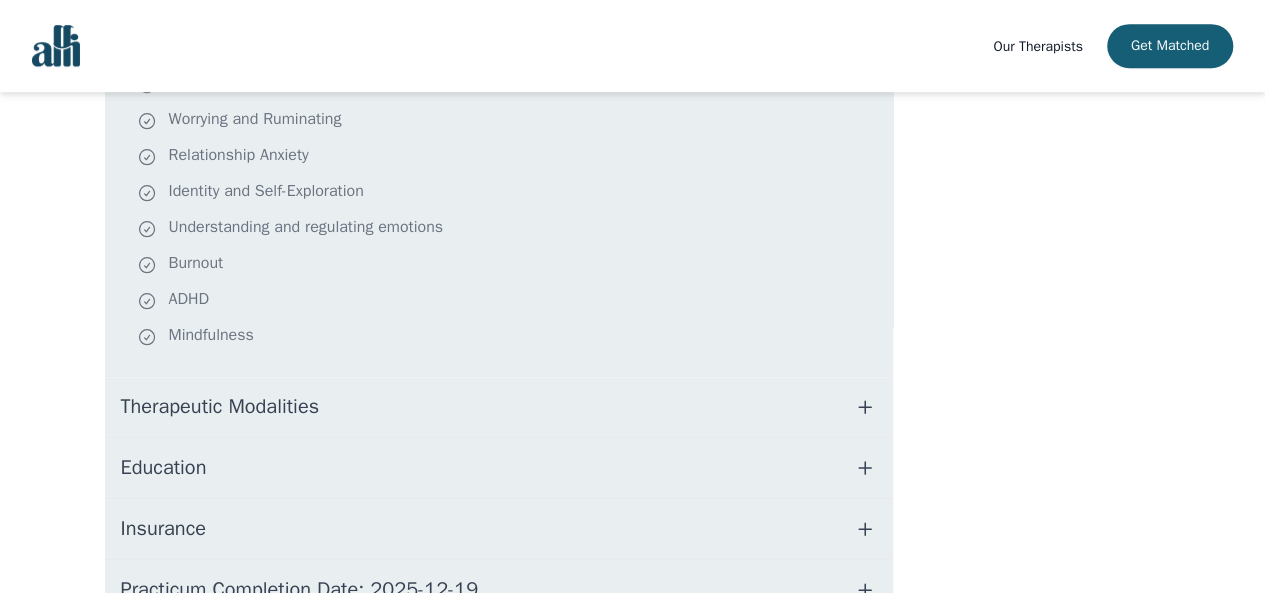 scroll, scrollTop: 590, scrollLeft: 0, axis: vertical 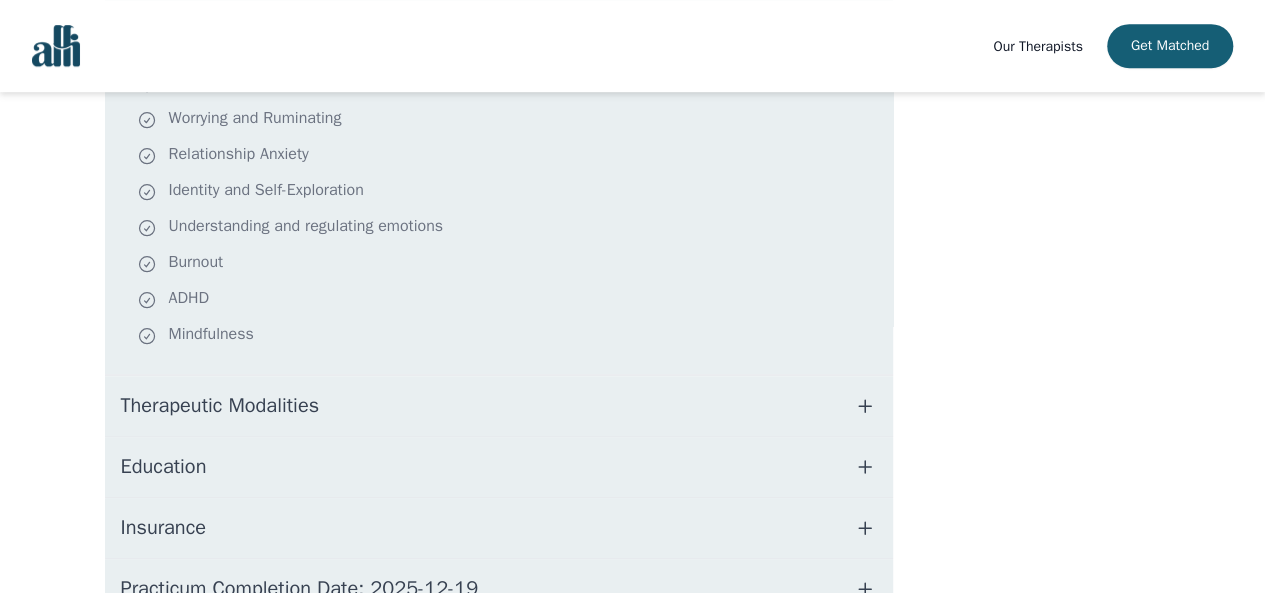 click on "Therapeutic Modalities" at bounding box center (499, 406) 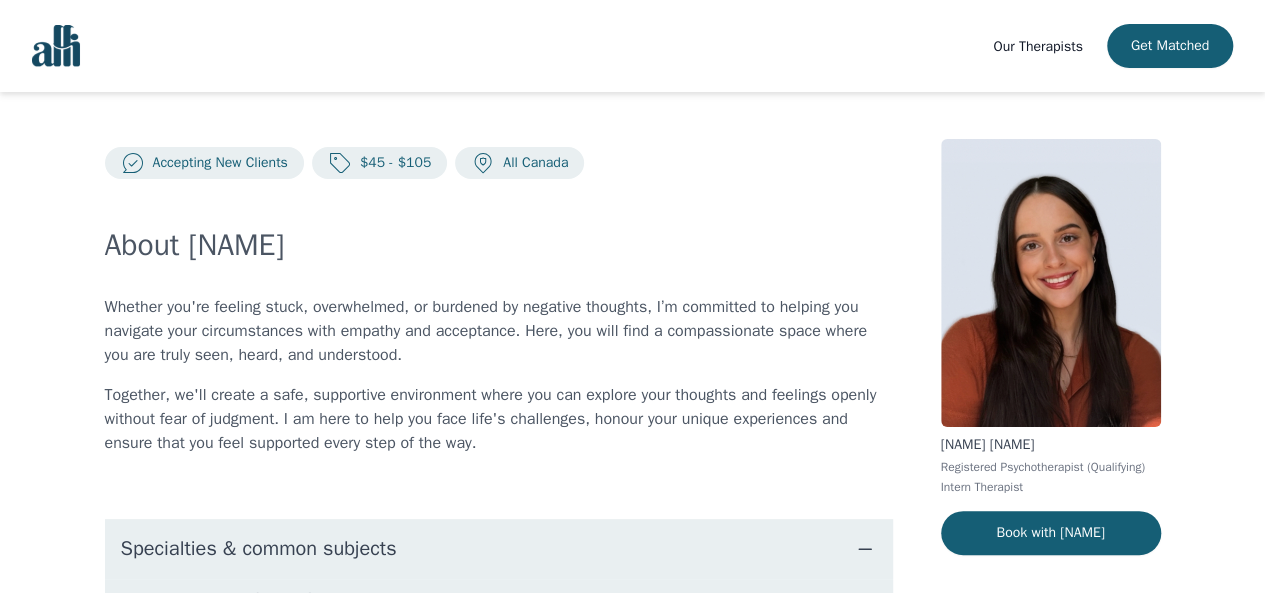 scroll, scrollTop: 0, scrollLeft: 0, axis: both 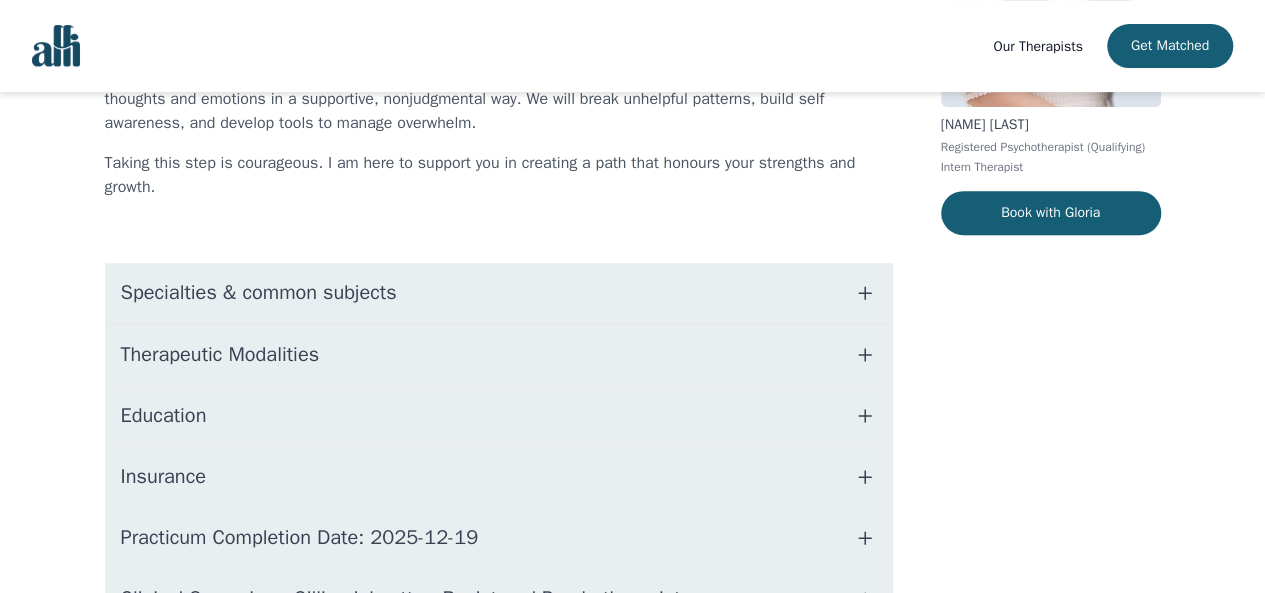 click on "Specialties & common subjects" at bounding box center [499, 293] 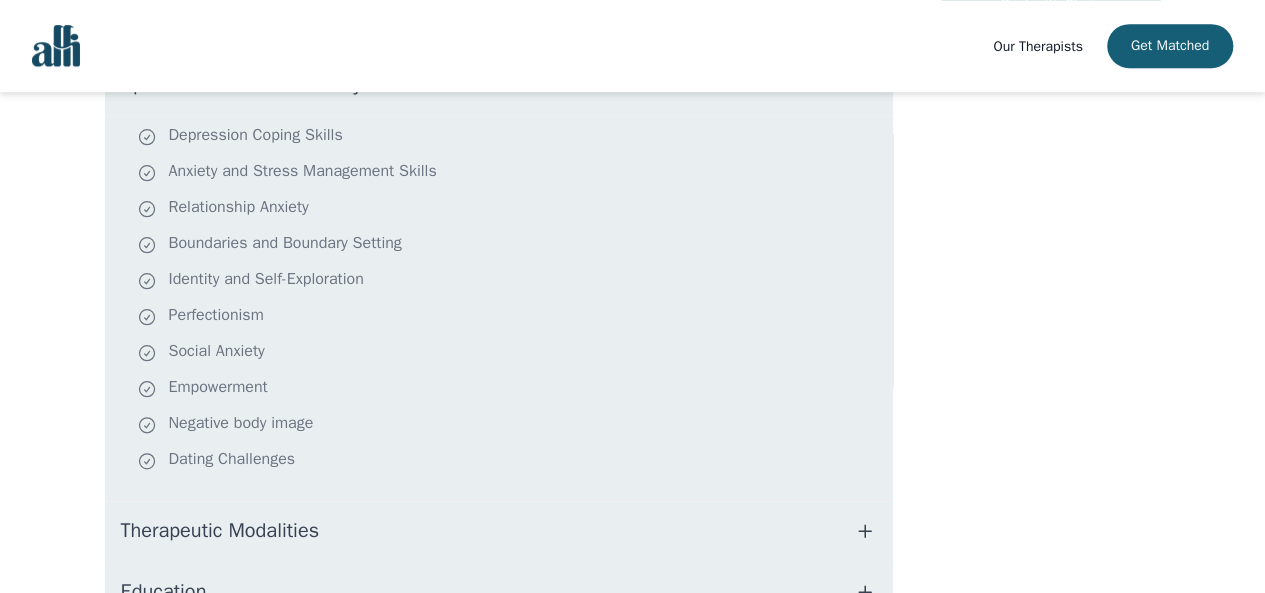 scroll, scrollTop: 655, scrollLeft: 0, axis: vertical 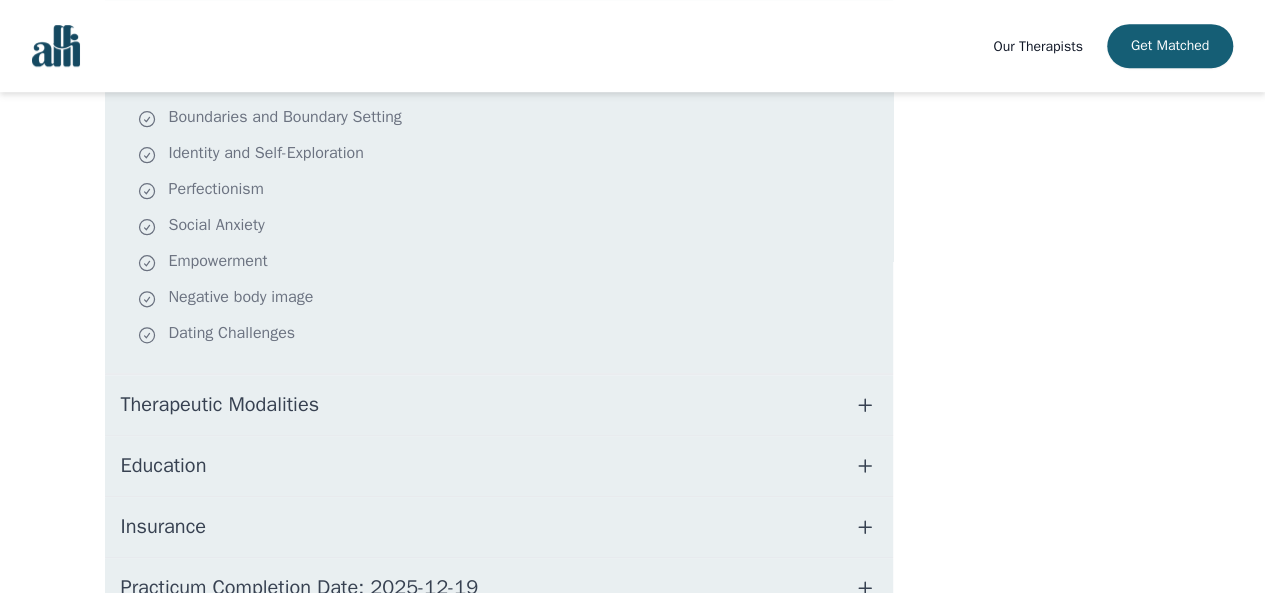 click on "Therapeutic Modalities" at bounding box center (499, 405) 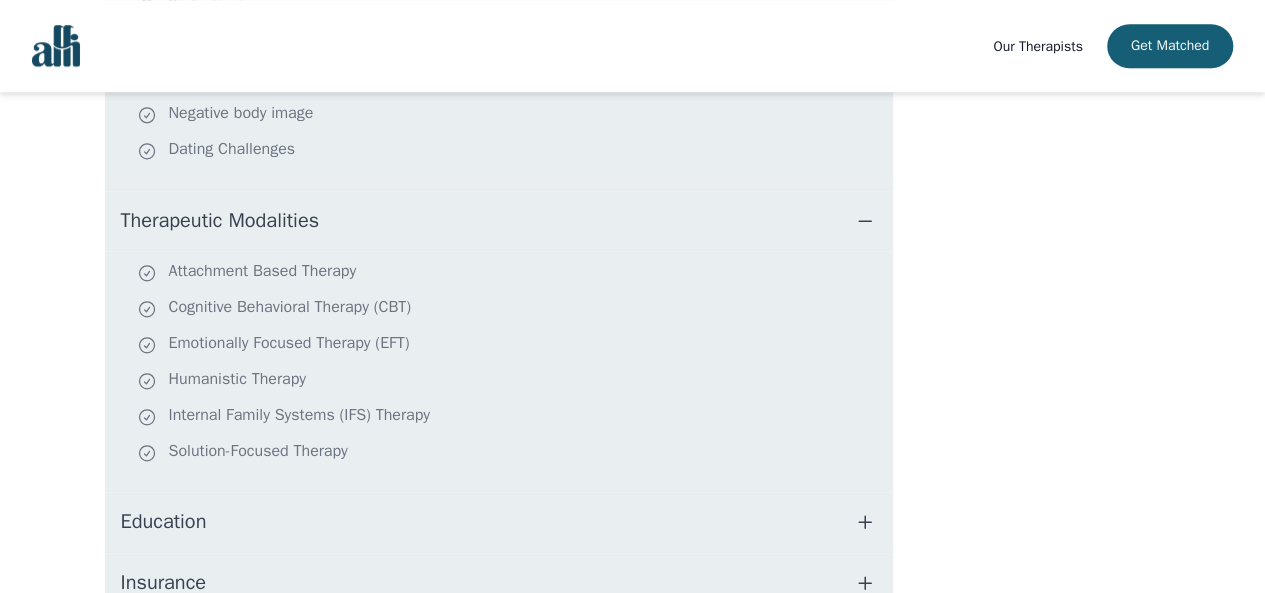 scroll, scrollTop: 0, scrollLeft: 0, axis: both 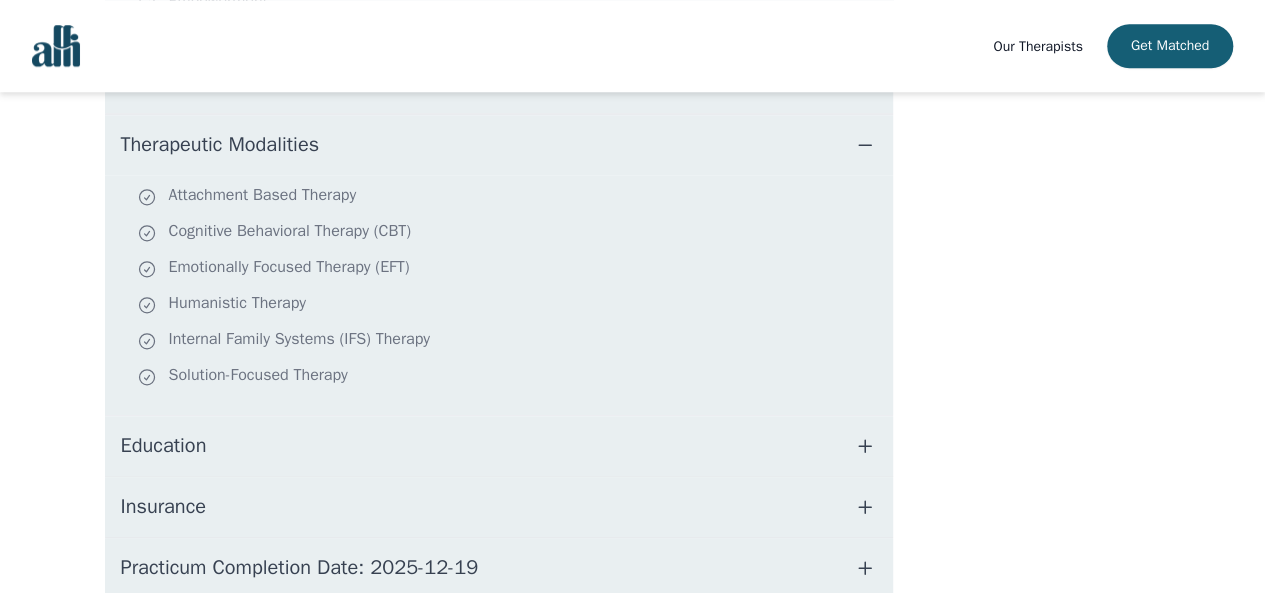 click on "Education" at bounding box center [499, 446] 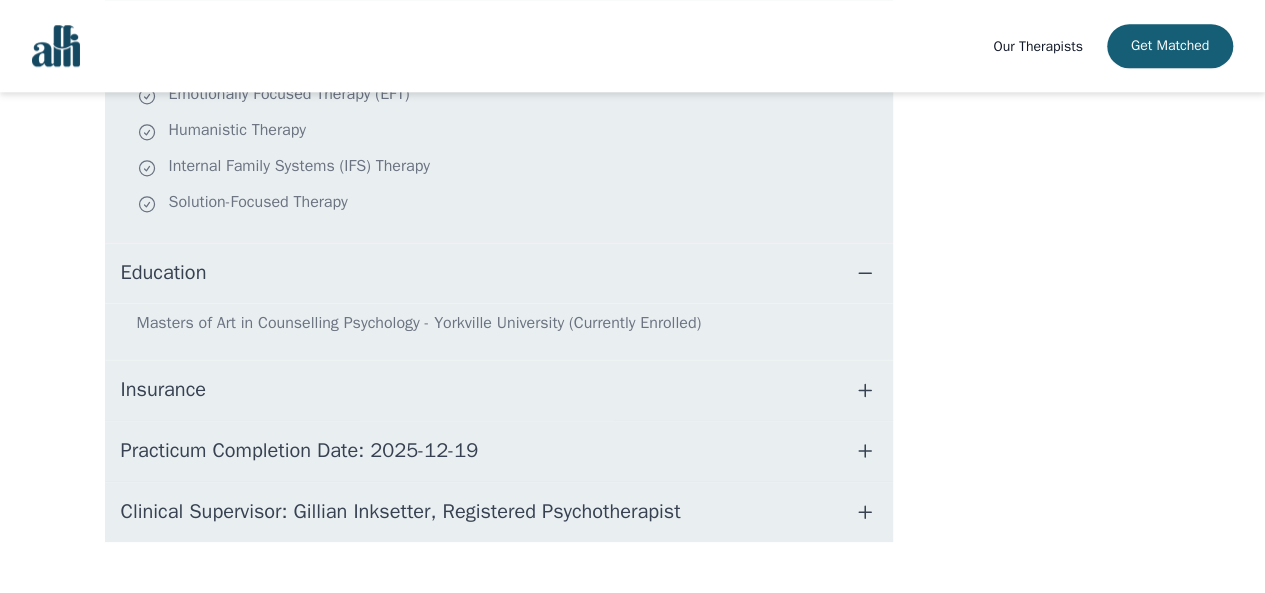 scroll, scrollTop: 1091, scrollLeft: 0, axis: vertical 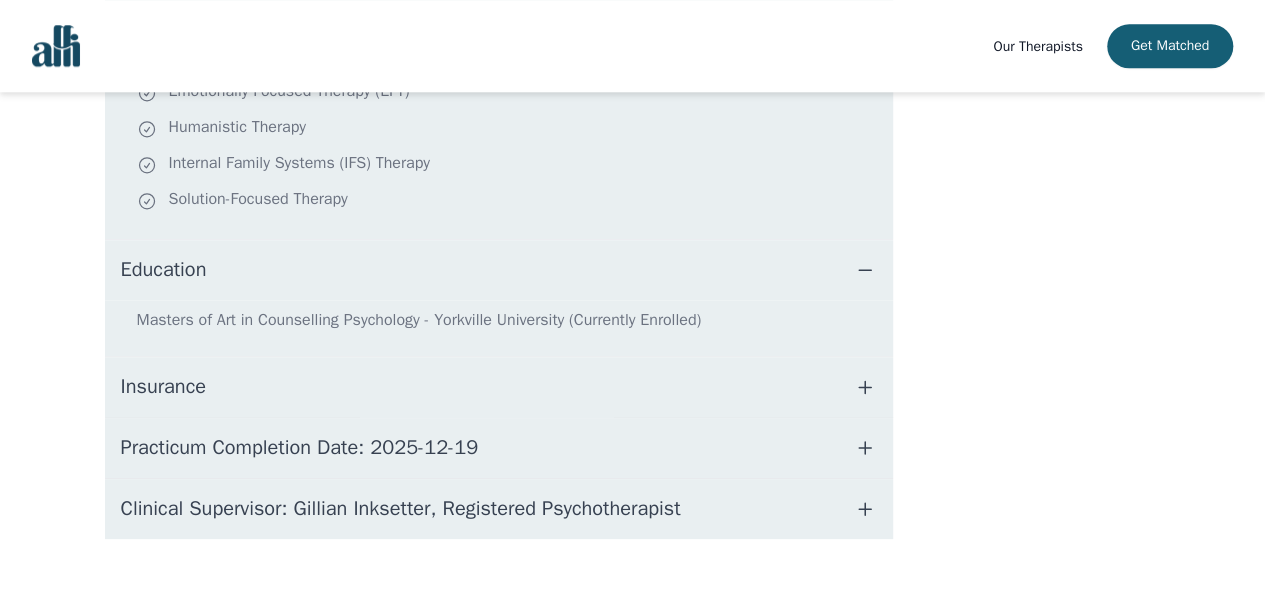 click on "Insurance" at bounding box center (499, 387) 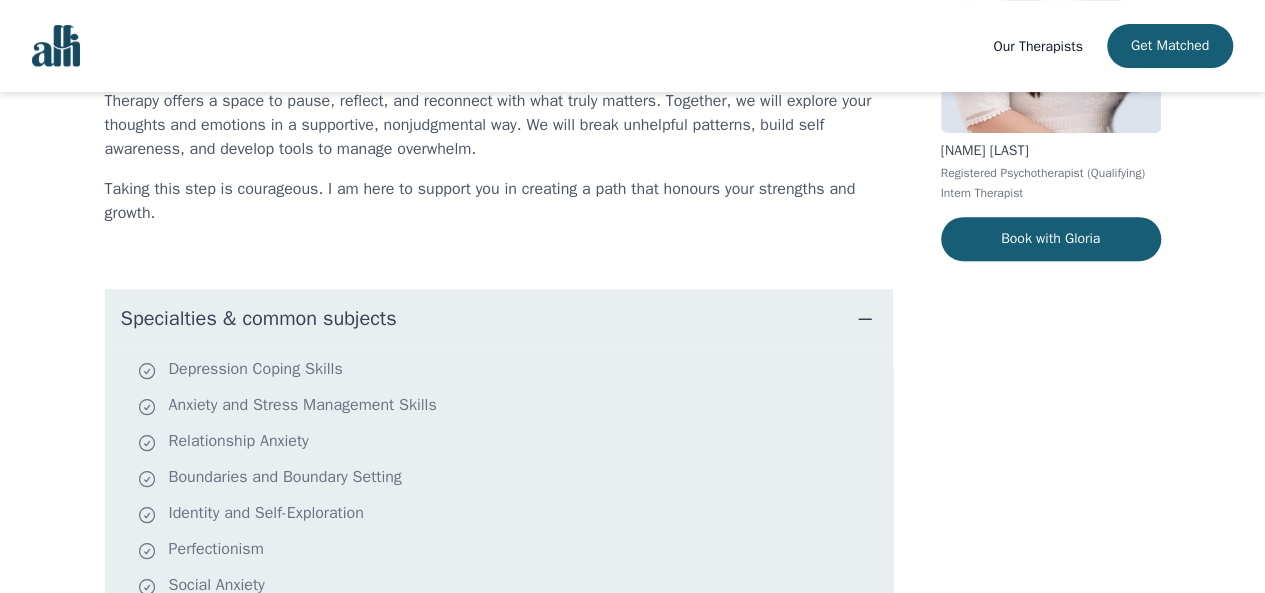 scroll, scrollTop: 0, scrollLeft: 0, axis: both 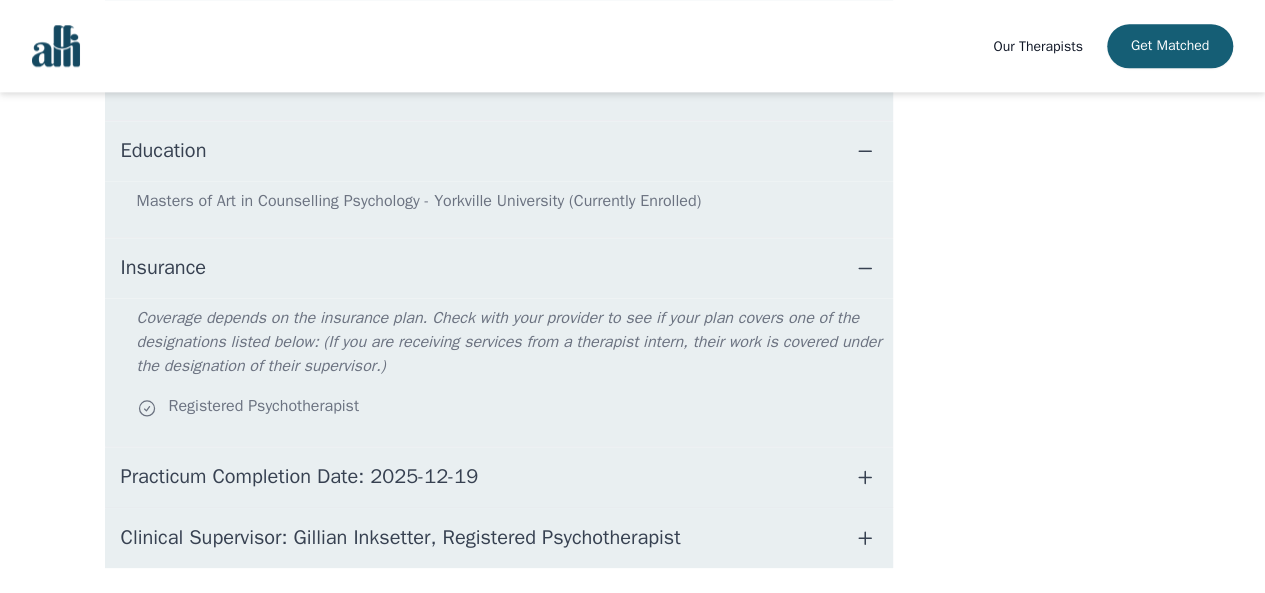 click on "Clinical Supervisor: Gillian Inksetter, Registered Psychotherapist" at bounding box center (401, 538) 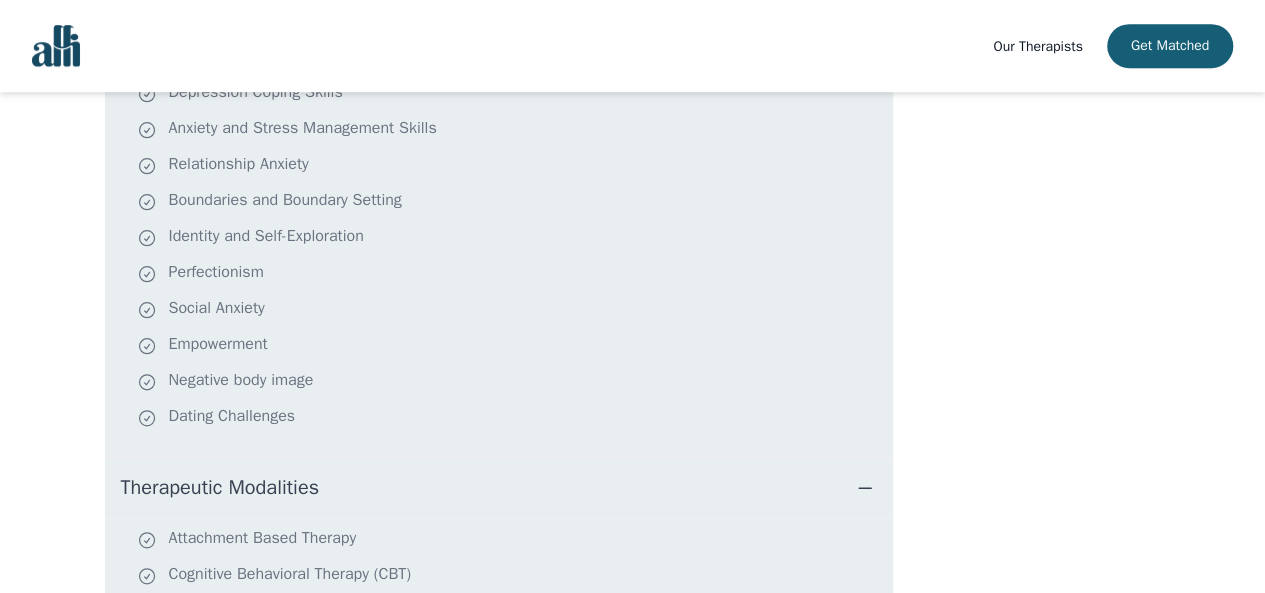 scroll, scrollTop: 0, scrollLeft: 0, axis: both 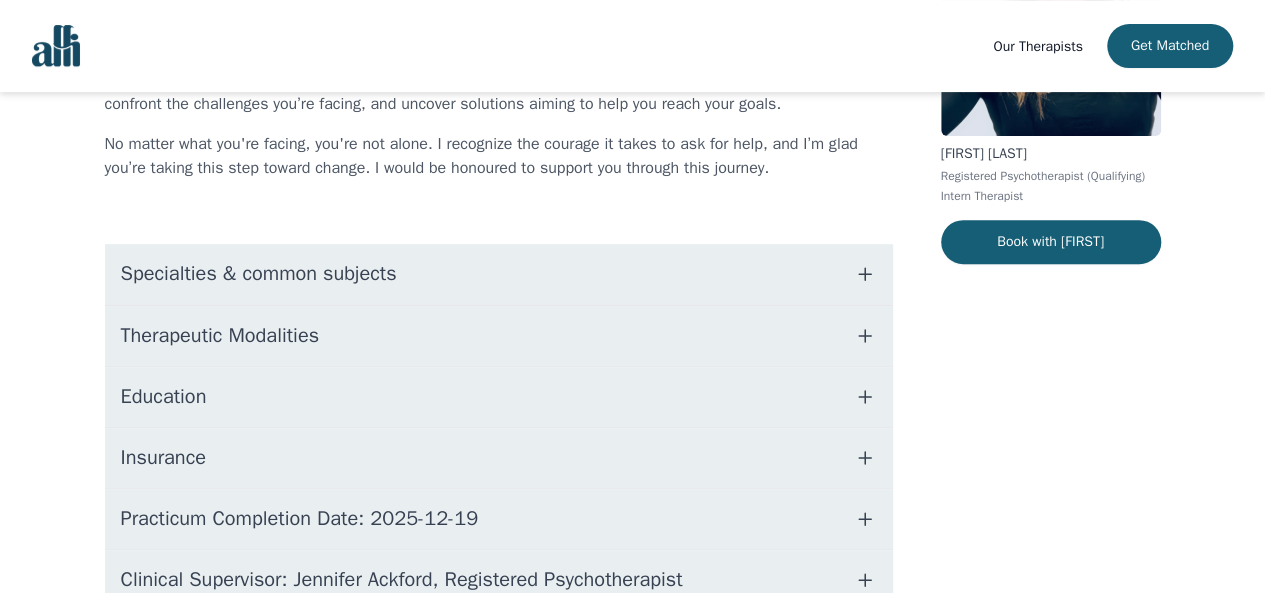 click on "Specialties & common subjects" at bounding box center (499, 274) 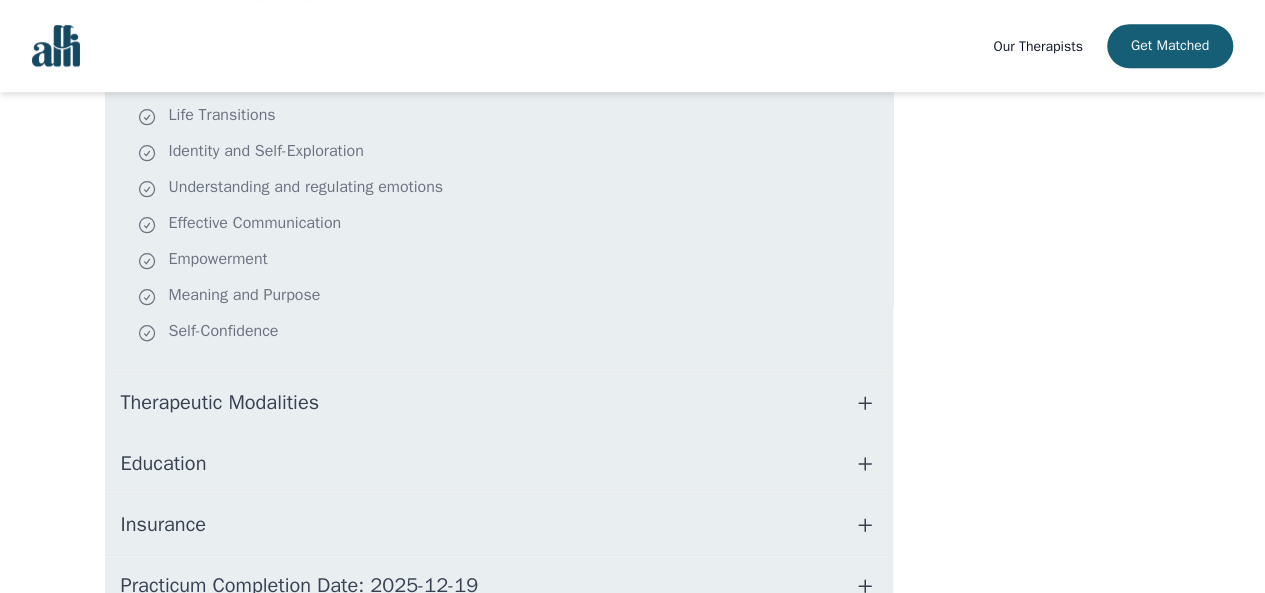 scroll, scrollTop: 606, scrollLeft: 0, axis: vertical 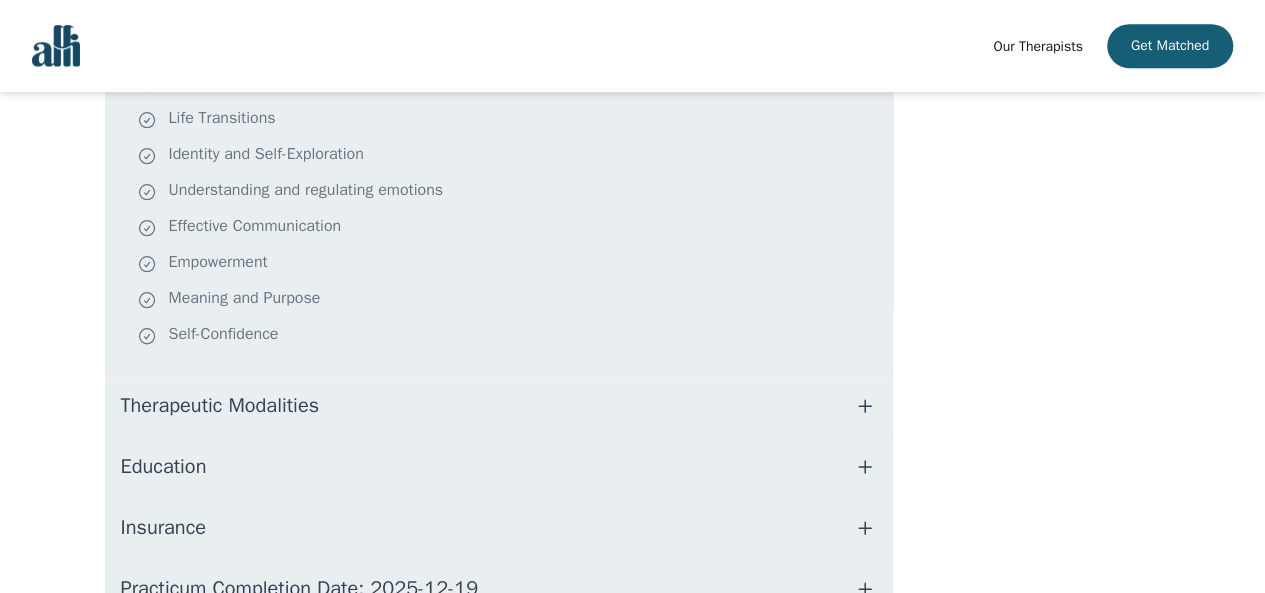 click on "Therapeutic Modalities" at bounding box center [499, 406] 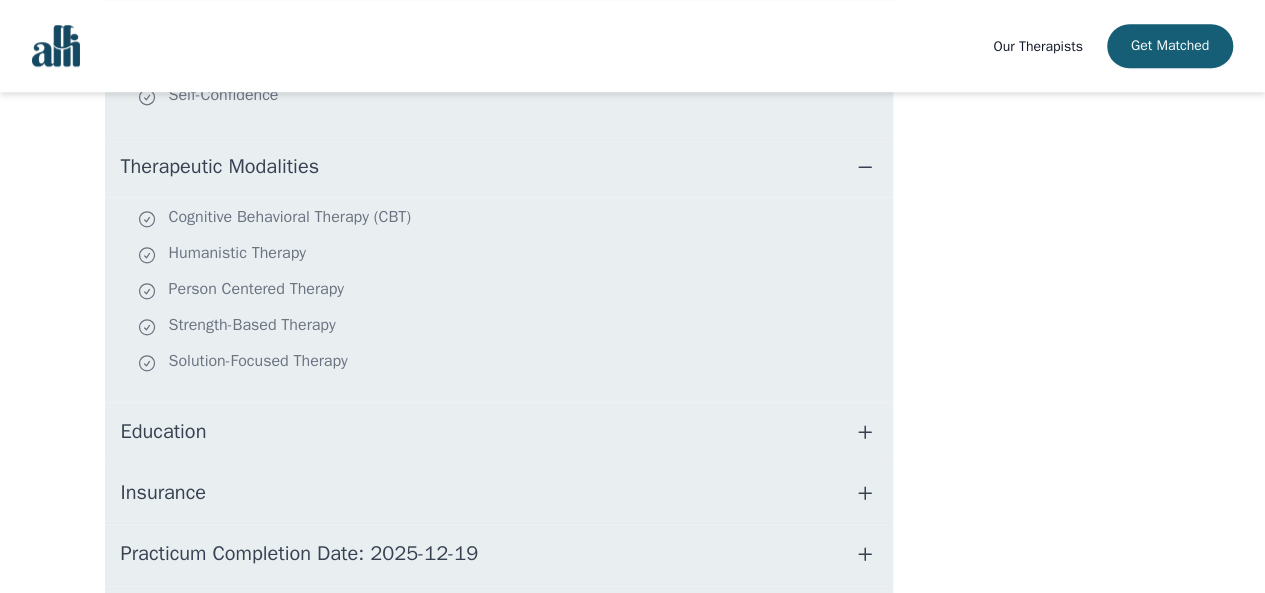 scroll, scrollTop: 0, scrollLeft: 0, axis: both 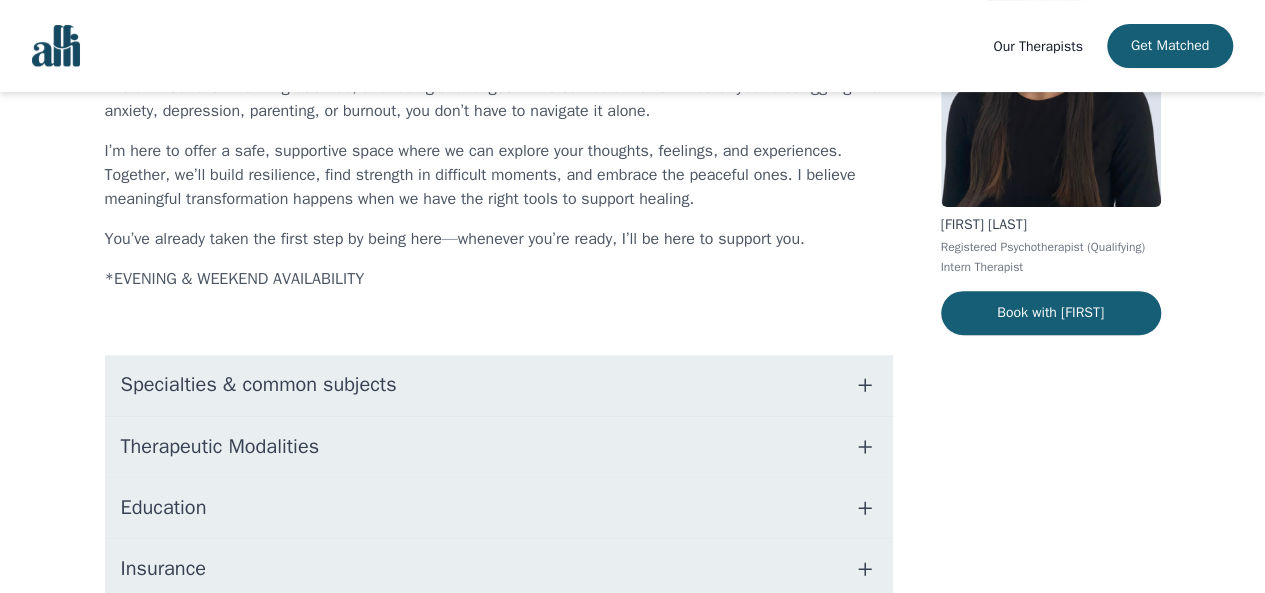 click on "Specialties & common subjects" at bounding box center (499, 385) 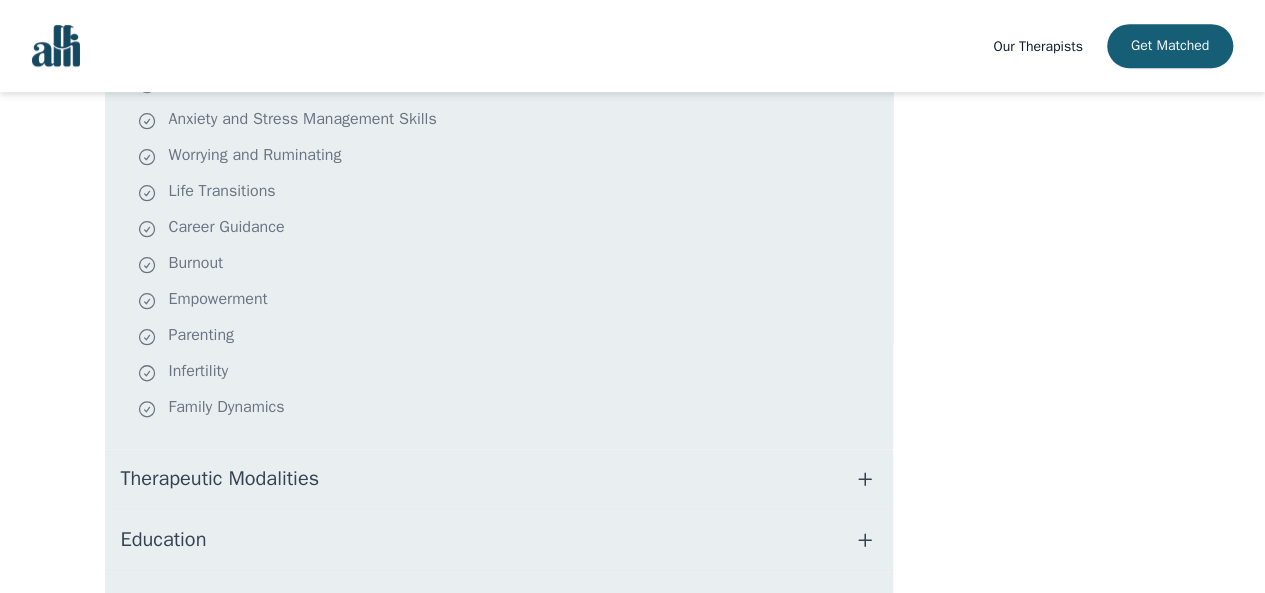 scroll, scrollTop: 577, scrollLeft: 0, axis: vertical 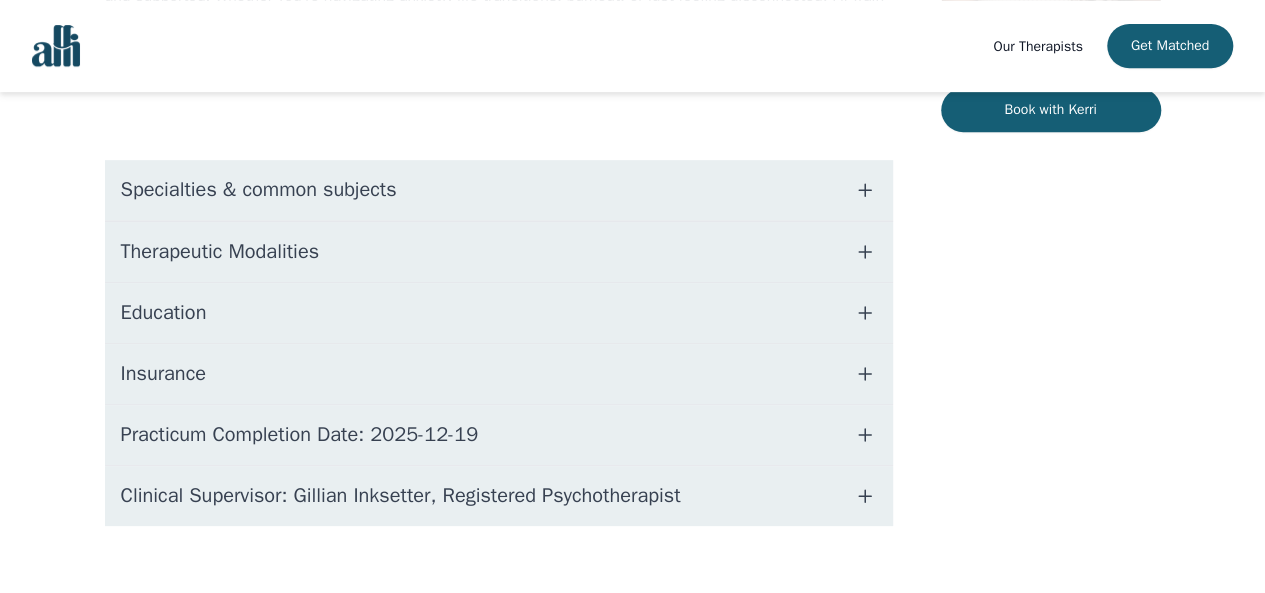 click on "Specialties & common subjects" at bounding box center [499, 190] 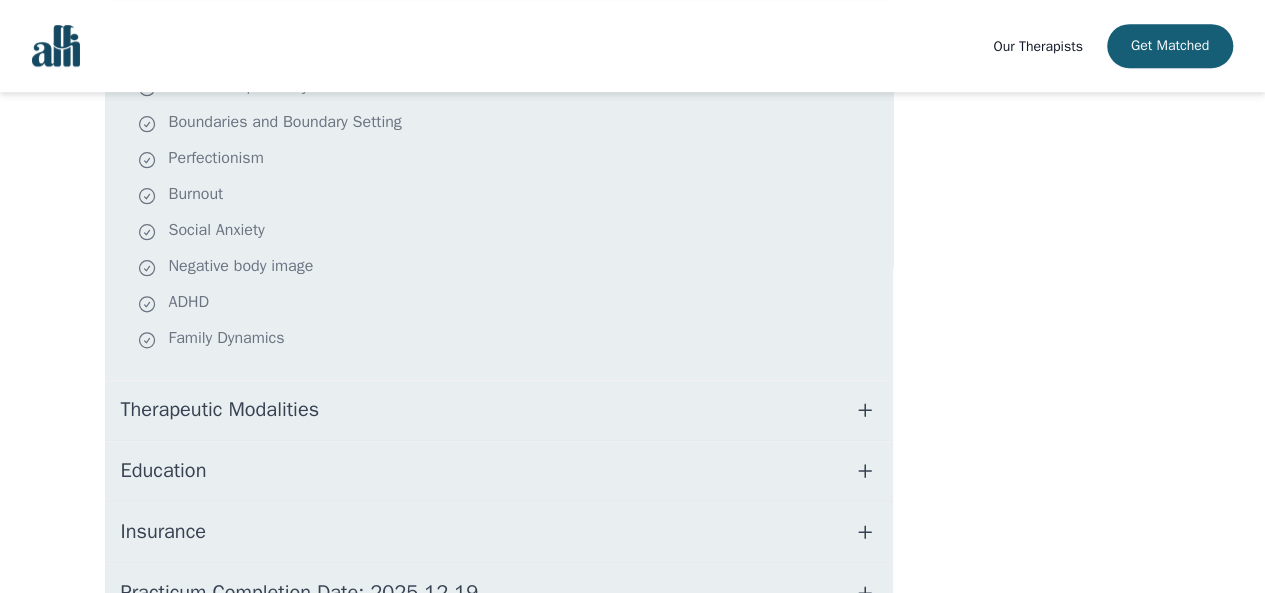 scroll, scrollTop: 778, scrollLeft: 0, axis: vertical 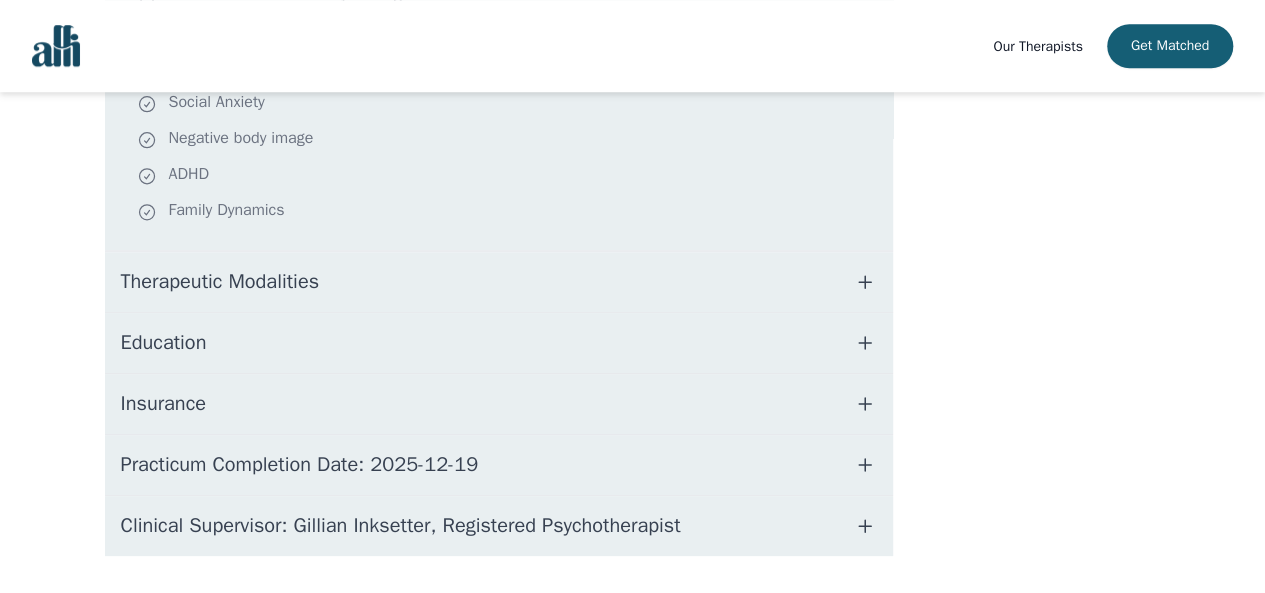 click on "Therapeutic Modalities" at bounding box center (499, 282) 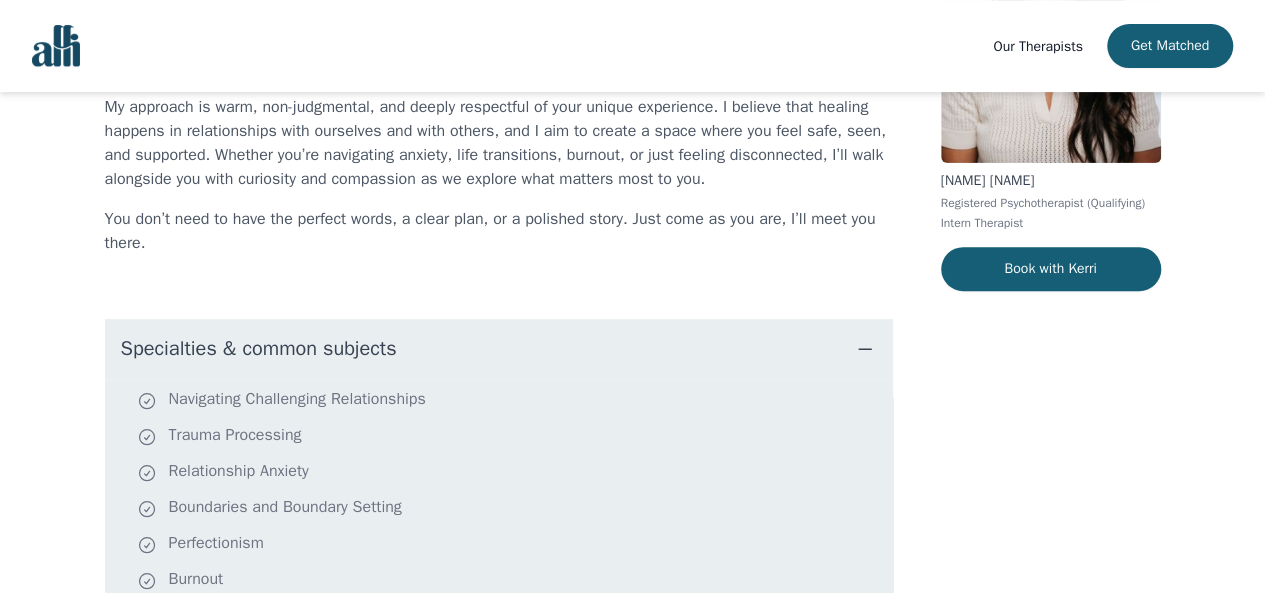 scroll, scrollTop: 0, scrollLeft: 0, axis: both 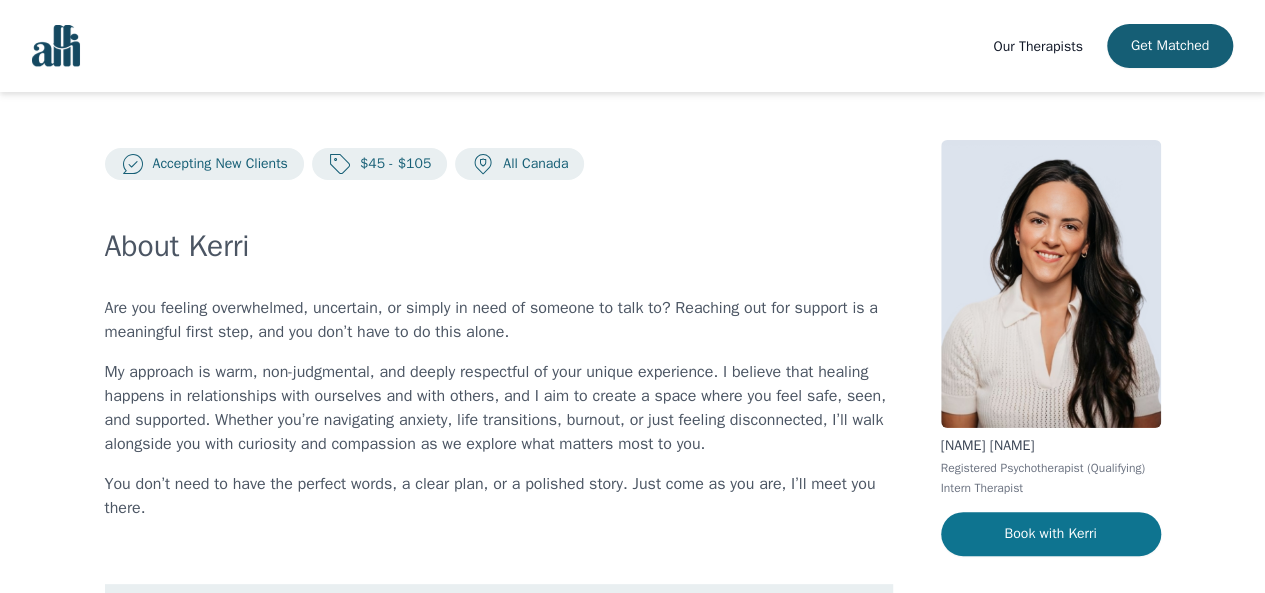 click on "Book with Kerri" at bounding box center (1051, 534) 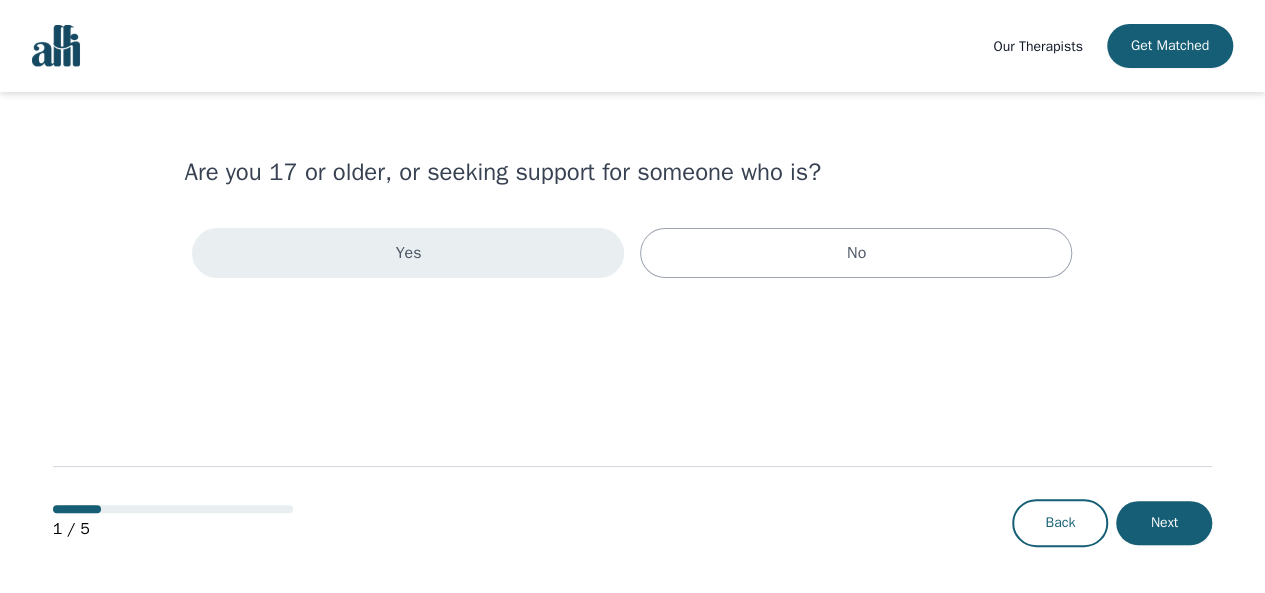 click on "Yes" at bounding box center (408, 253) 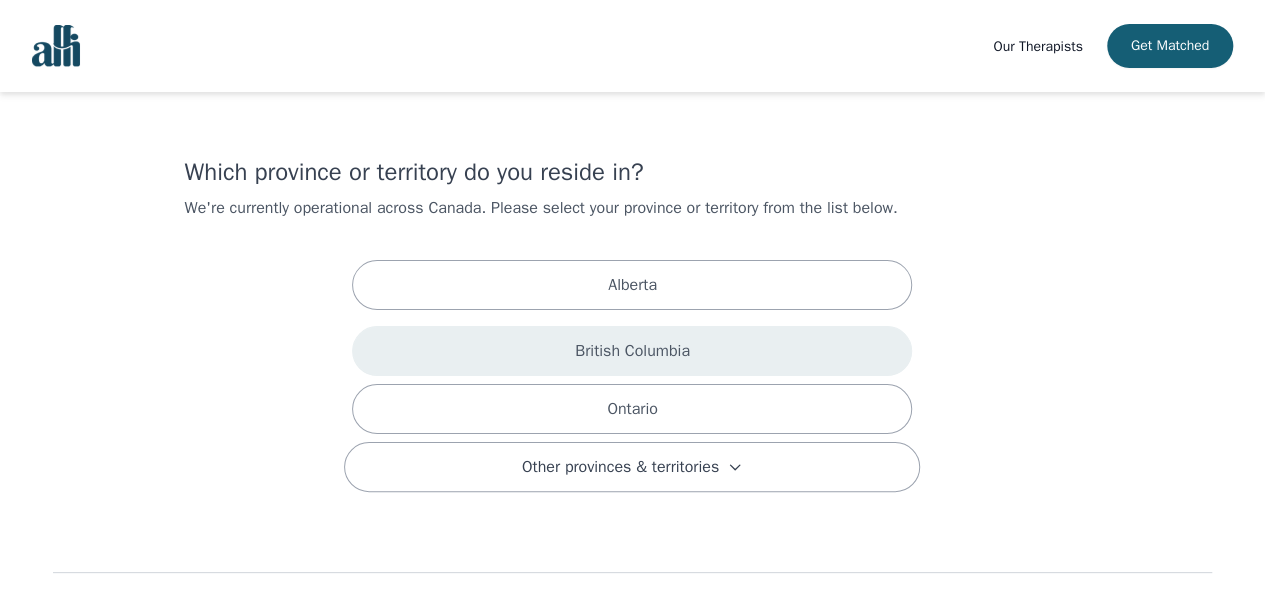 click on "British Columbia" at bounding box center (632, 351) 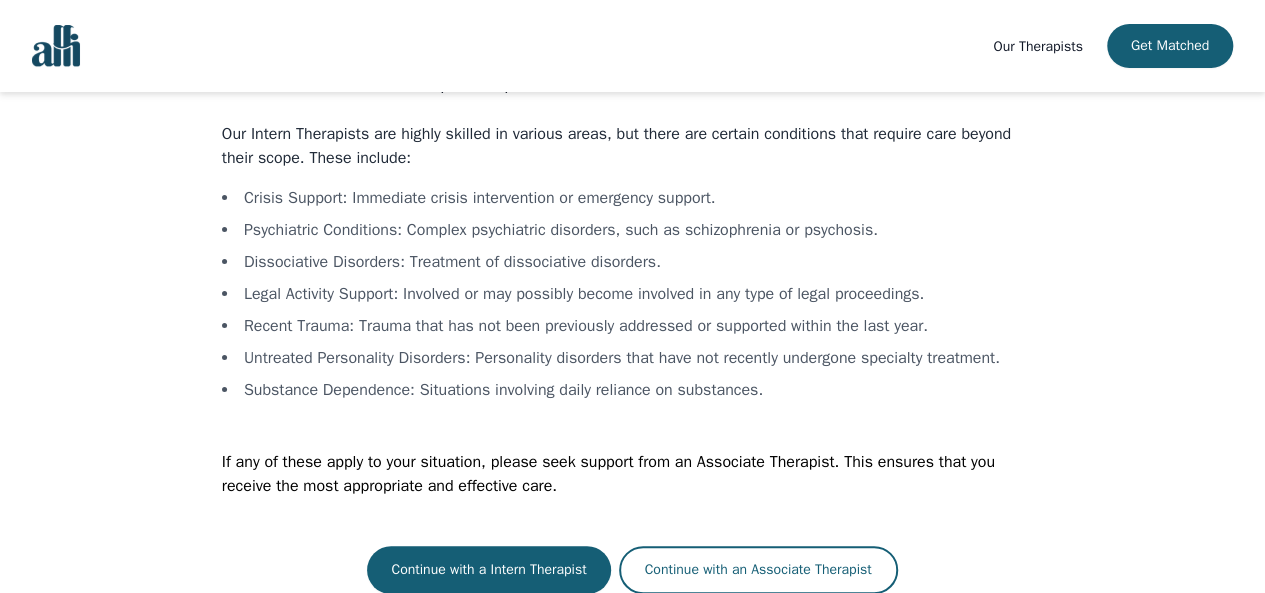 scroll, scrollTop: 94, scrollLeft: 0, axis: vertical 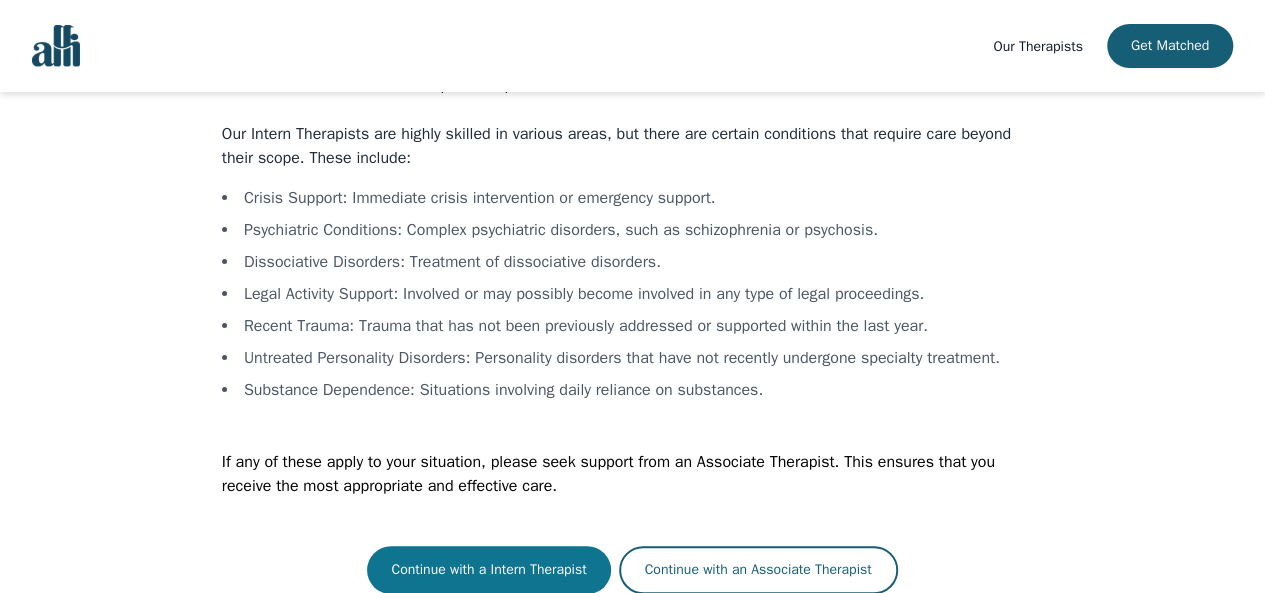 click on "Continue with a Intern Therapist" at bounding box center [488, 570] 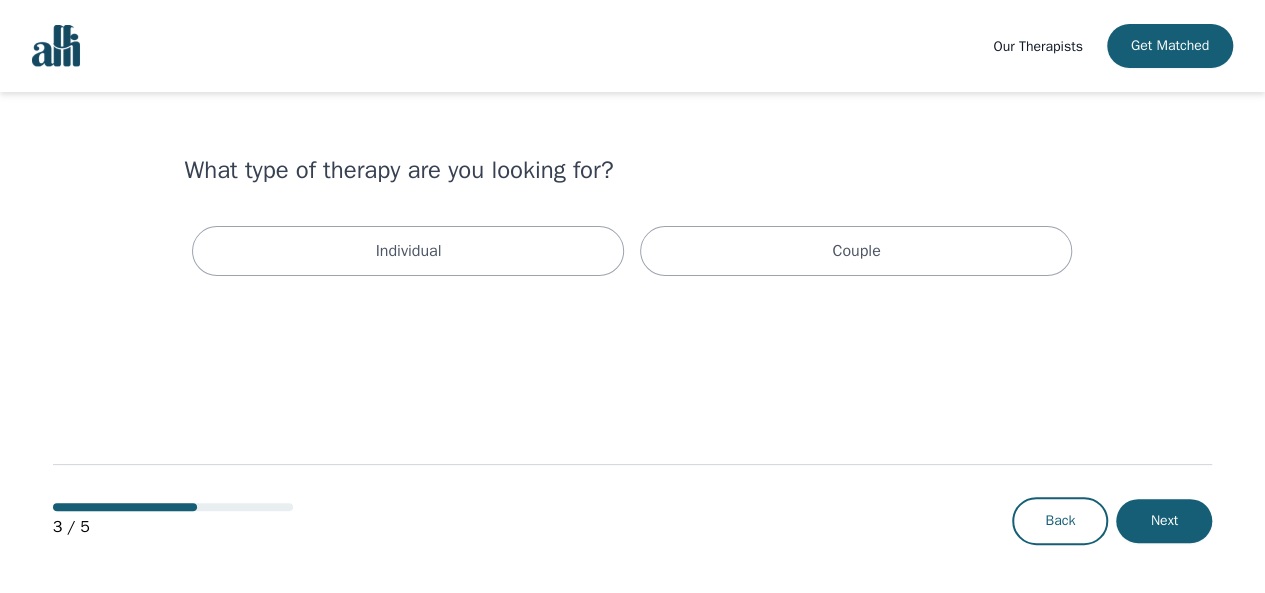 scroll, scrollTop: 0, scrollLeft: 0, axis: both 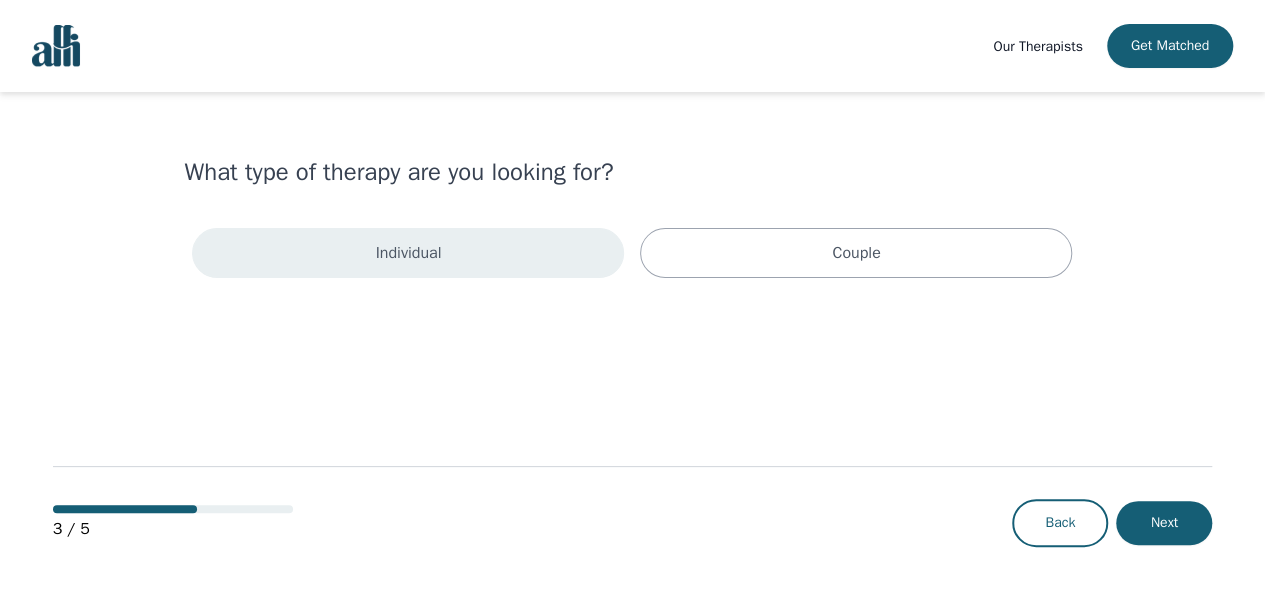 click on "Individual" at bounding box center (408, 253) 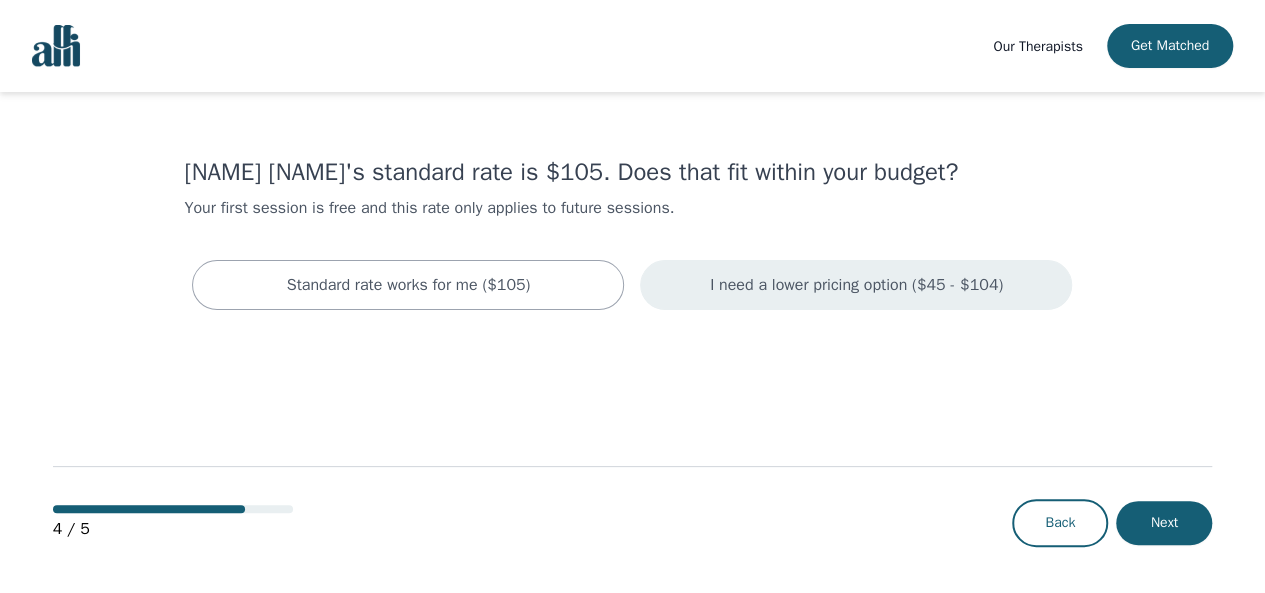 click on "I need a lower pricing option ($45 - $104)" at bounding box center [856, 285] 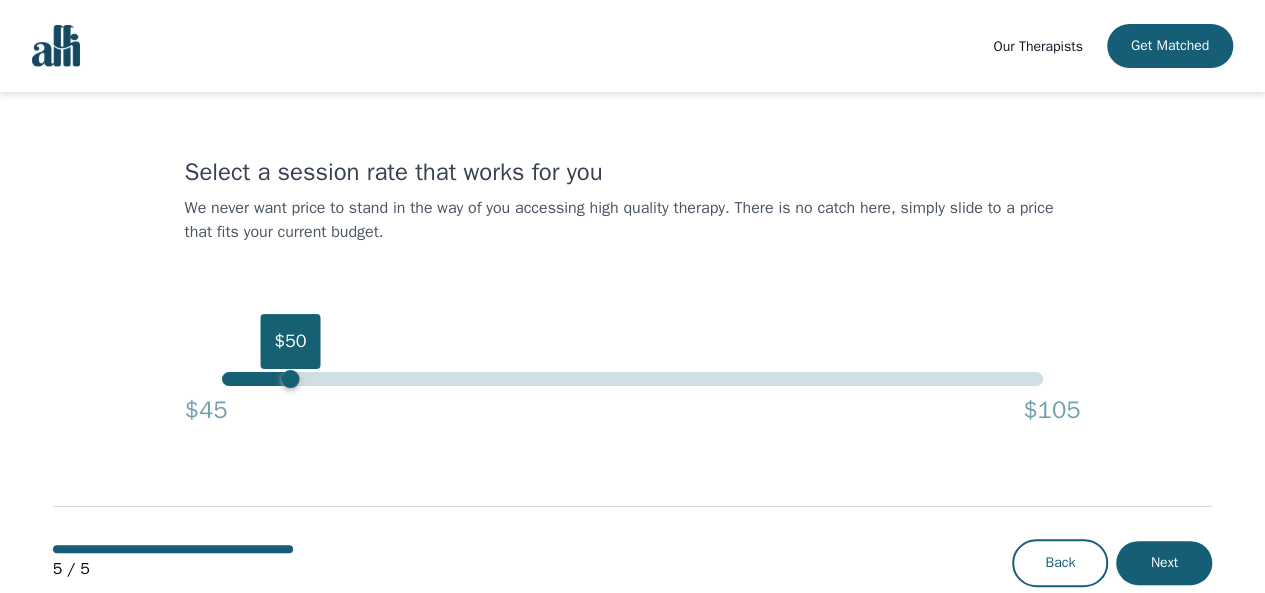 drag, startPoint x: 314, startPoint y: 382, endPoint x: 294, endPoint y: 389, distance: 21.189621 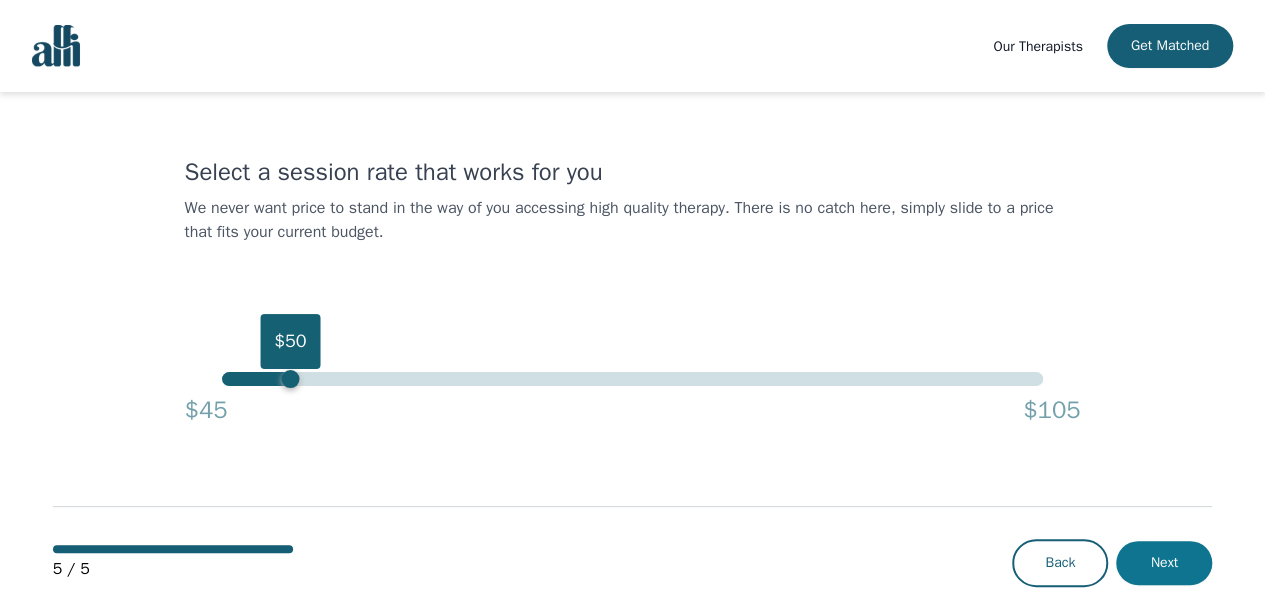 click on "Next" at bounding box center (1164, 563) 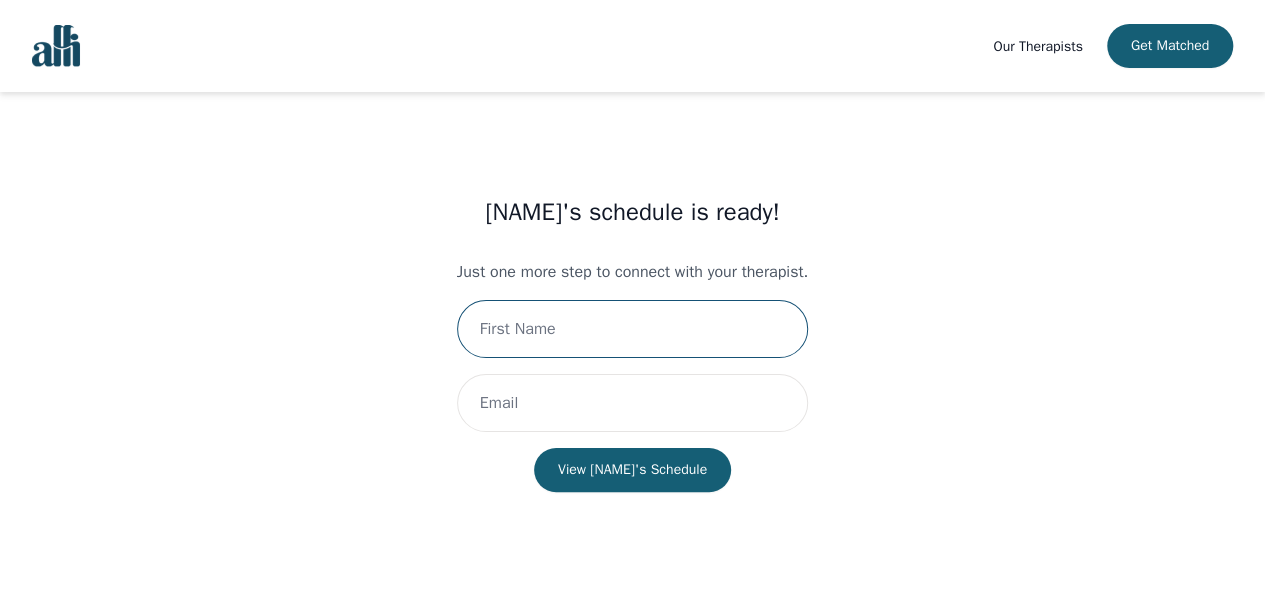 click at bounding box center (632, 329) 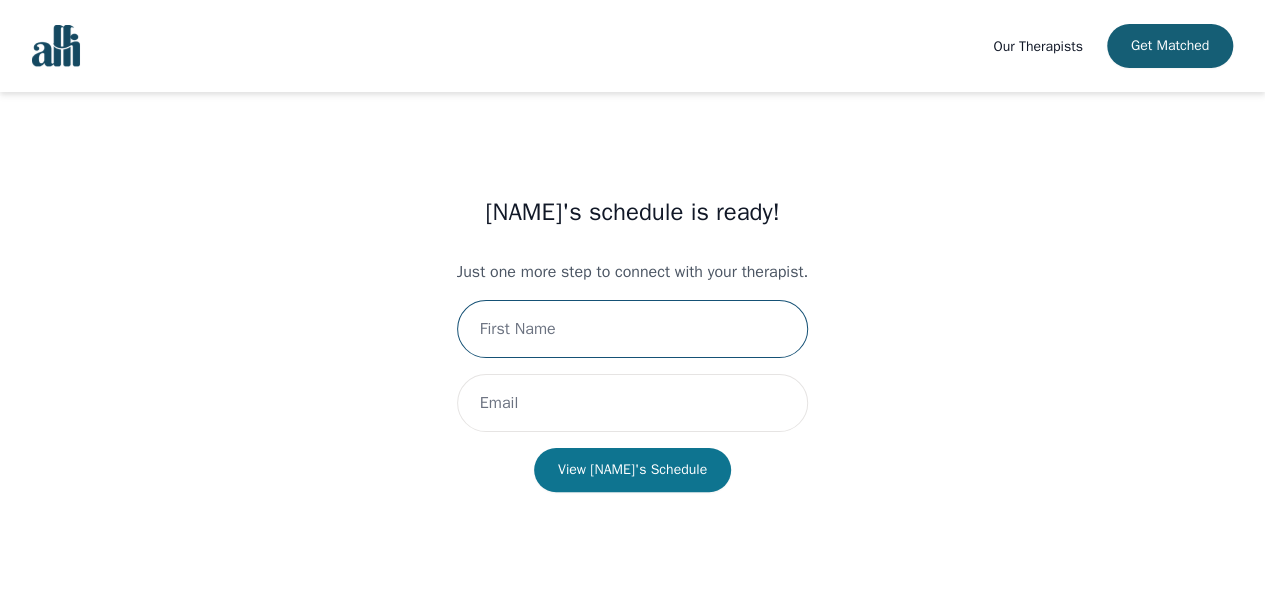 type on "[NAME]" 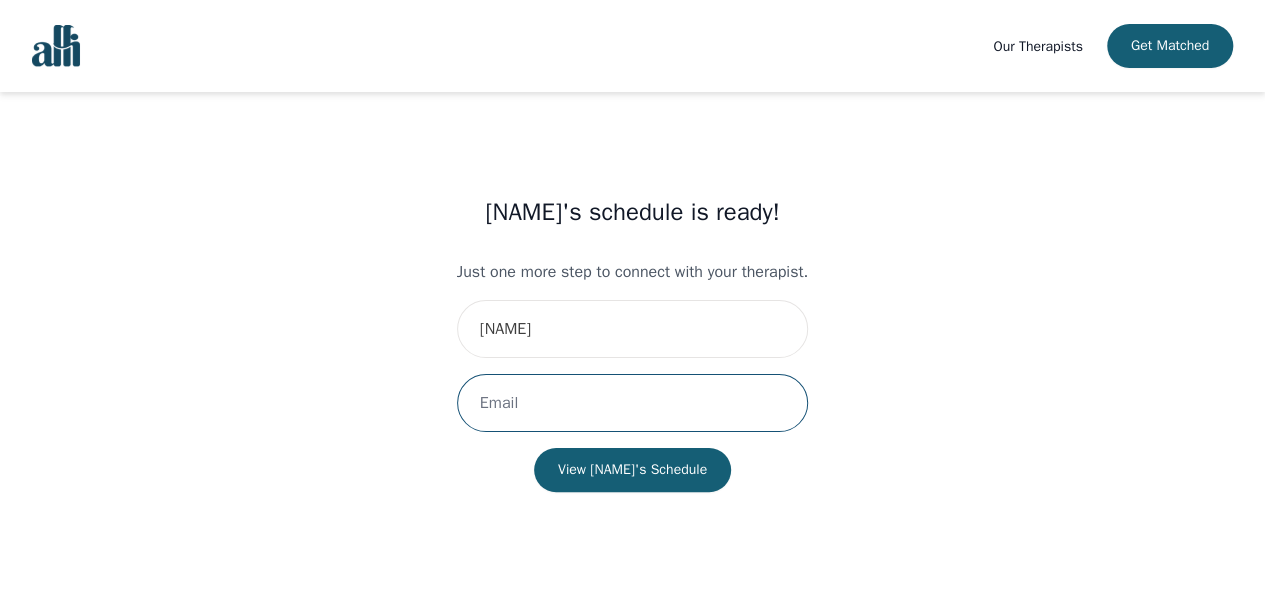 click at bounding box center [632, 403] 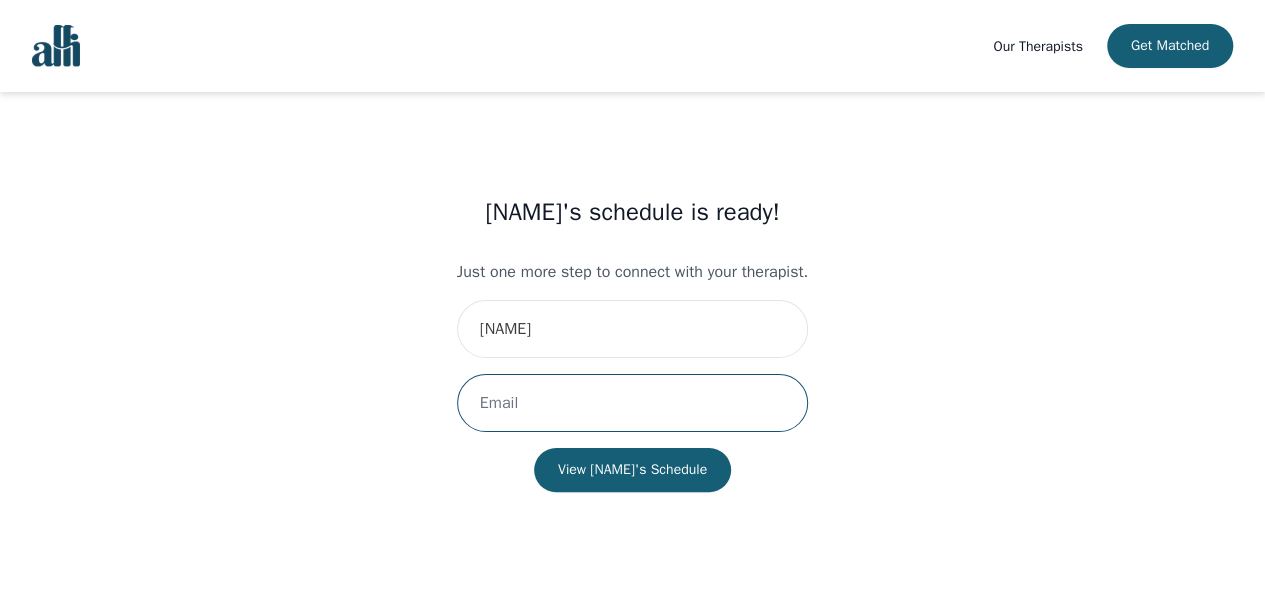 type on "[EMAIL]" 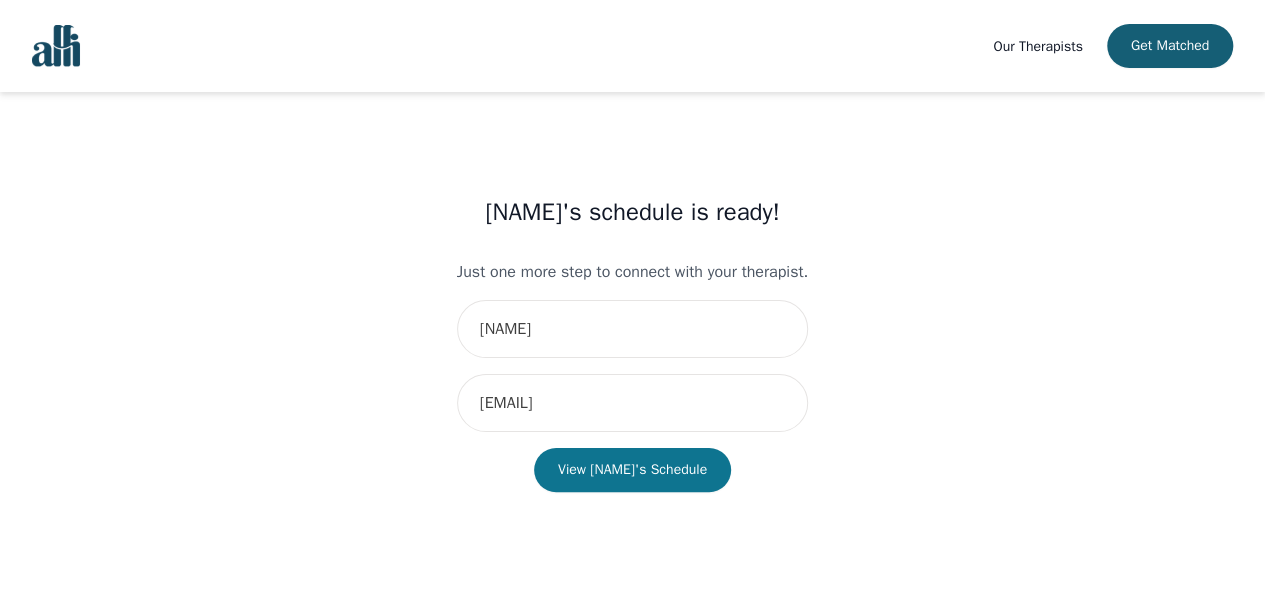click on "View [NAME]'s Schedule" at bounding box center (632, 470) 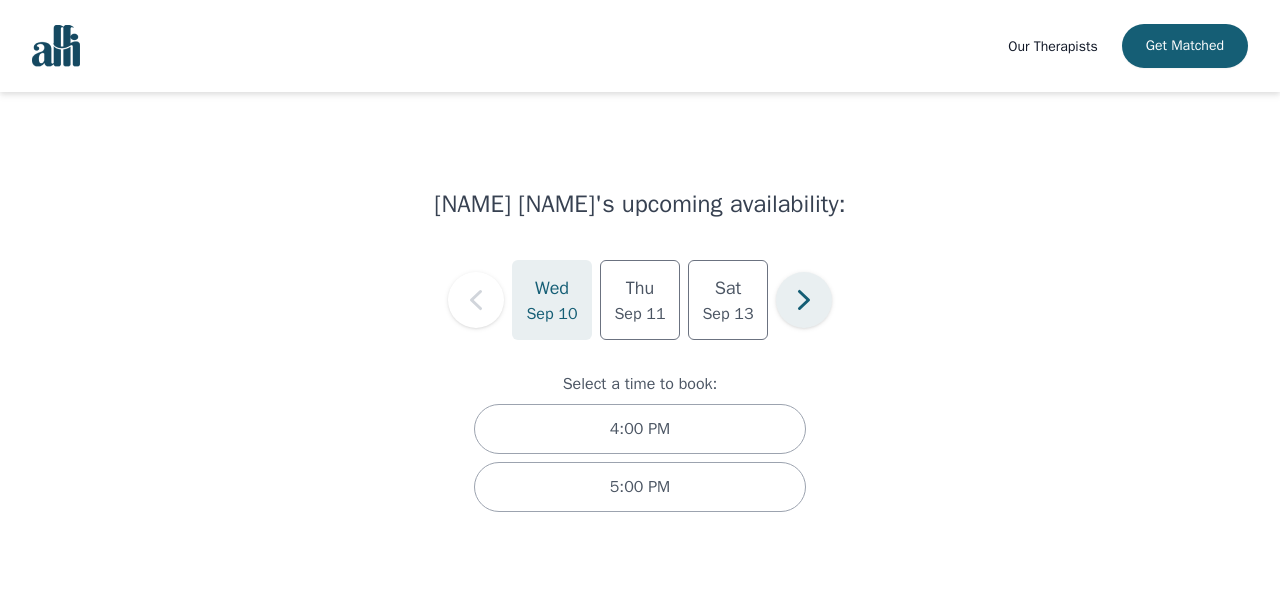 click 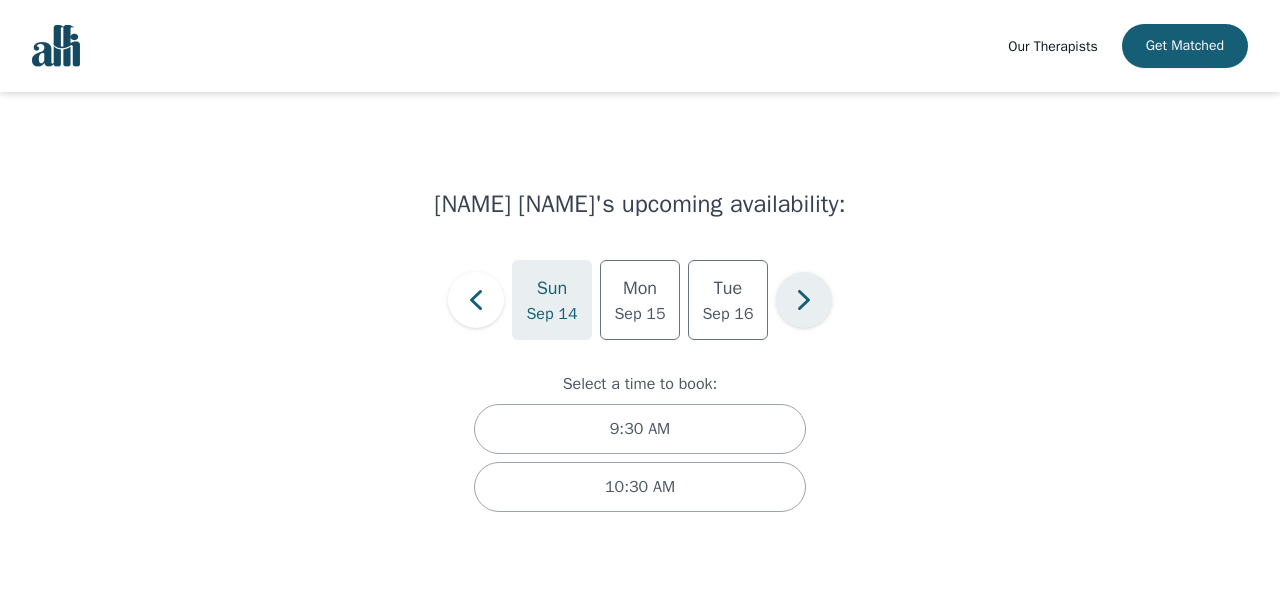 click 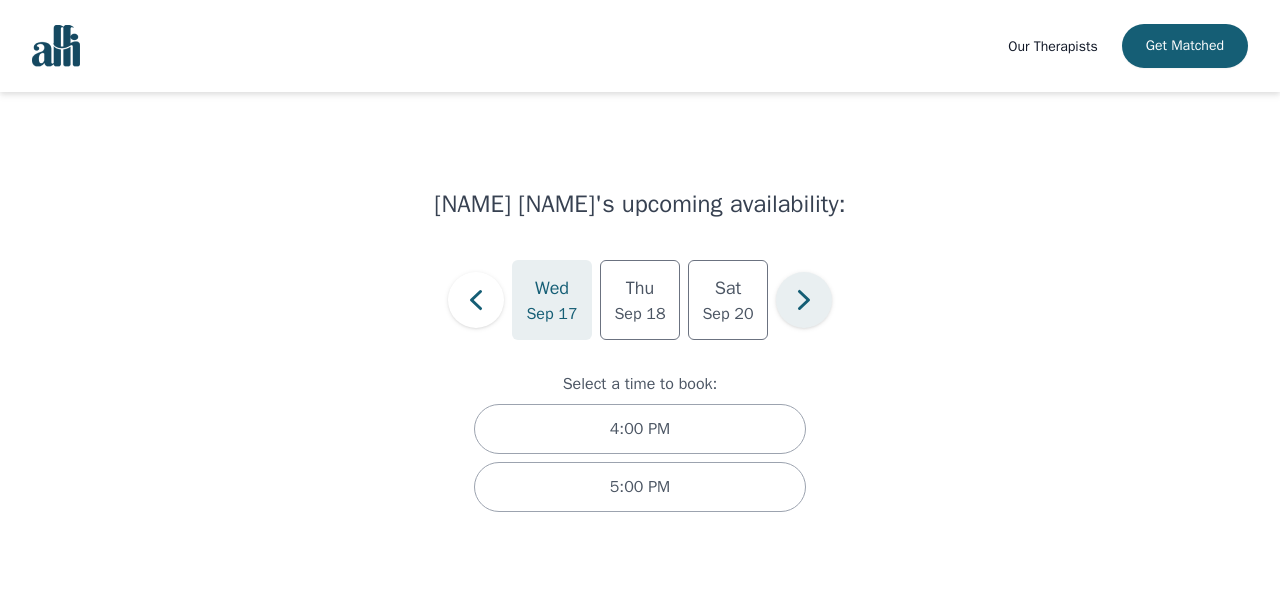 click 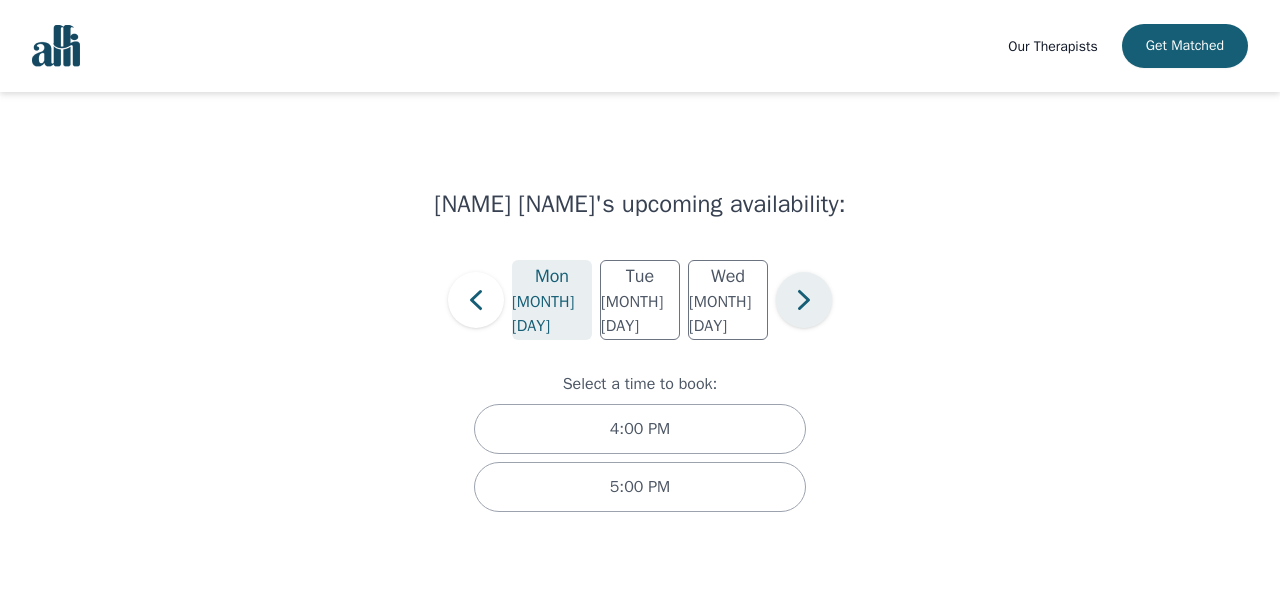 click 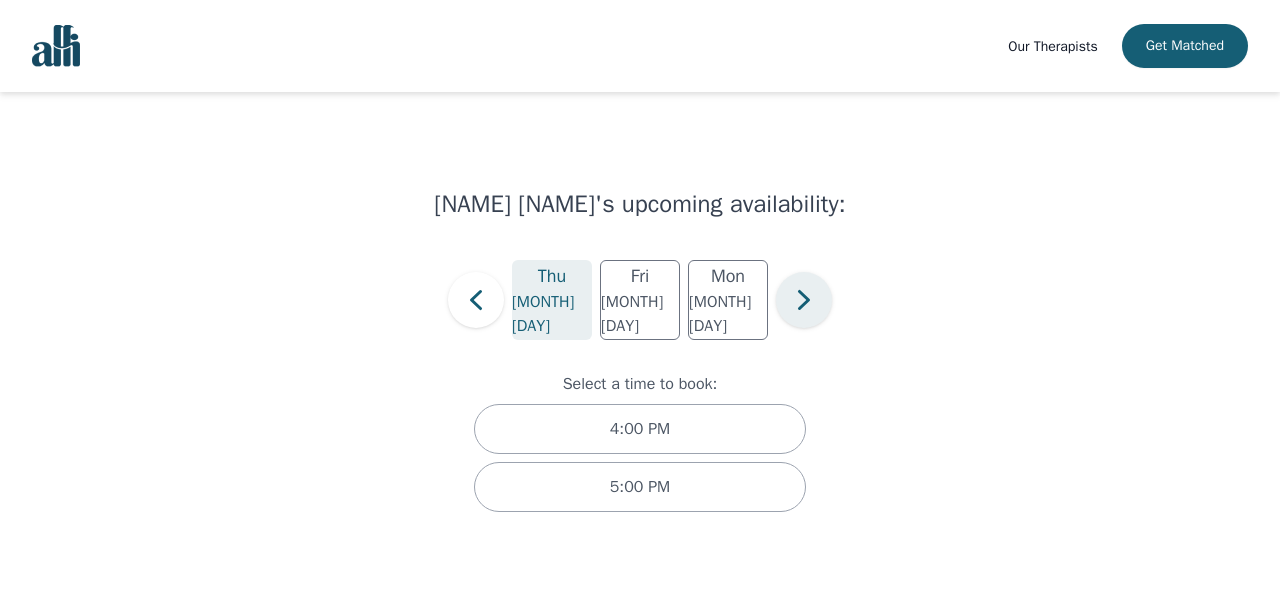 click 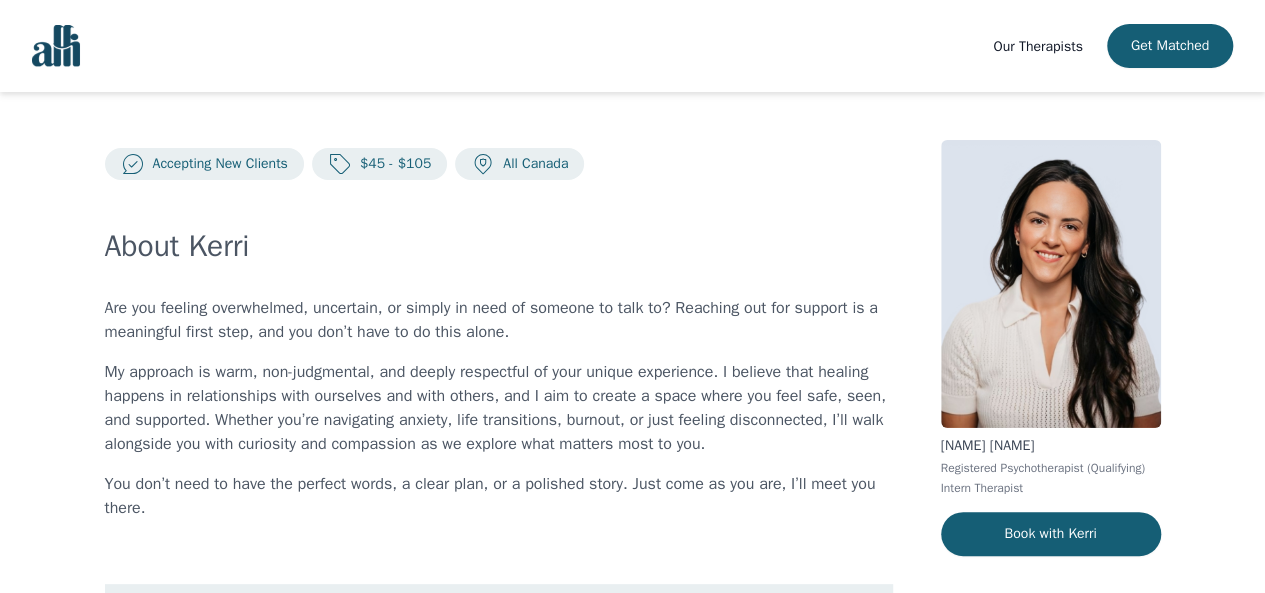 scroll, scrollTop: 450, scrollLeft: 0, axis: vertical 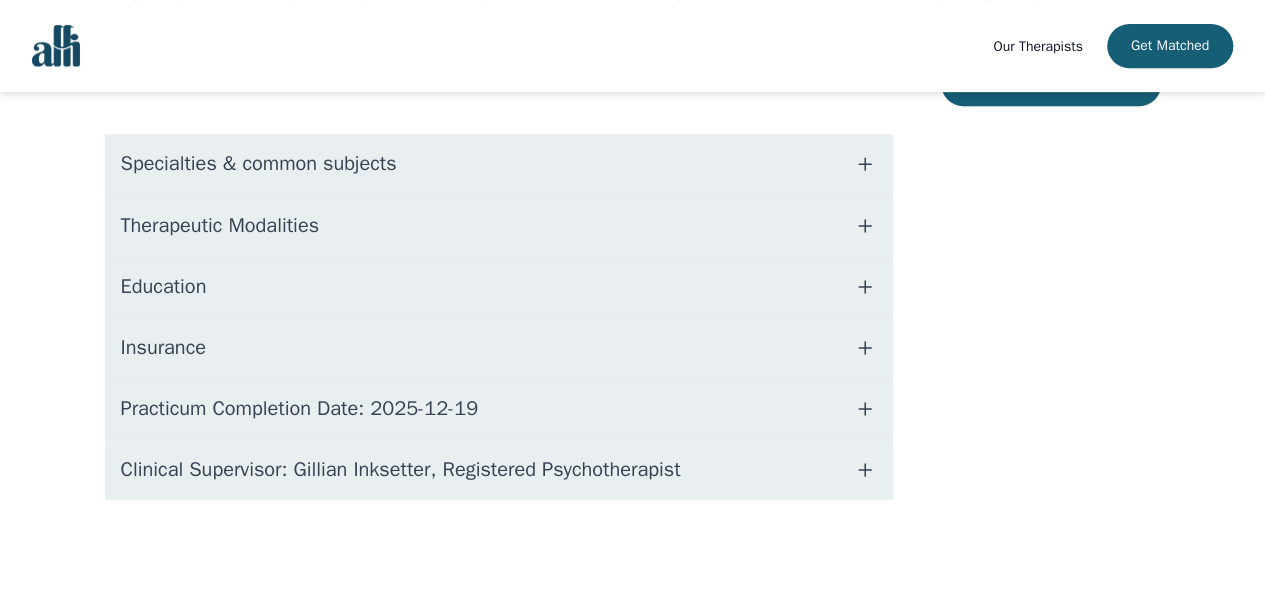 click on "Specialties & common subjects" at bounding box center (499, 164) 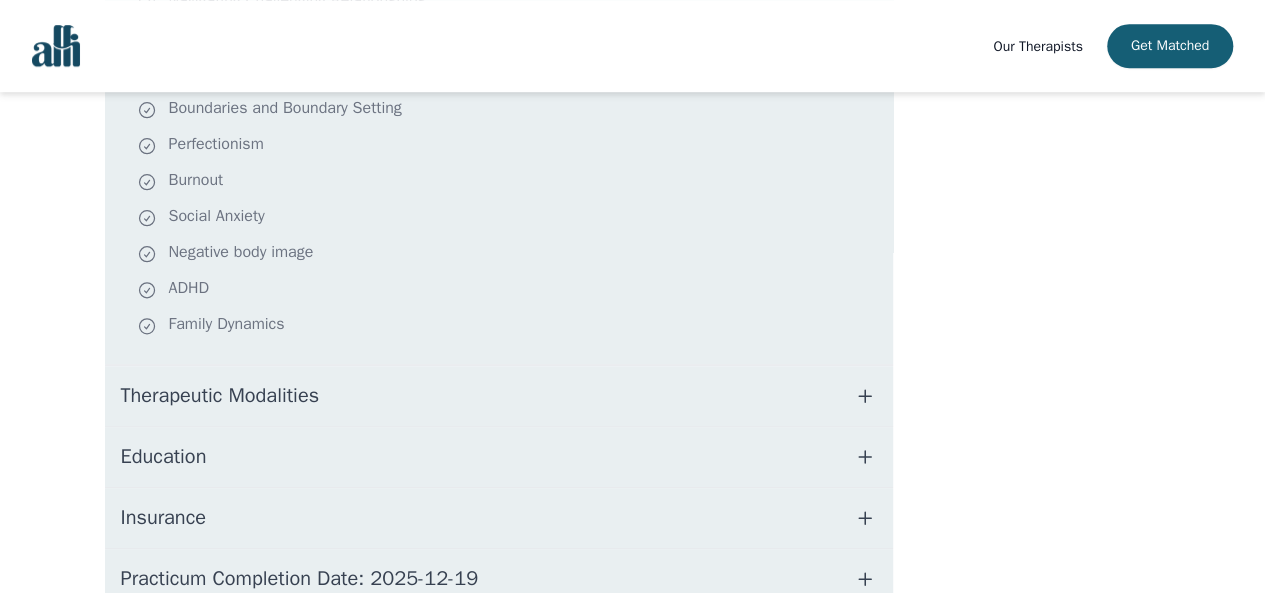 scroll, scrollTop: 664, scrollLeft: 0, axis: vertical 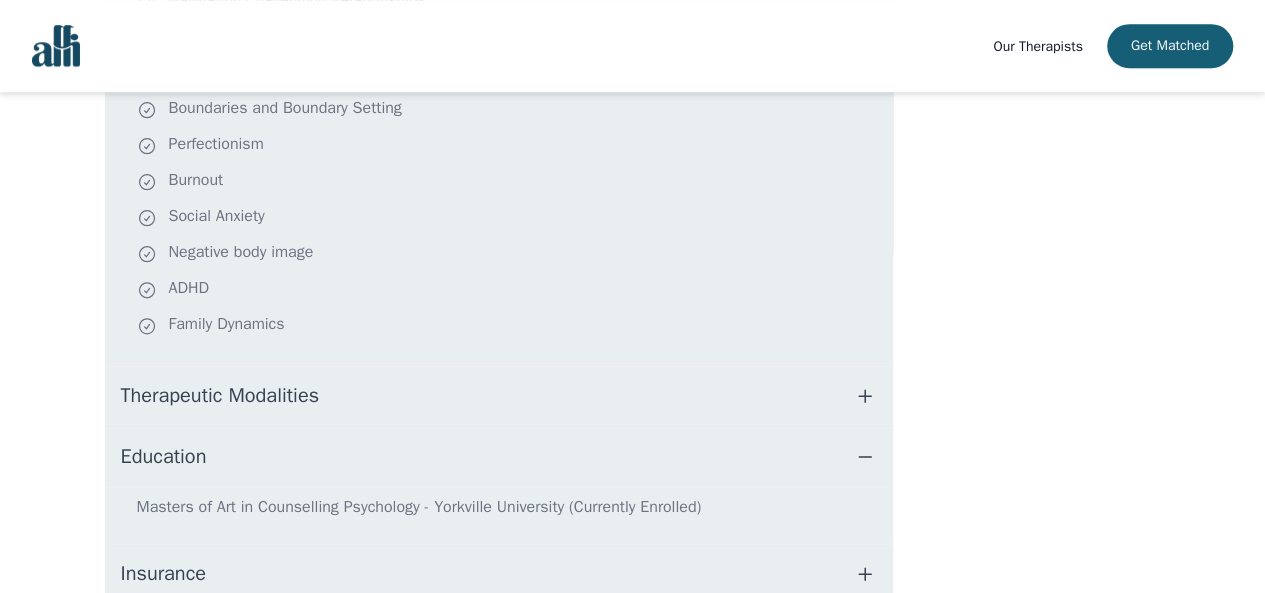 click on "Therapeutic Modalities" at bounding box center [499, 396] 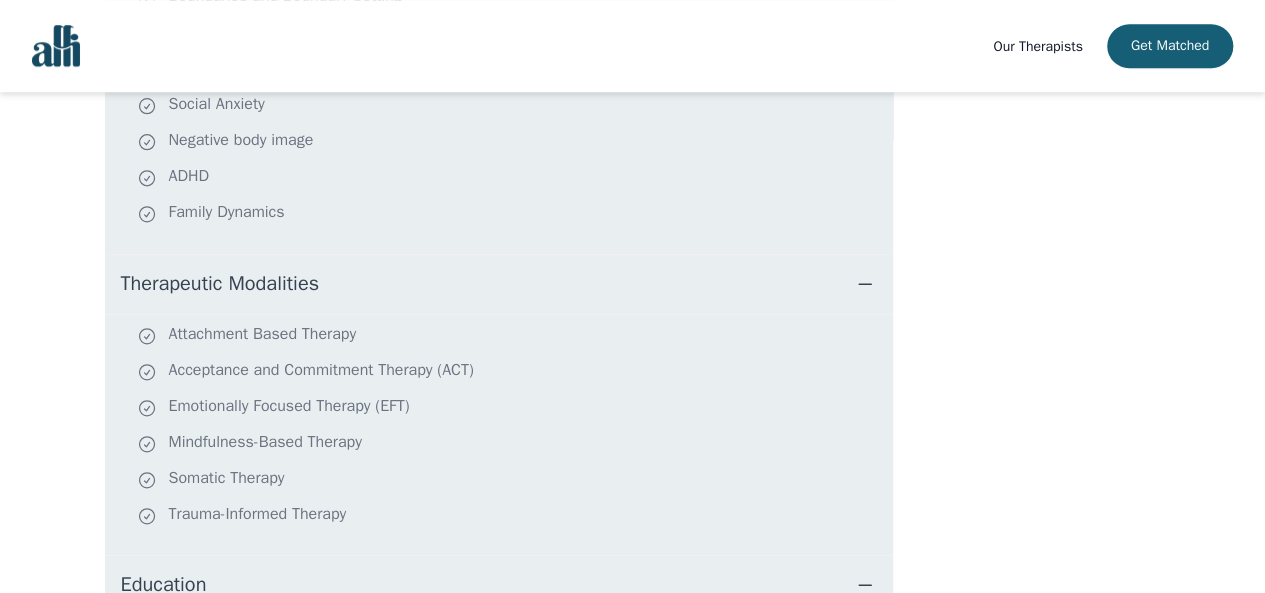 scroll, scrollTop: 946, scrollLeft: 0, axis: vertical 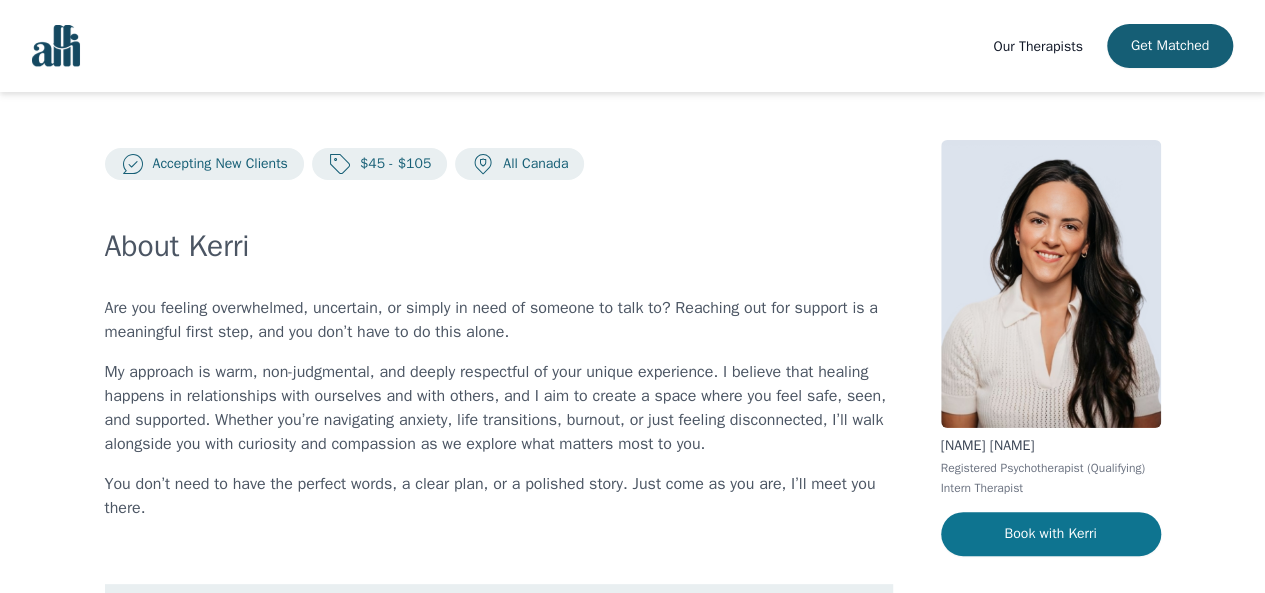 click on "Book with Kerri" at bounding box center [1051, 534] 